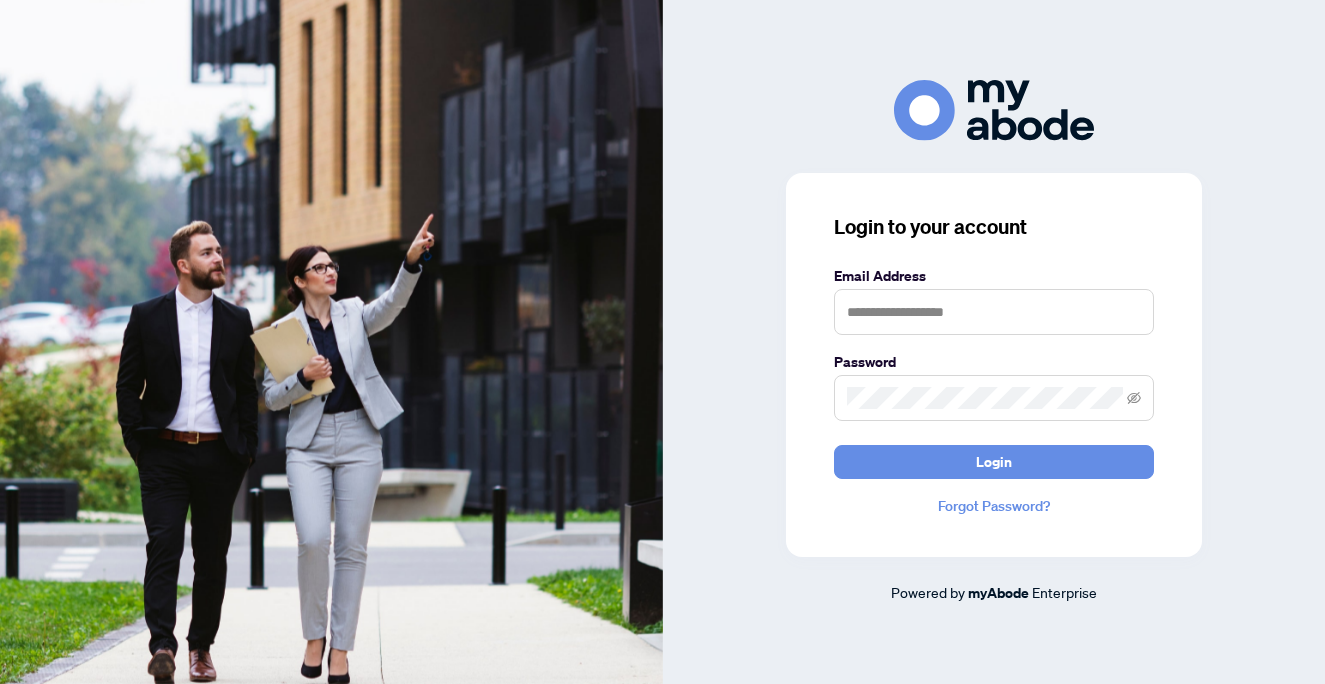scroll, scrollTop: 0, scrollLeft: 0, axis: both 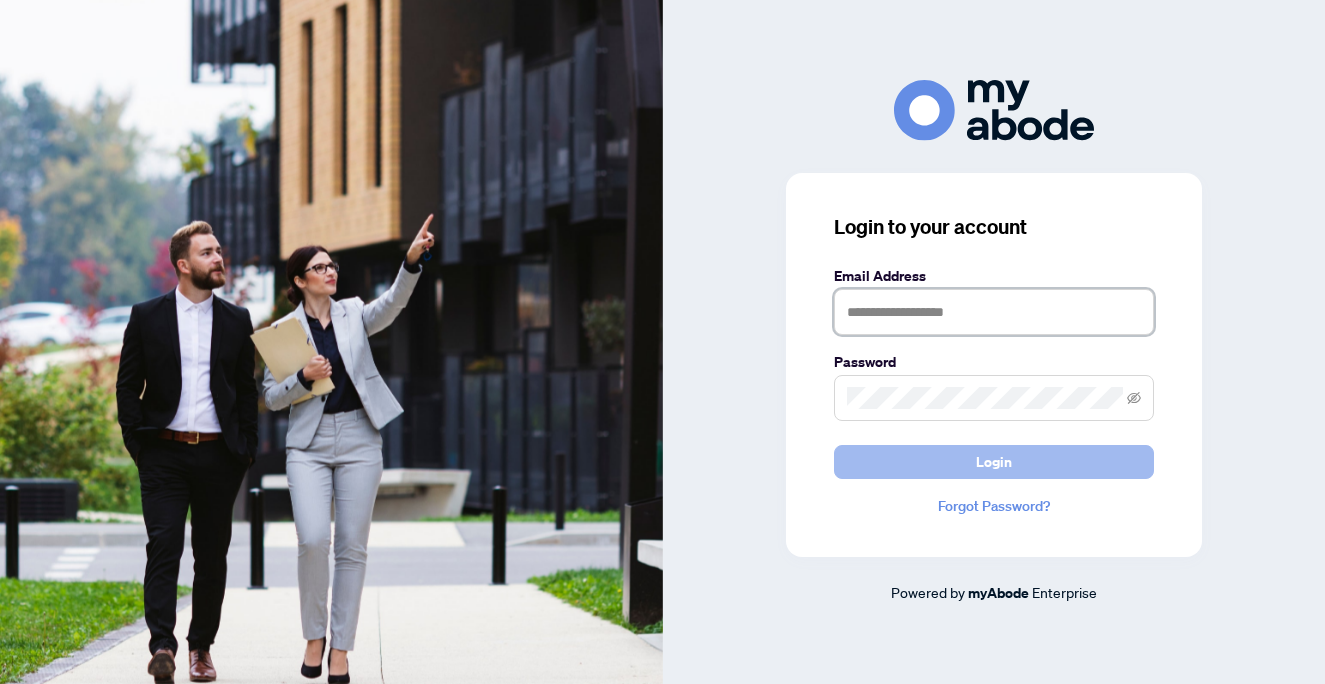 type on "**********" 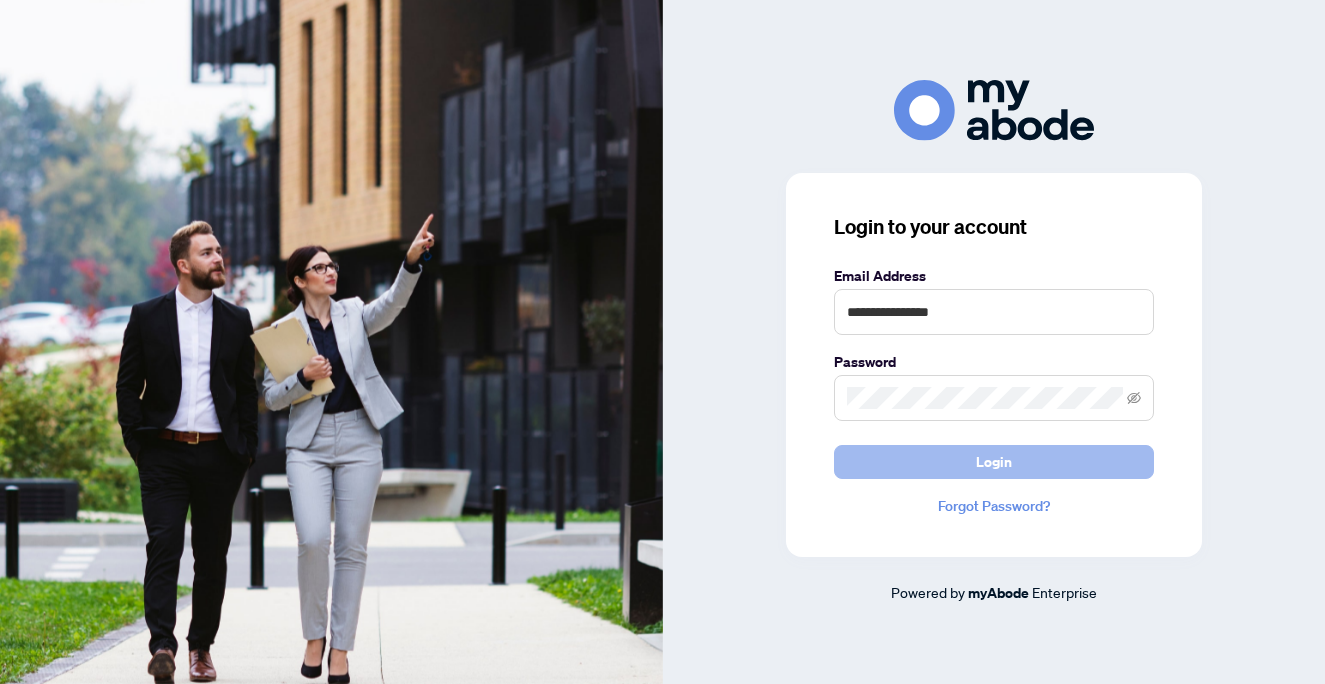click on "Login" at bounding box center (994, 462) 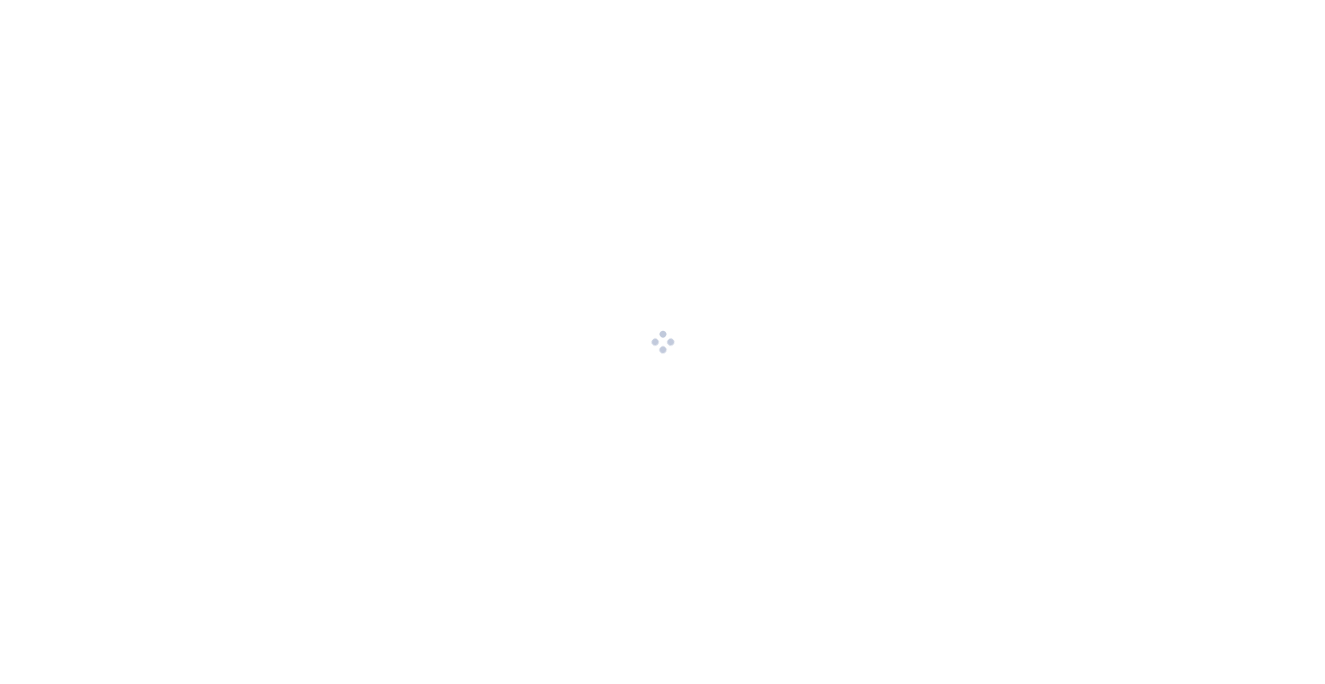 scroll, scrollTop: 0, scrollLeft: 0, axis: both 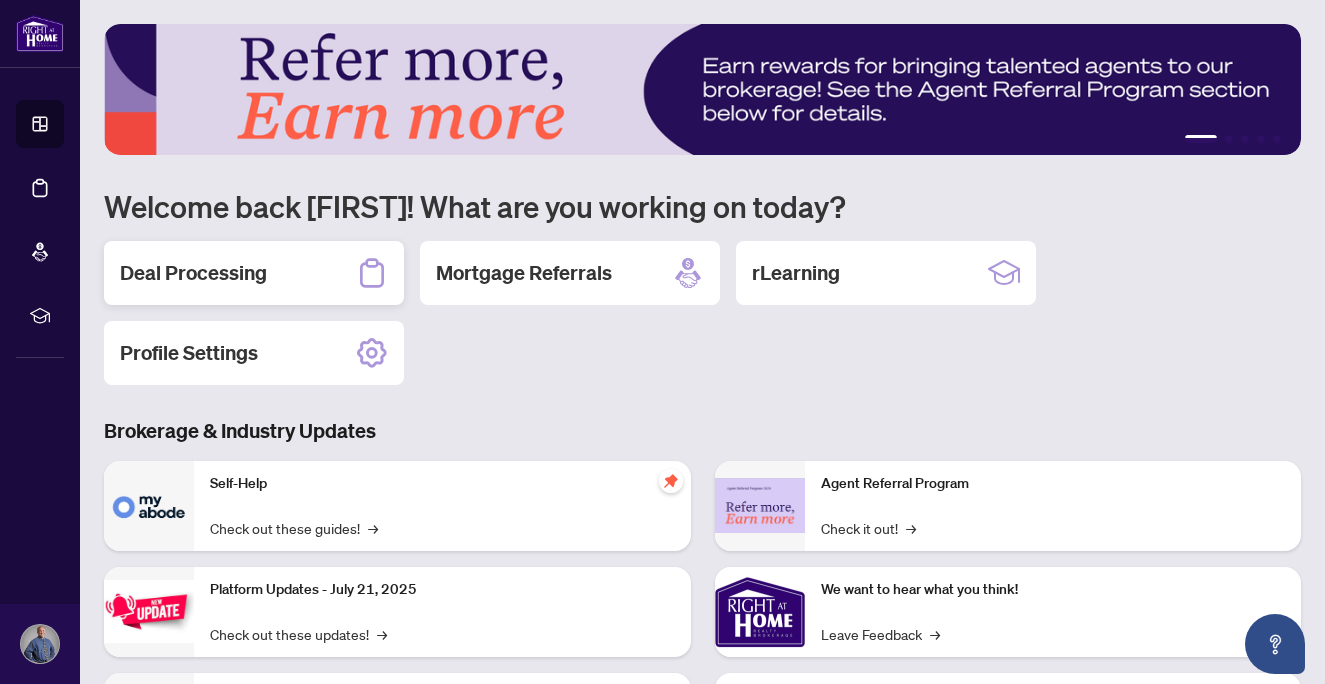 click on "Deal Processing" at bounding box center (193, 273) 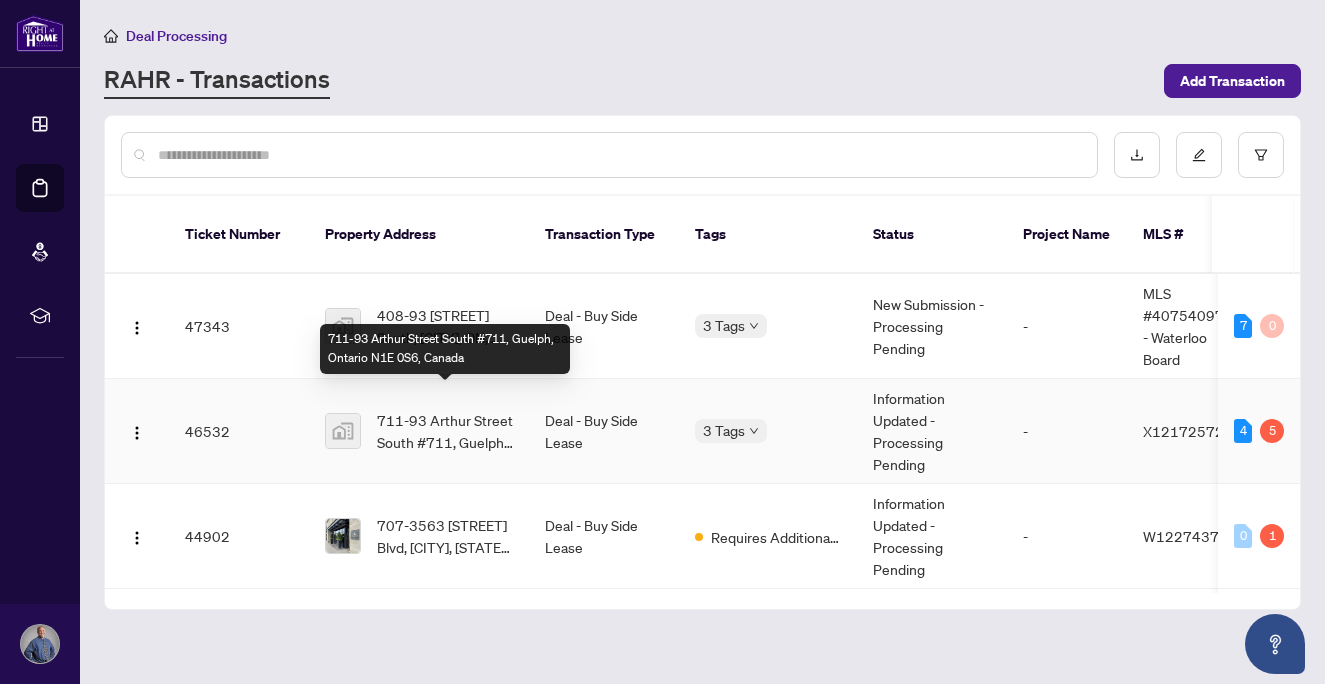click on "711-93 Arthur Street South #711, Guelph, Ontario N1E 0S6, Canada" at bounding box center (445, 431) 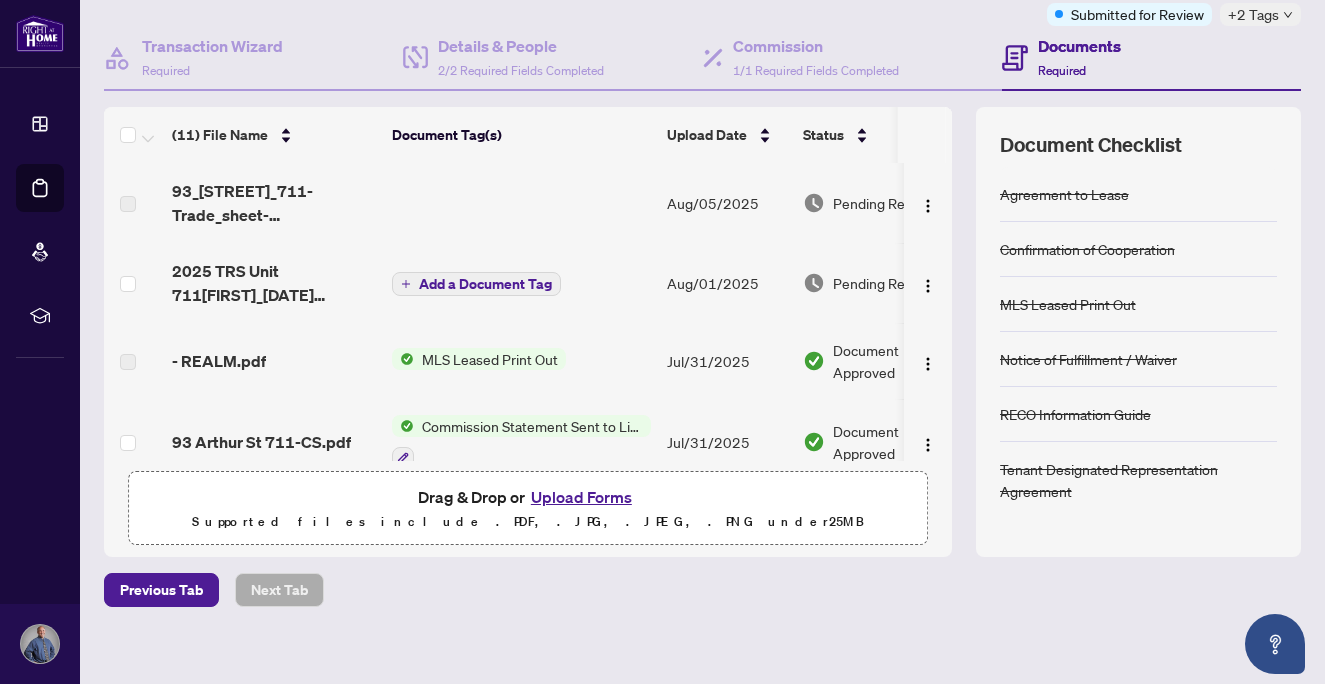 scroll, scrollTop: 183, scrollLeft: 0, axis: vertical 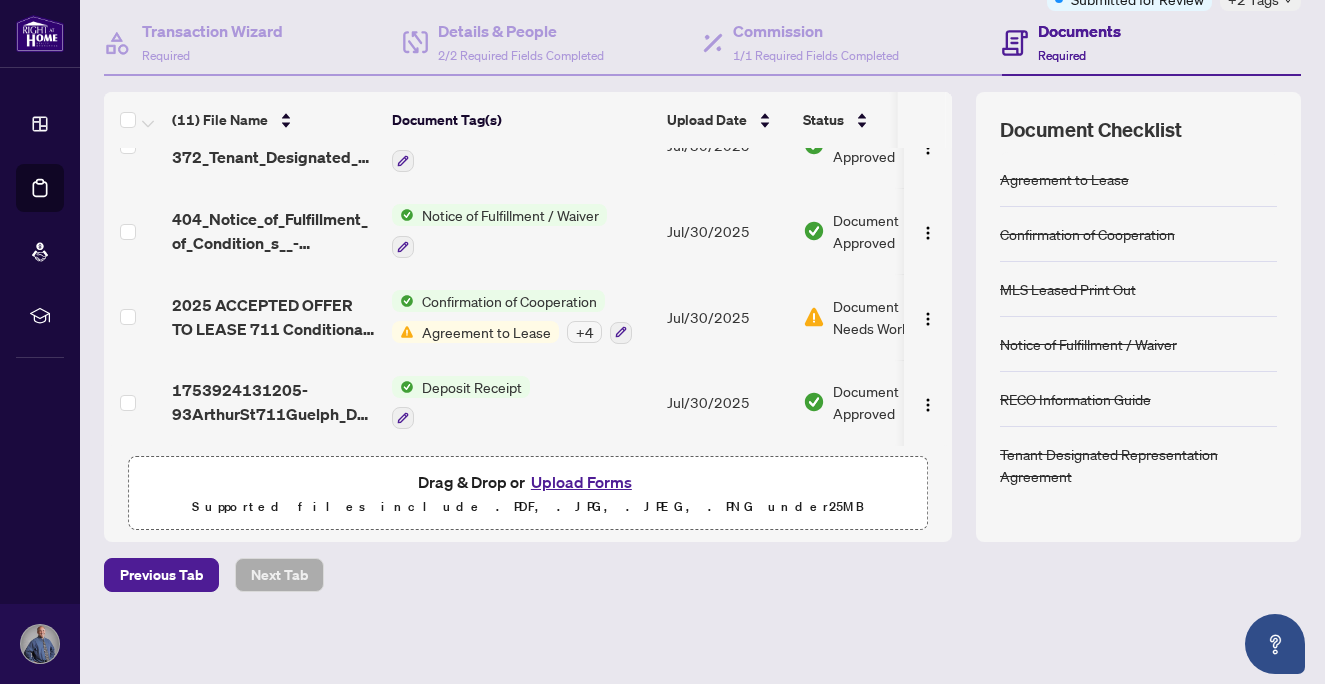 click on "Agreement to Lease" at bounding box center (486, 332) 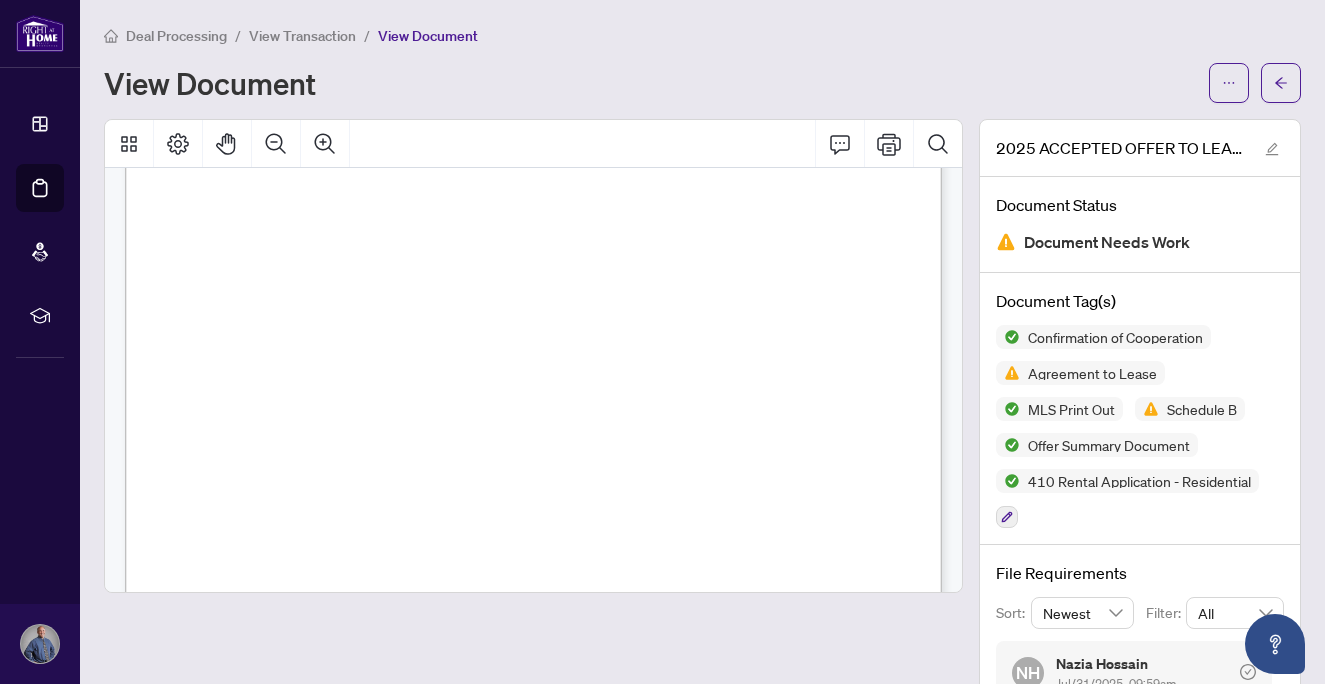 scroll, scrollTop: 0, scrollLeft: 0, axis: both 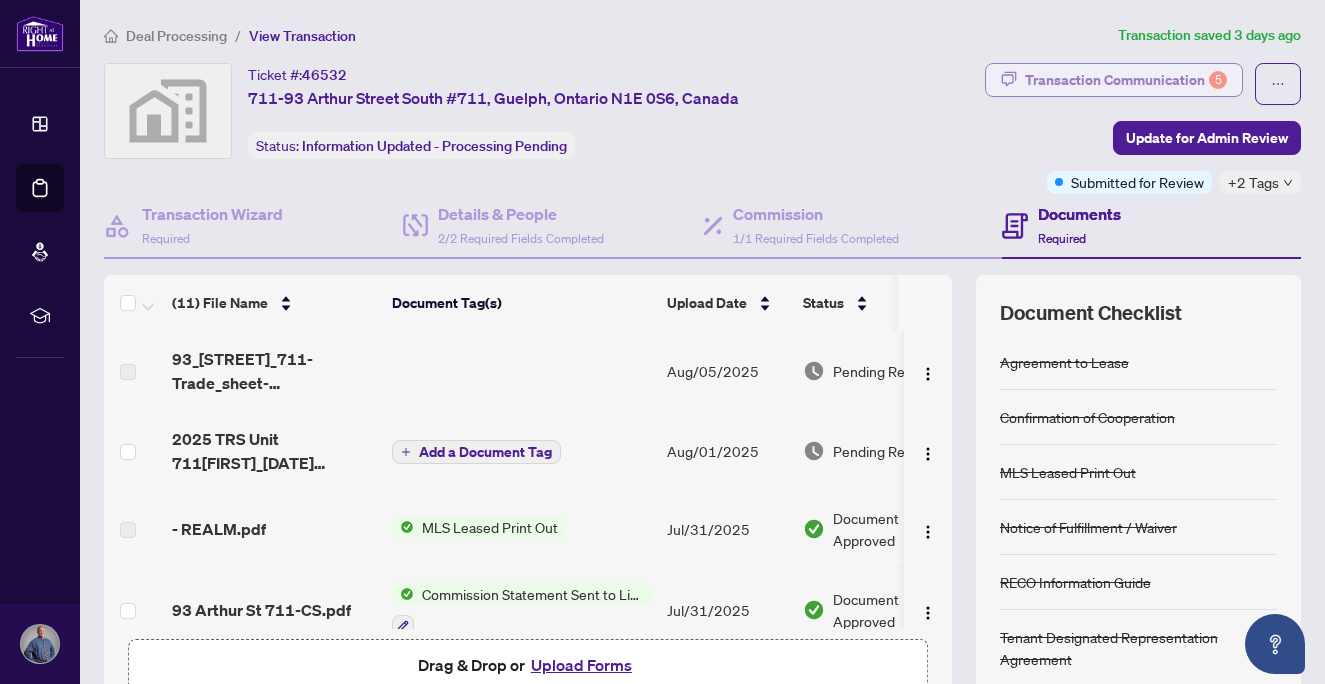 click on "Transaction Communication 5" at bounding box center (1126, 80) 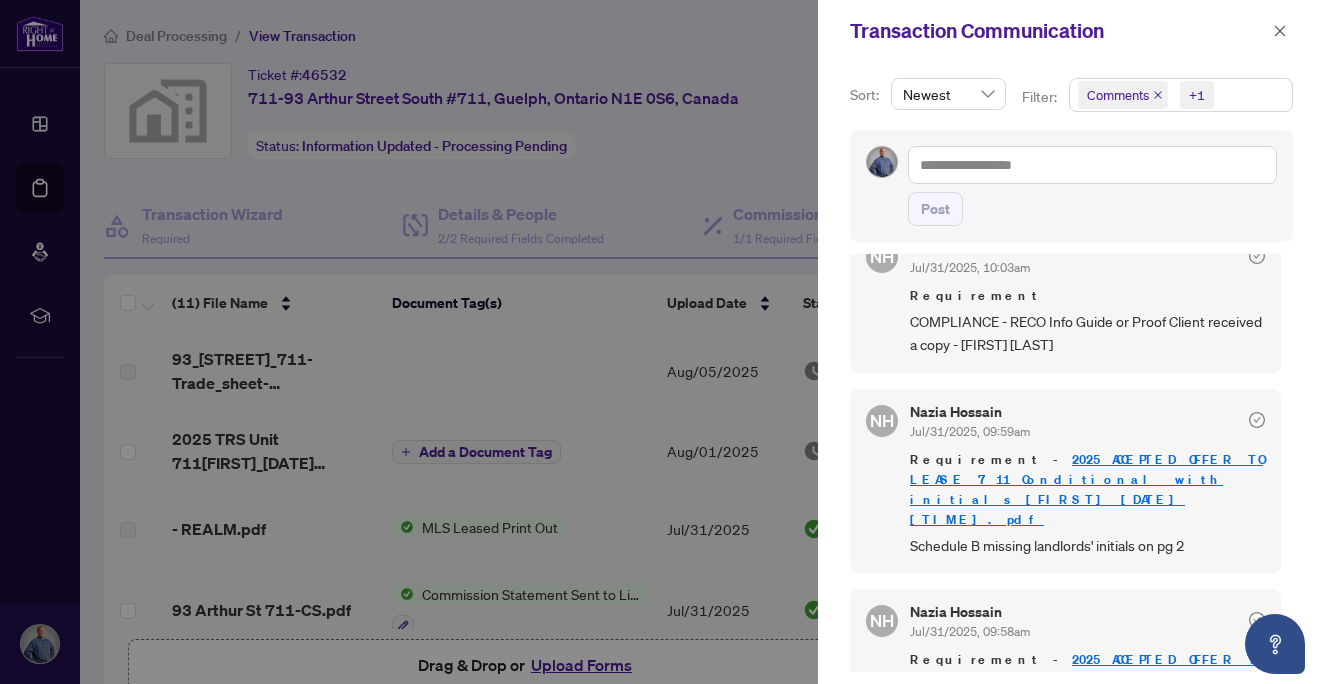 scroll, scrollTop: 988, scrollLeft: 0, axis: vertical 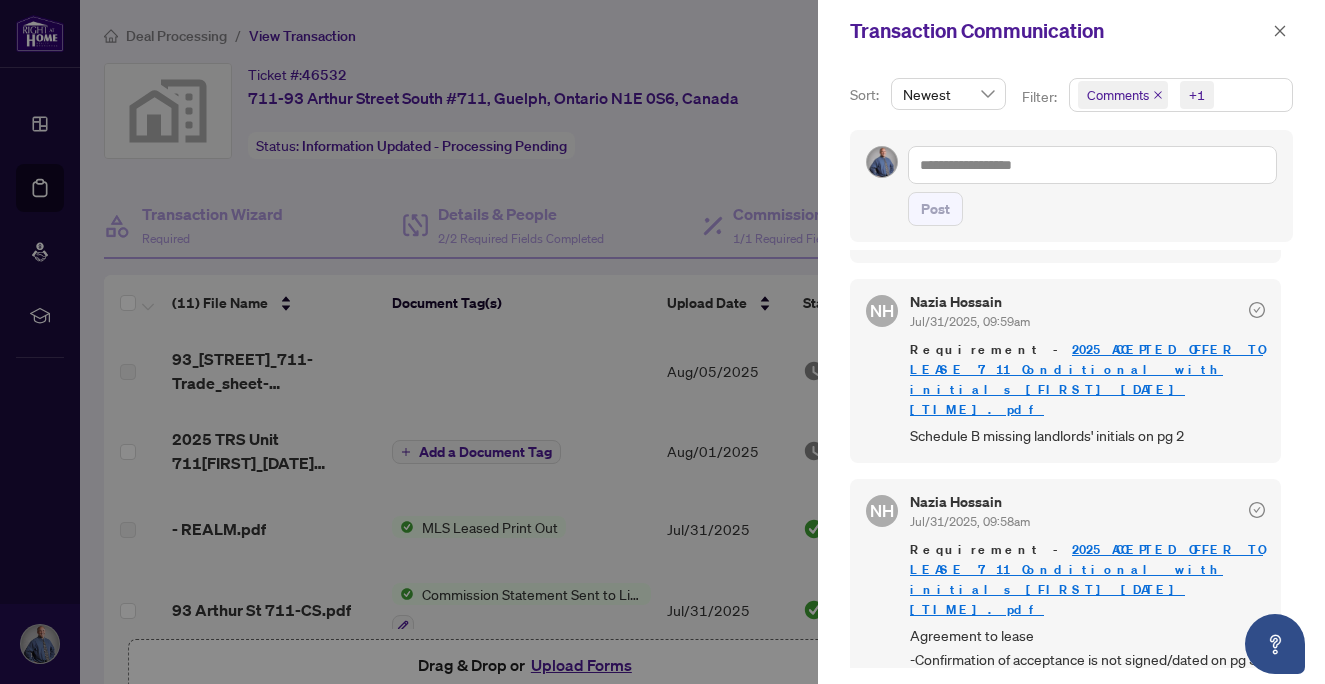 click at bounding box center [662, 342] 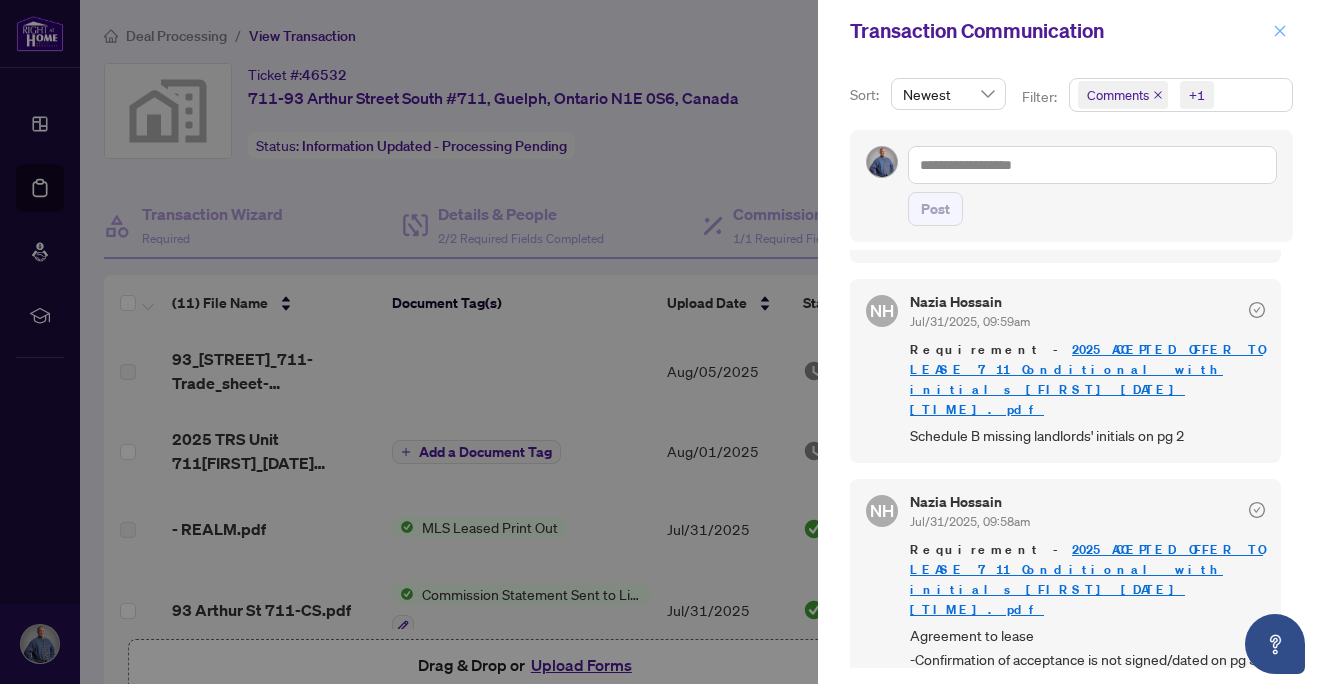 click 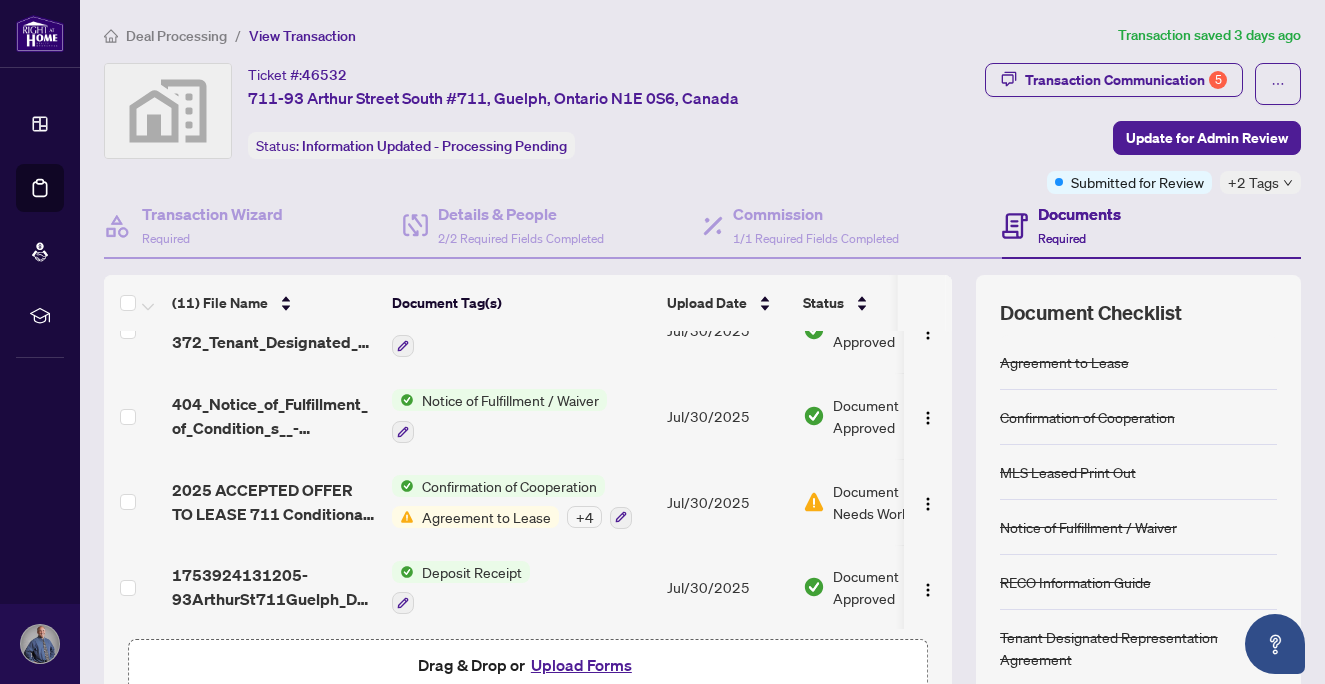 scroll, scrollTop: 613, scrollLeft: 0, axis: vertical 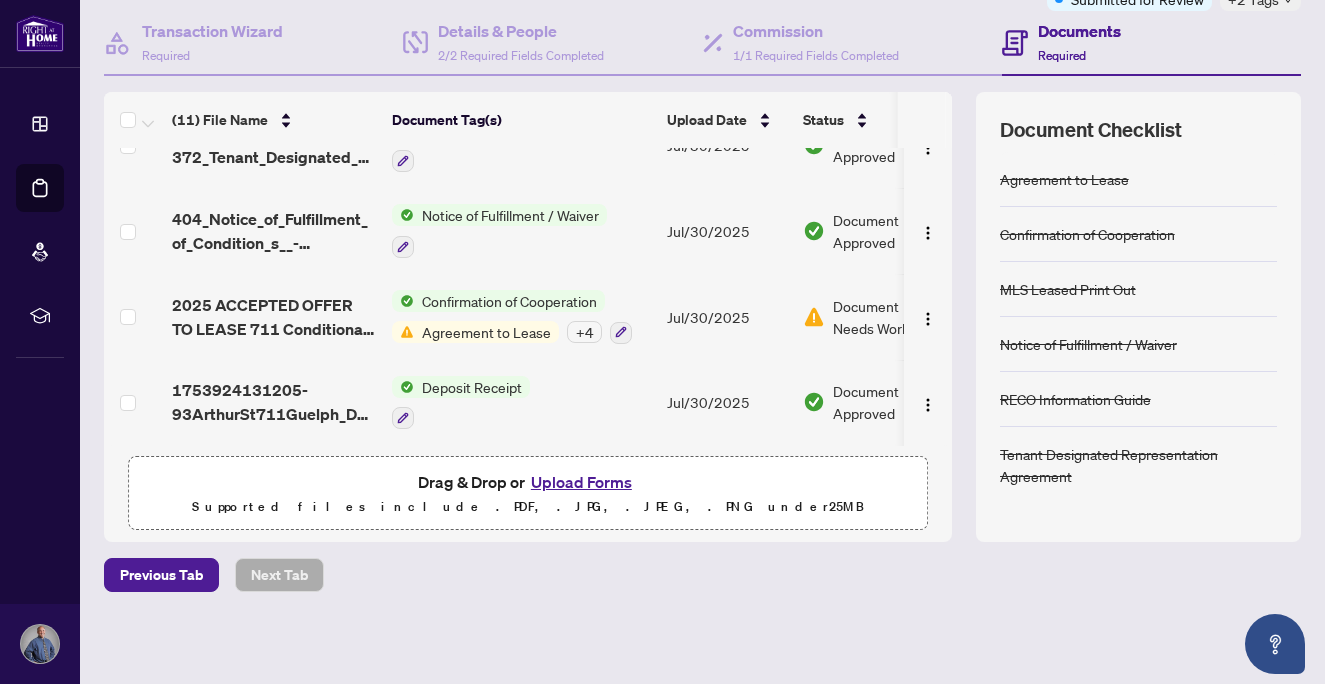 click on "Document Needs Work" at bounding box center [885, 317] 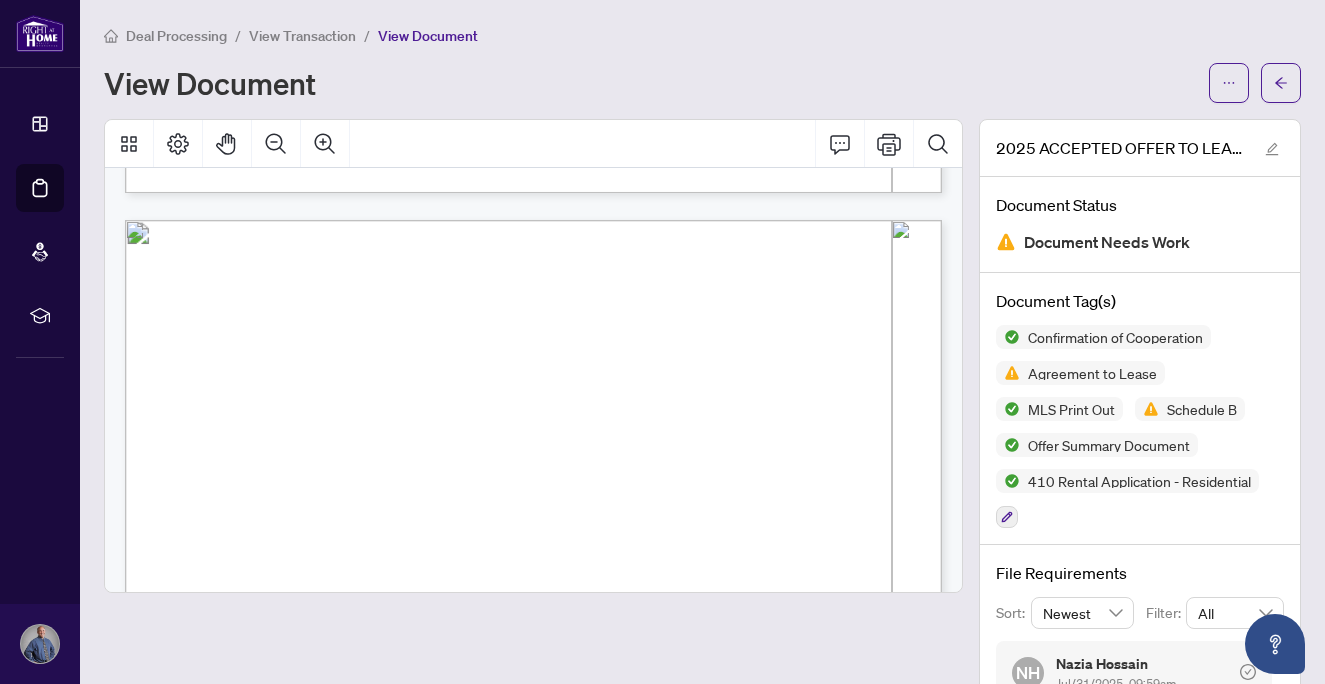 scroll, scrollTop: 13966, scrollLeft: 0, axis: vertical 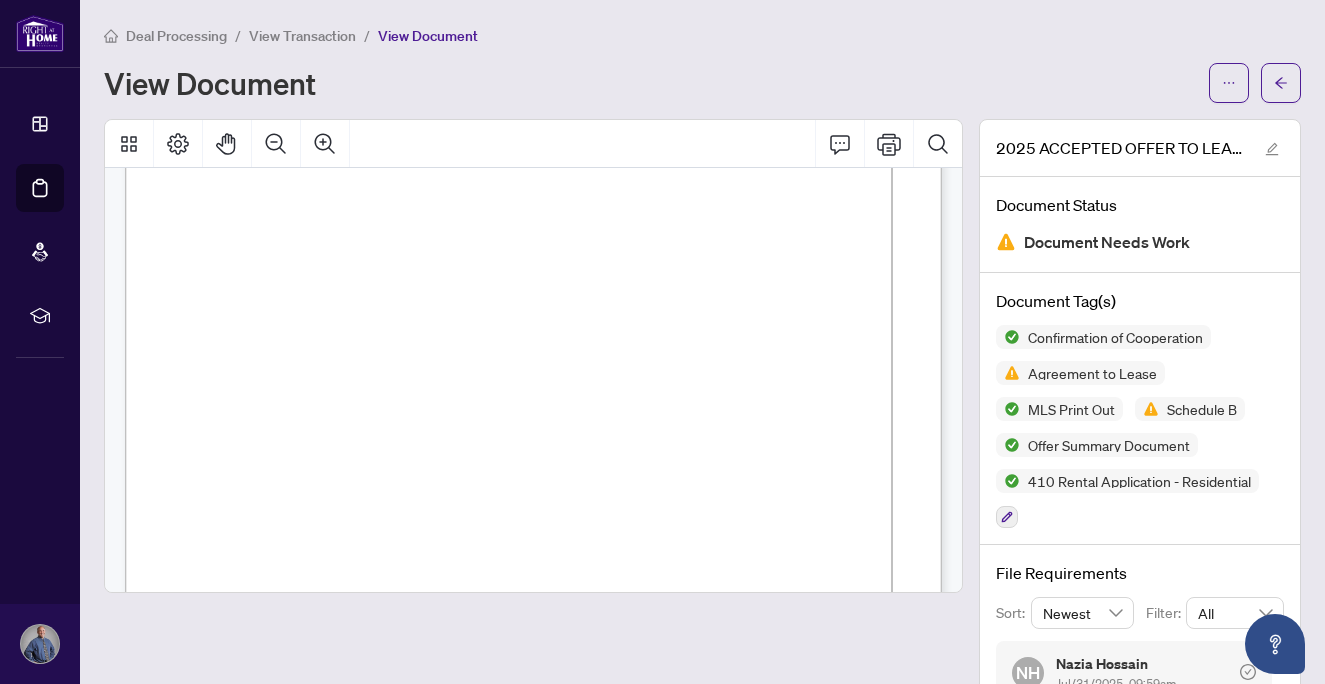 click on "View Document" at bounding box center (428, 36) 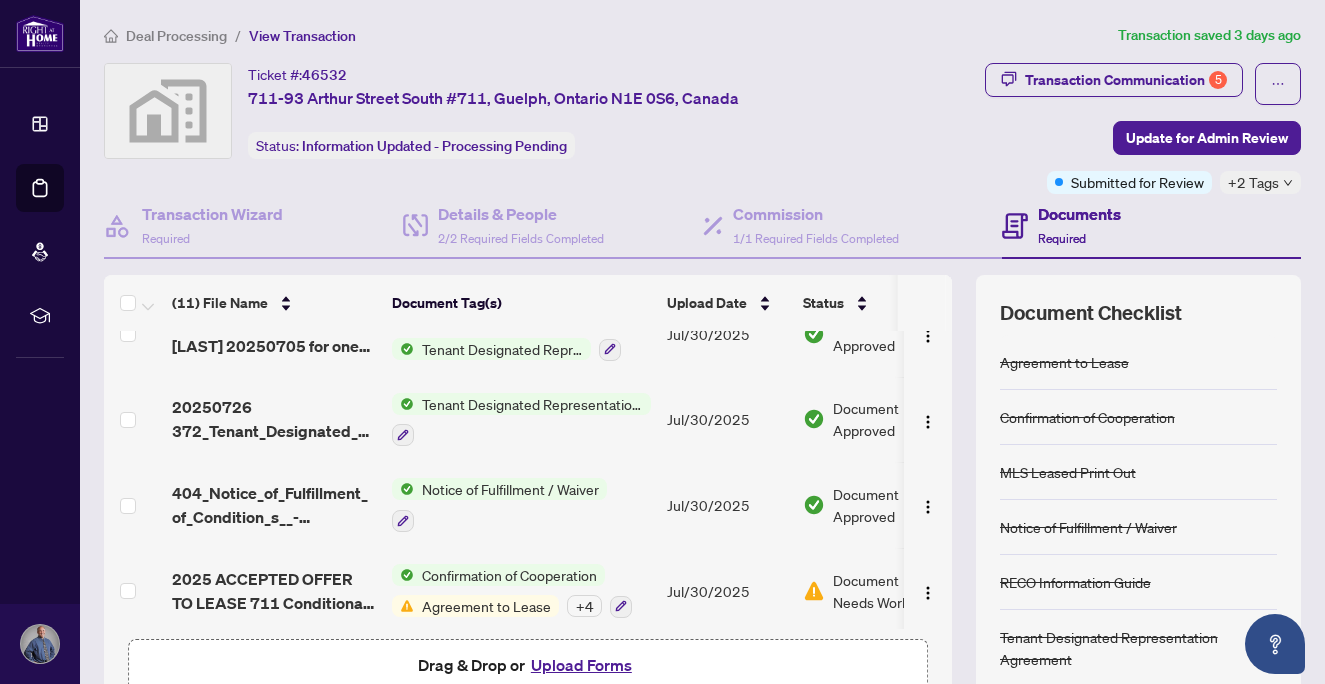 scroll, scrollTop: 534, scrollLeft: 0, axis: vertical 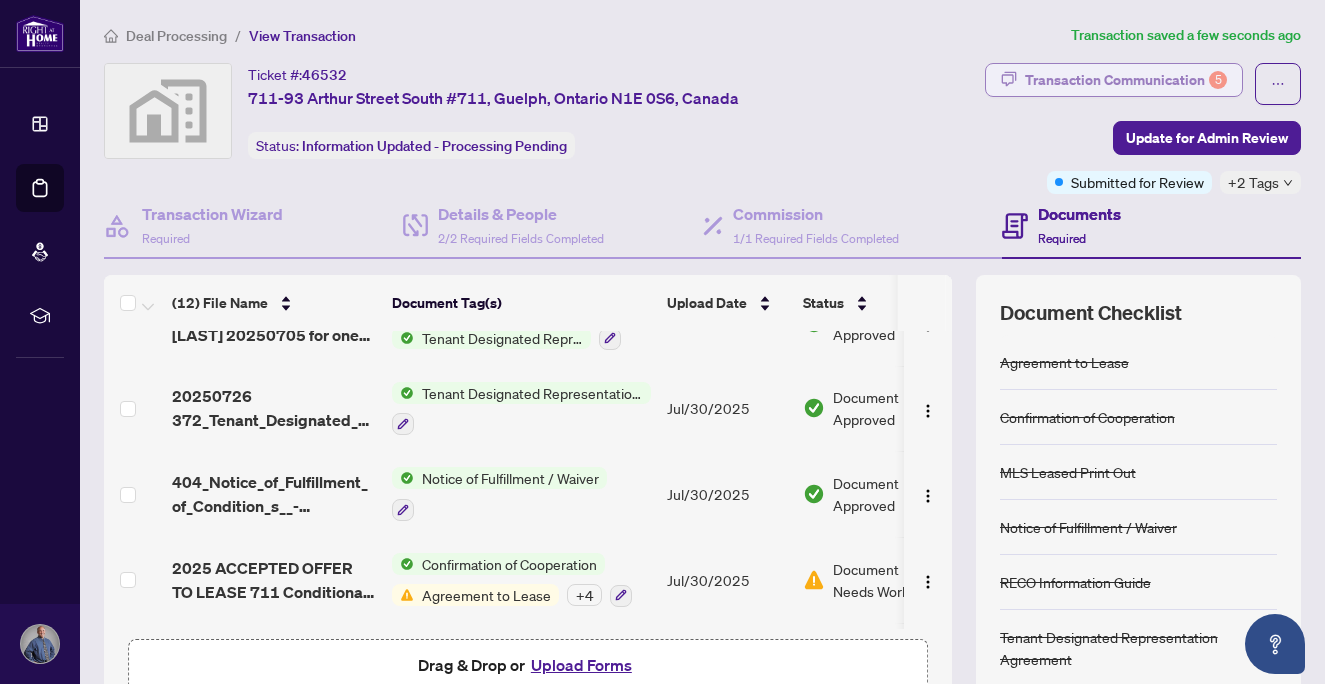 click on "Transaction Communication 5" at bounding box center (1126, 80) 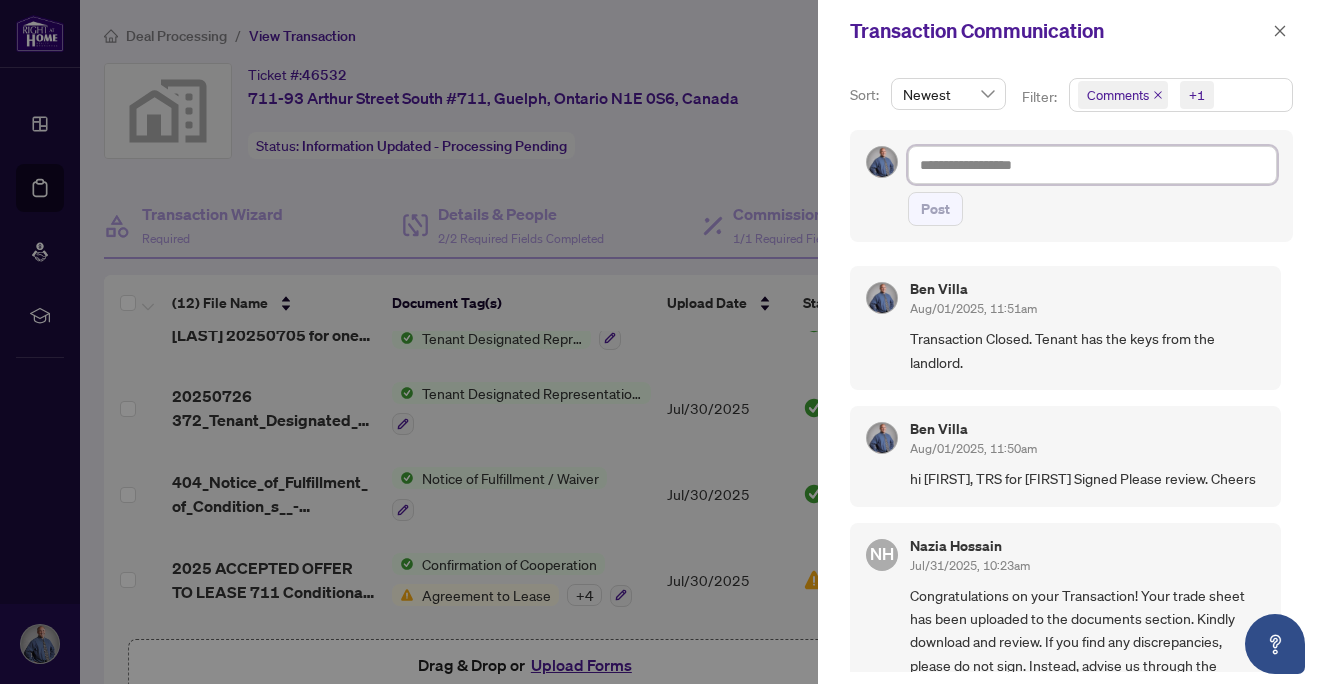 click at bounding box center [1092, 165] 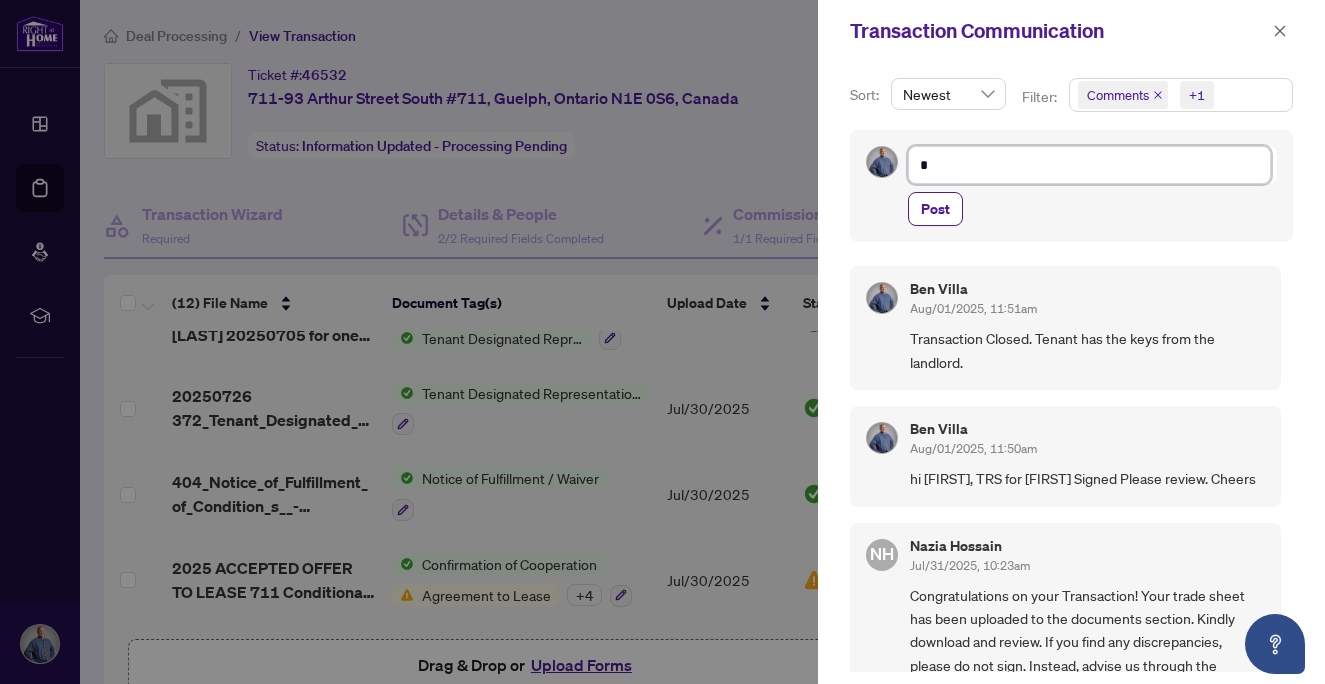 type on "**" 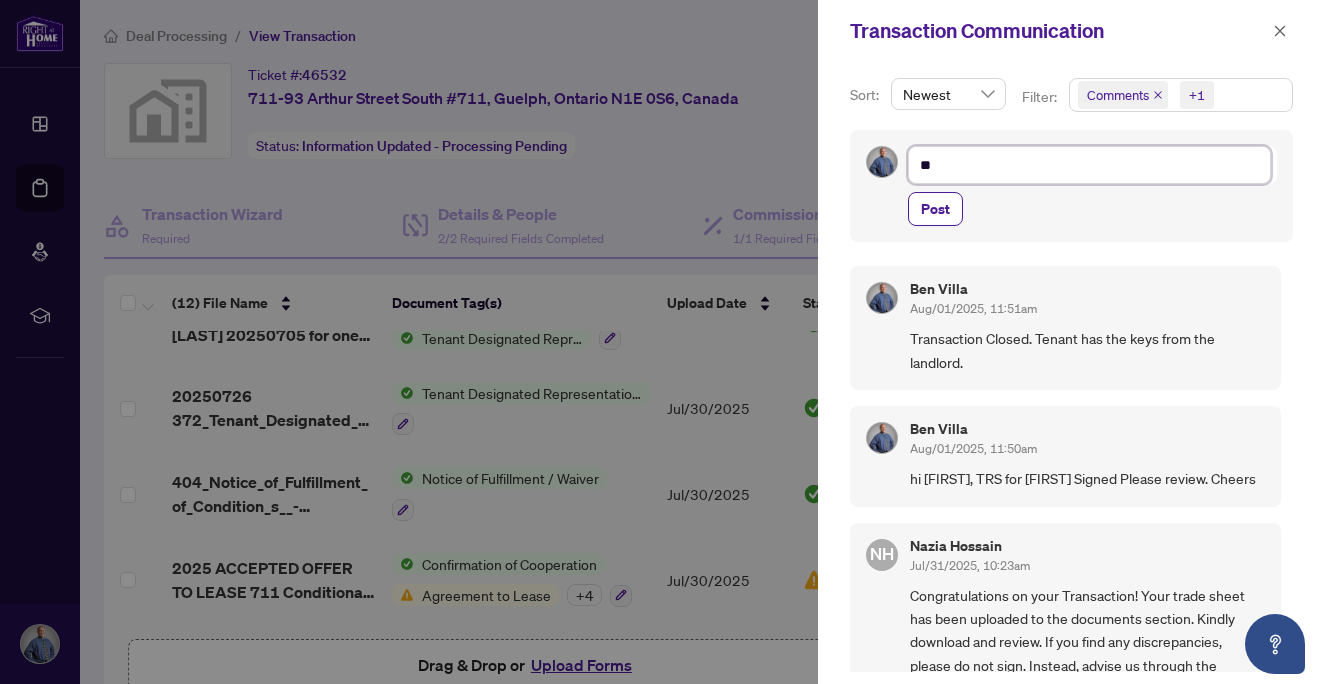 type on "***" 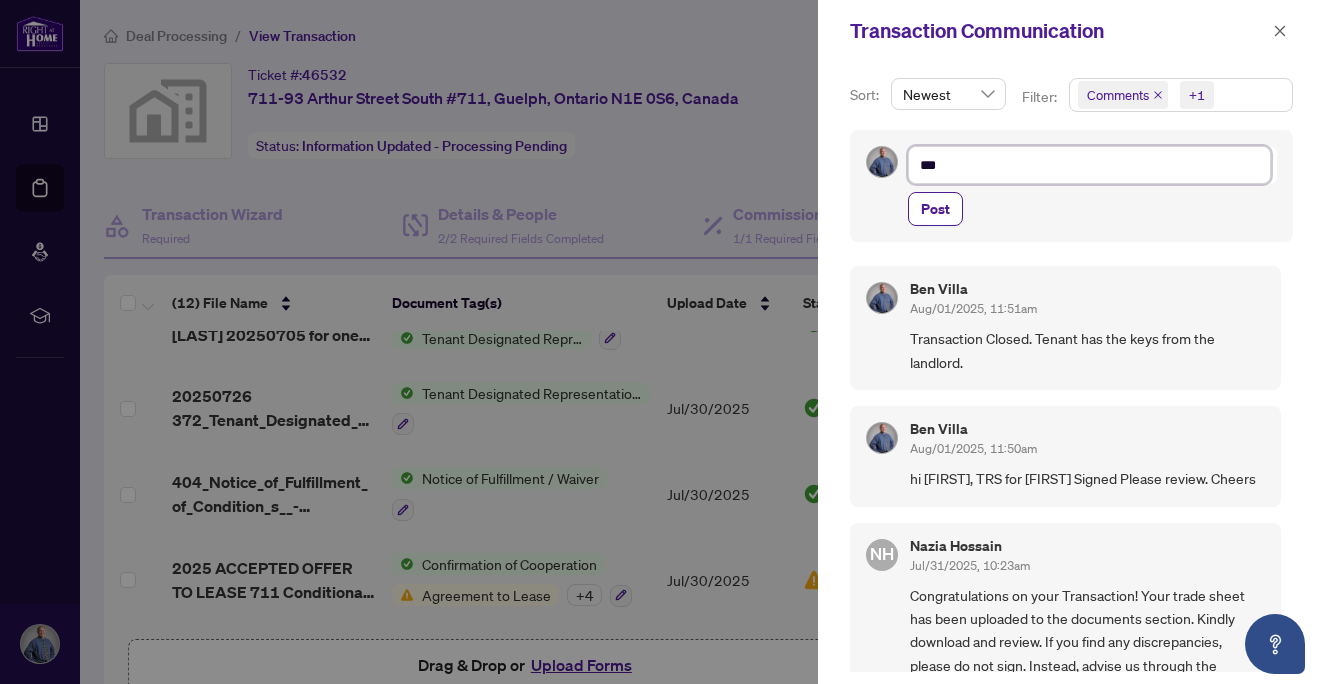 type on "****" 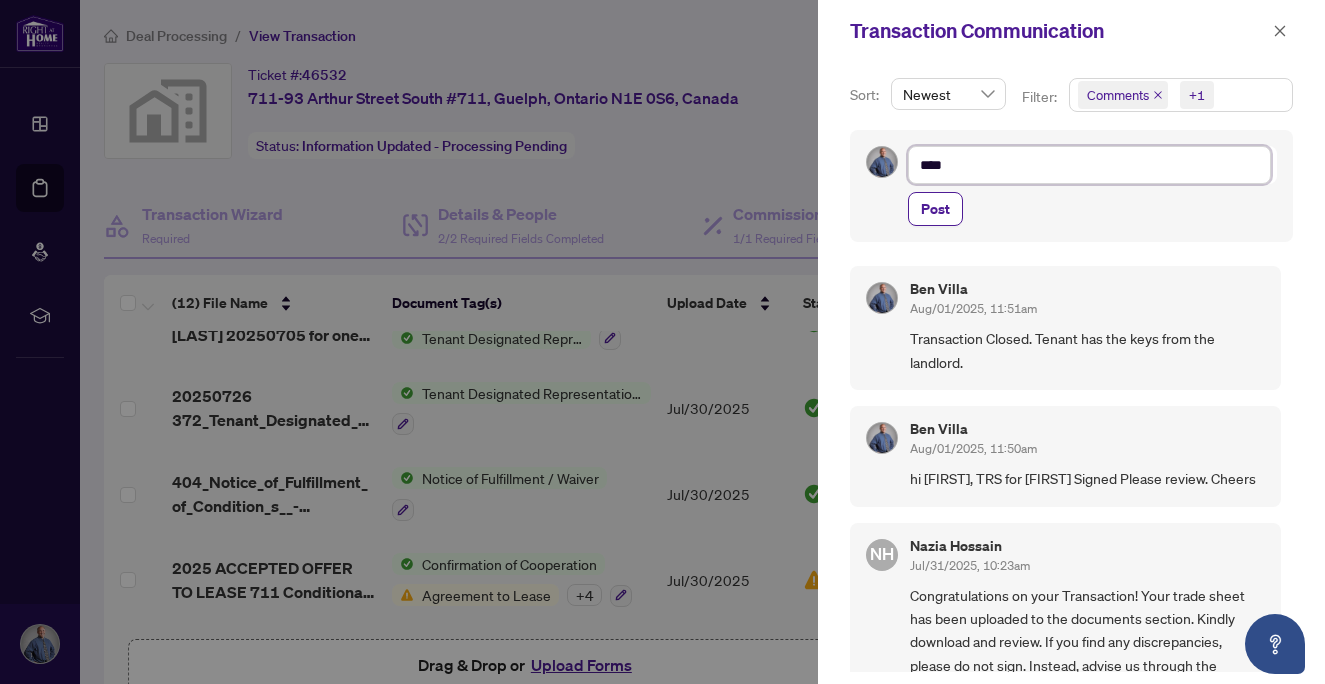 type on "*****" 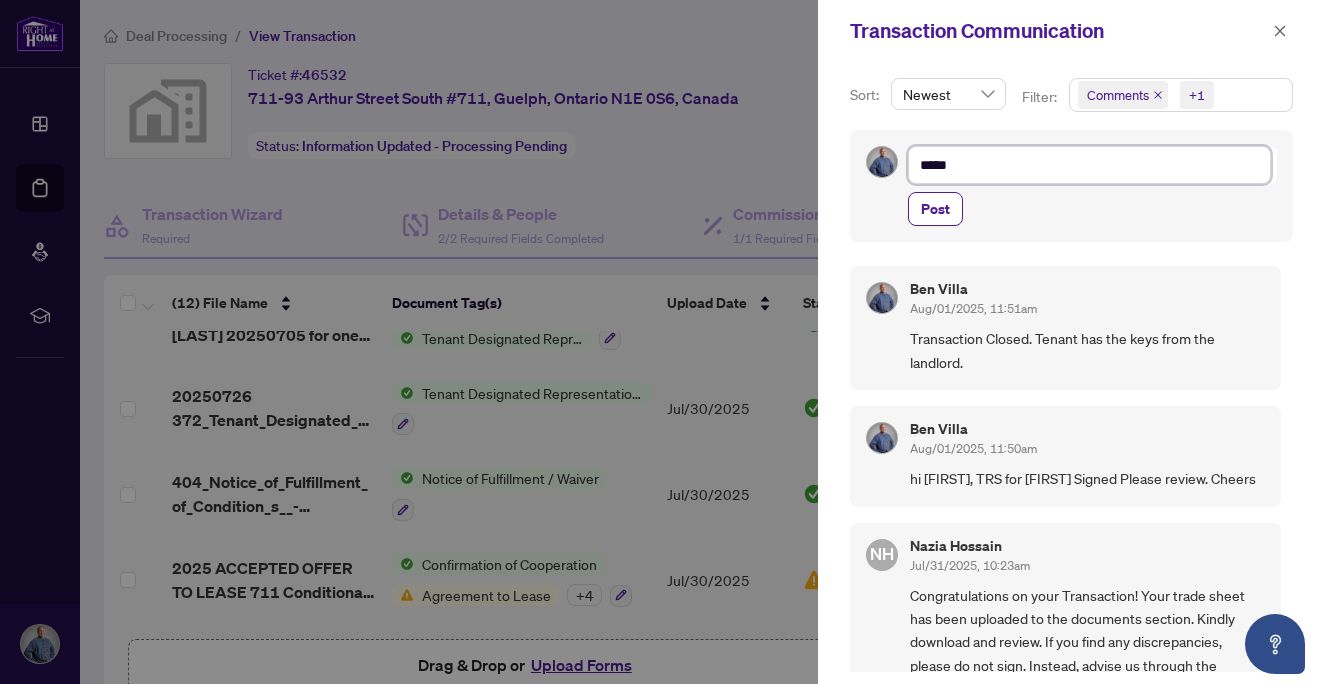 type on "*****" 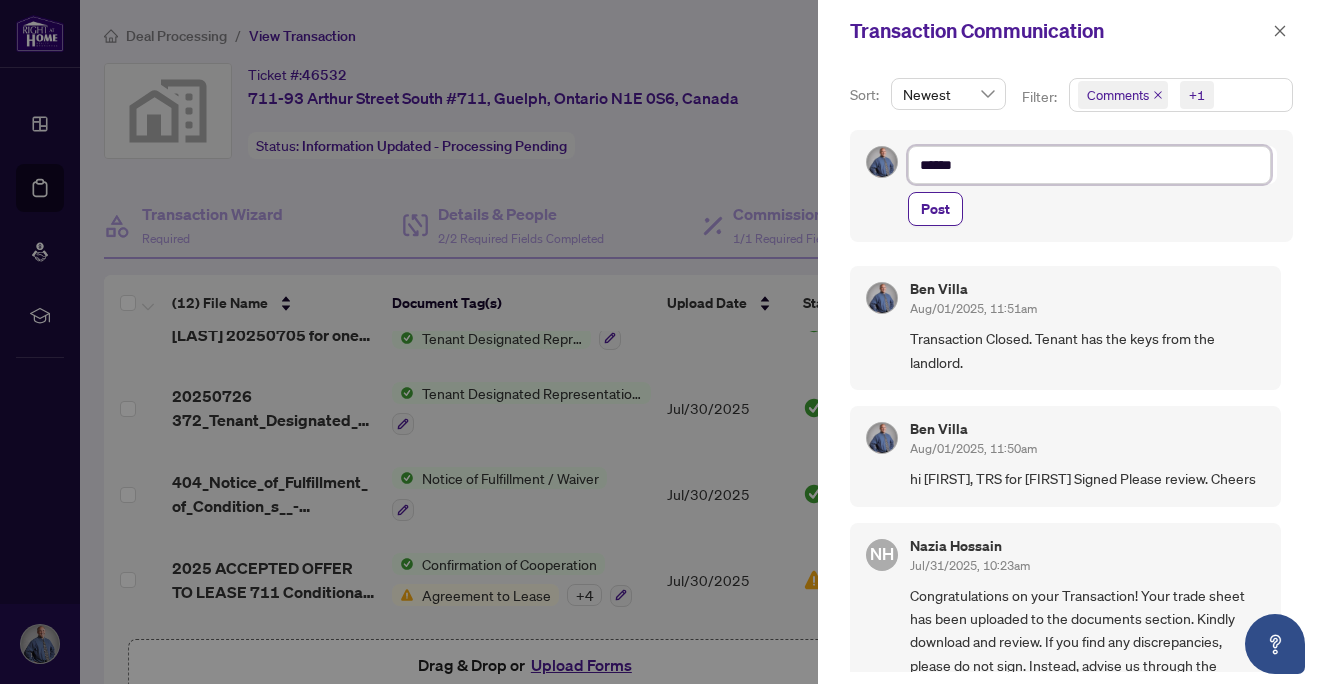 type on "*******" 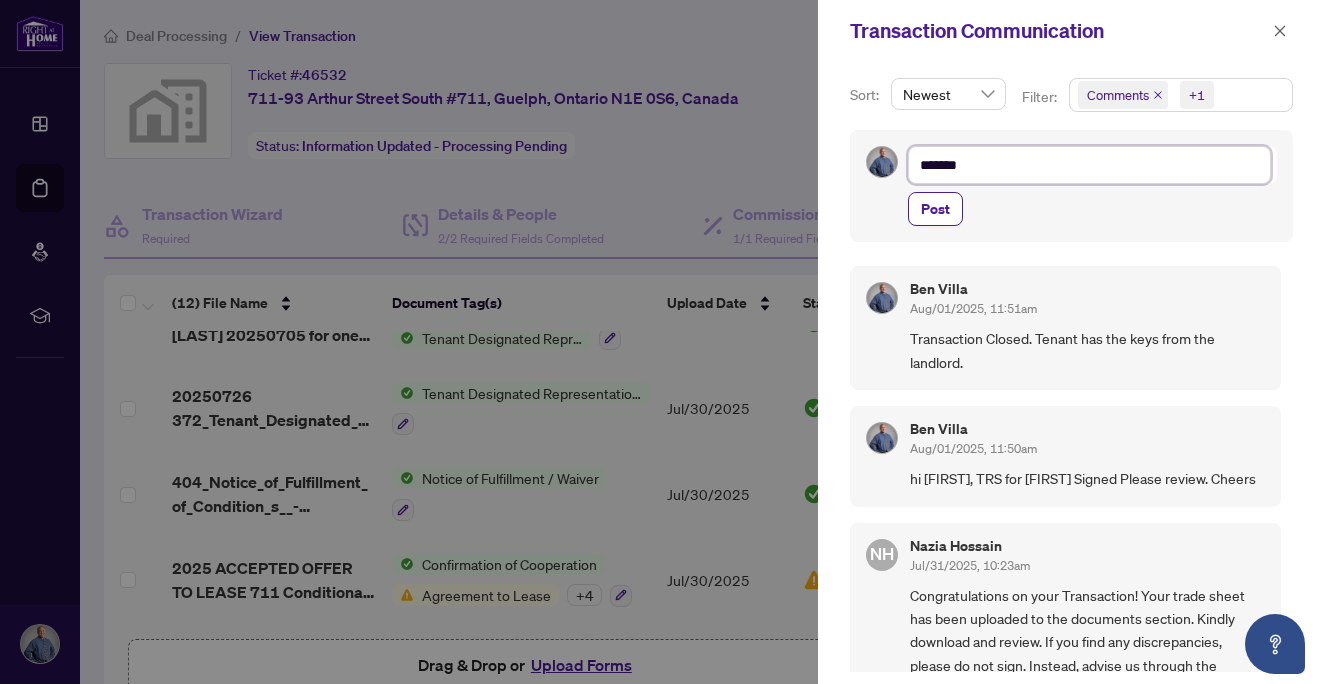 type on "********" 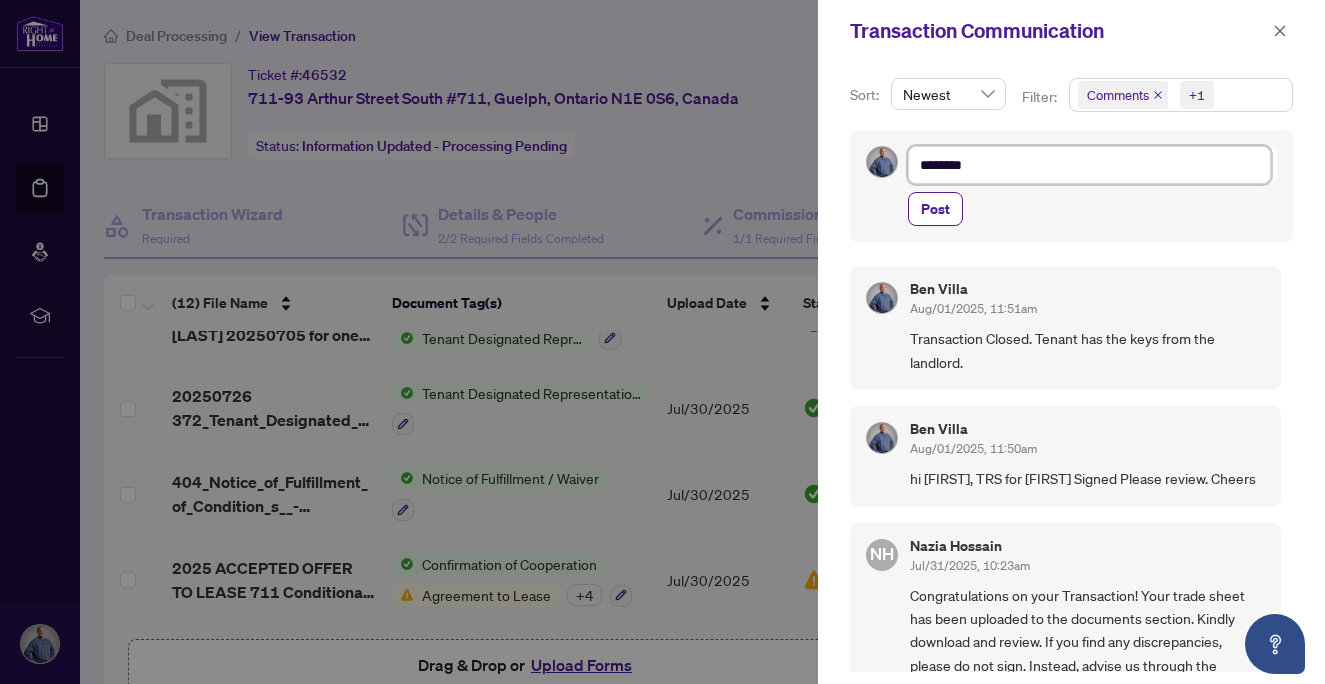 type on "*********" 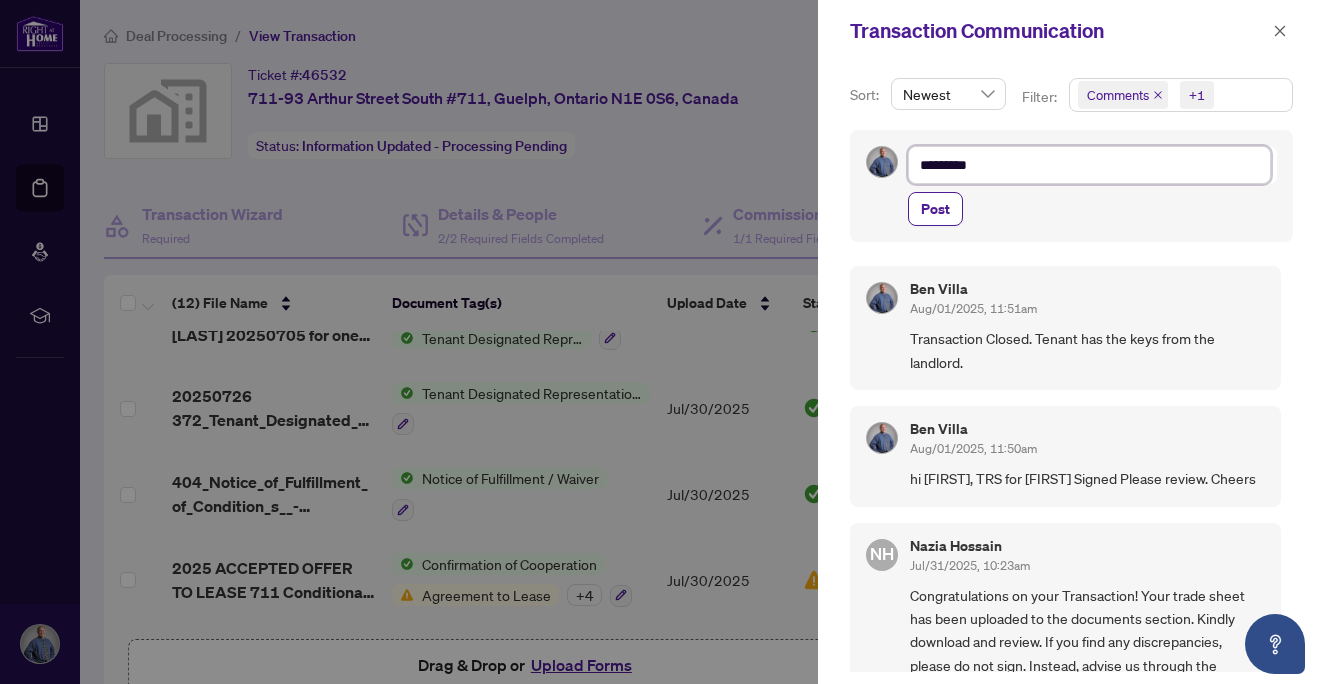 type on "**********" 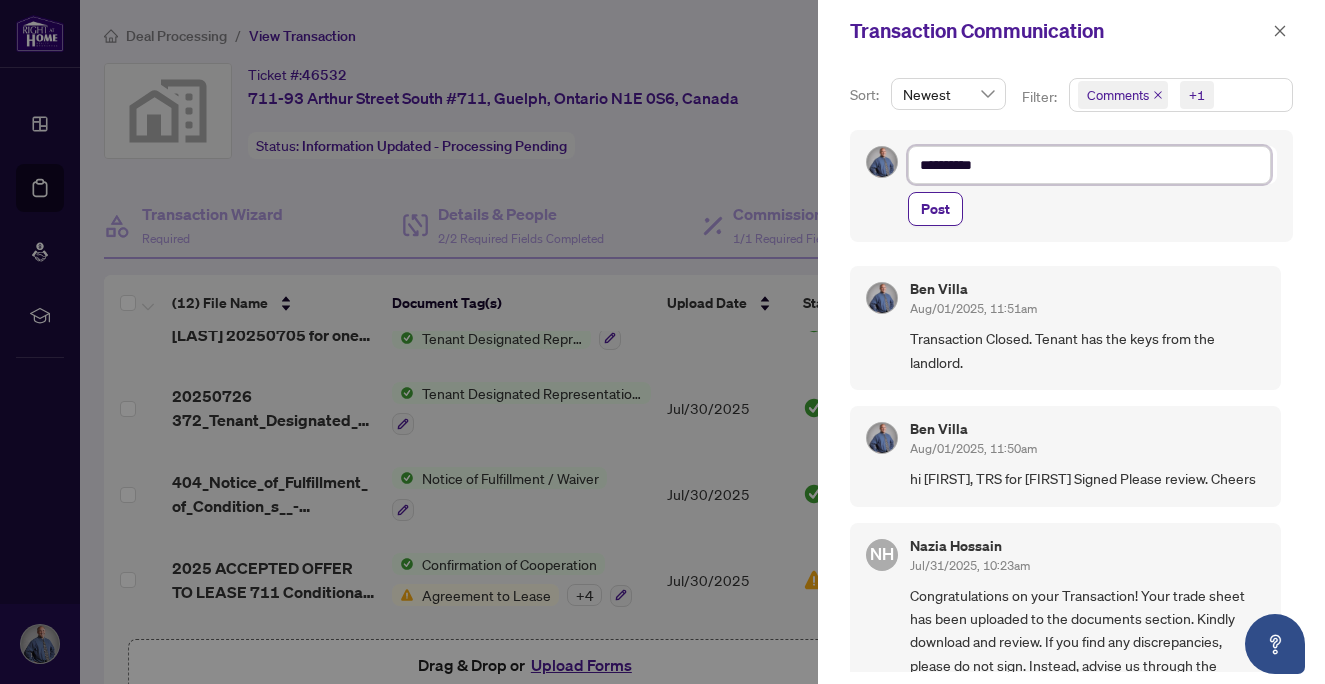 type on "**********" 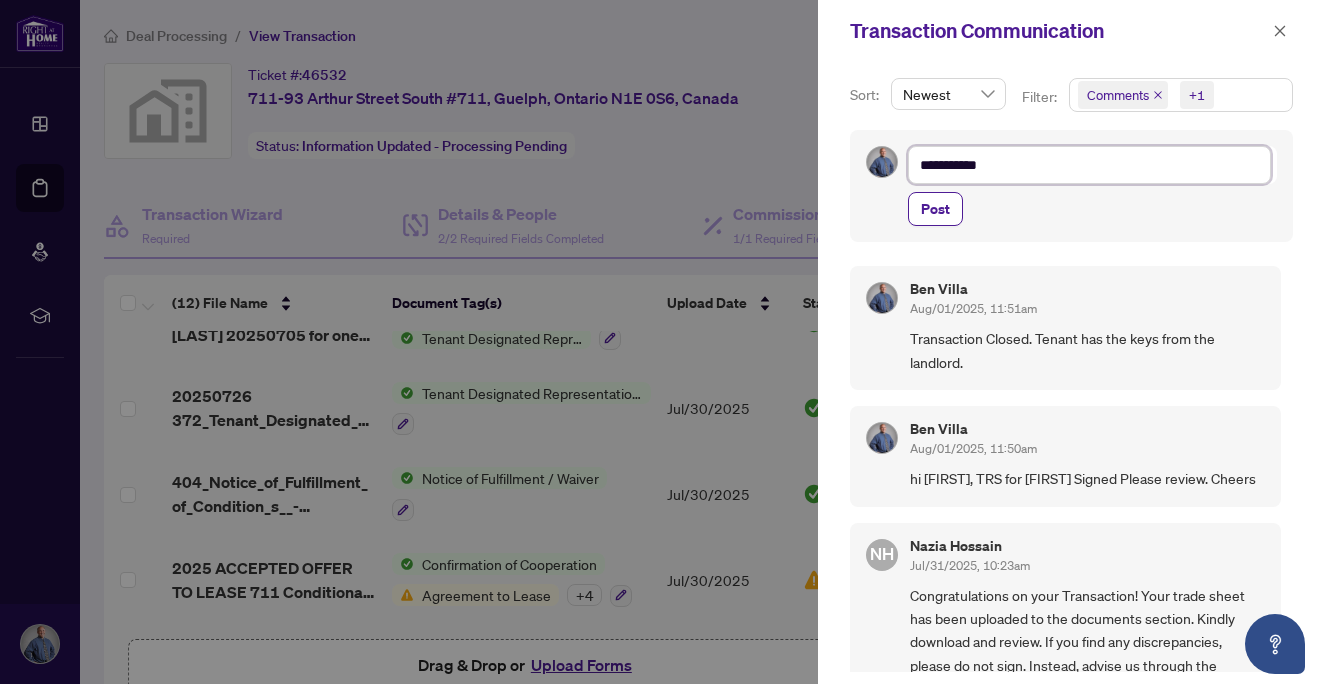 type on "**********" 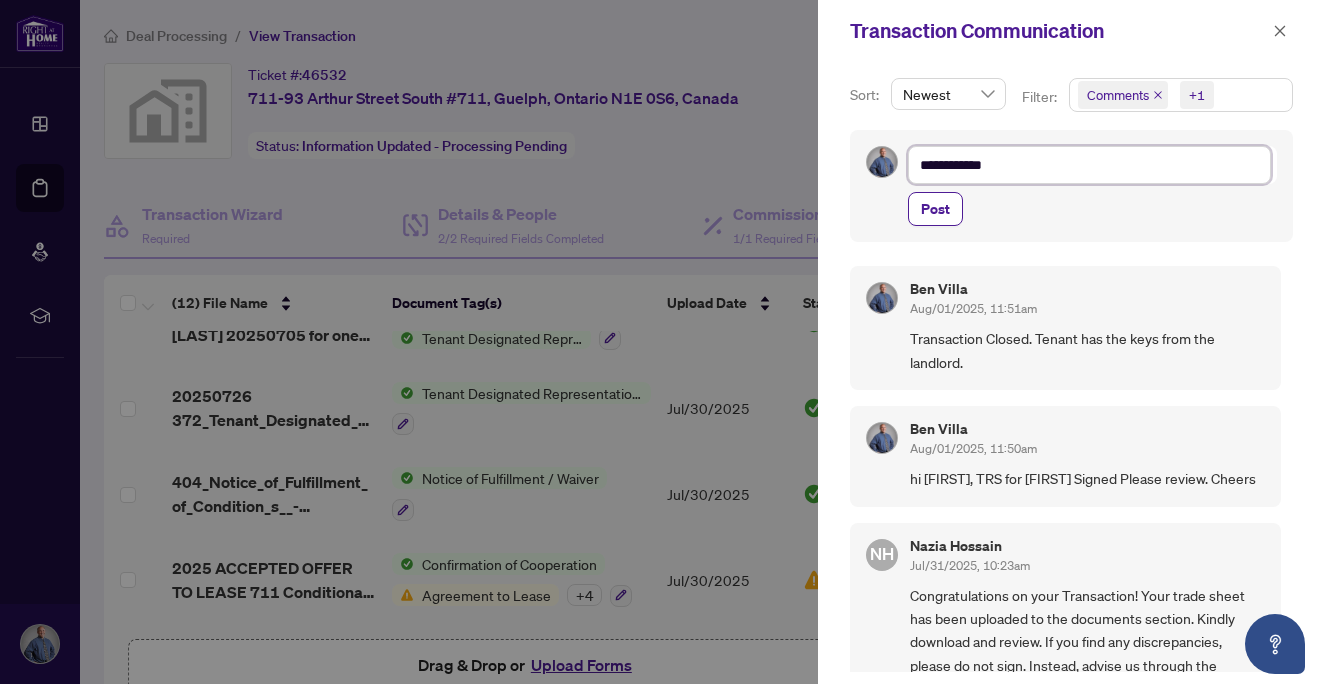 type on "**********" 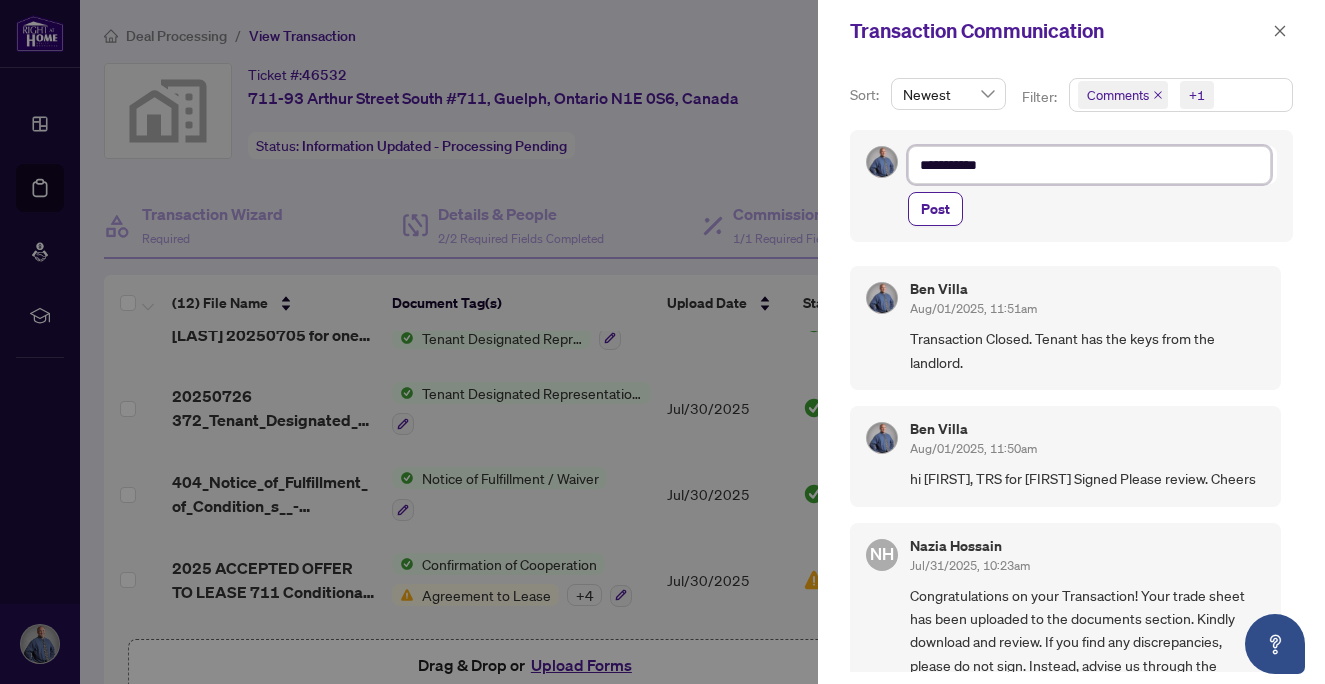 type on "**********" 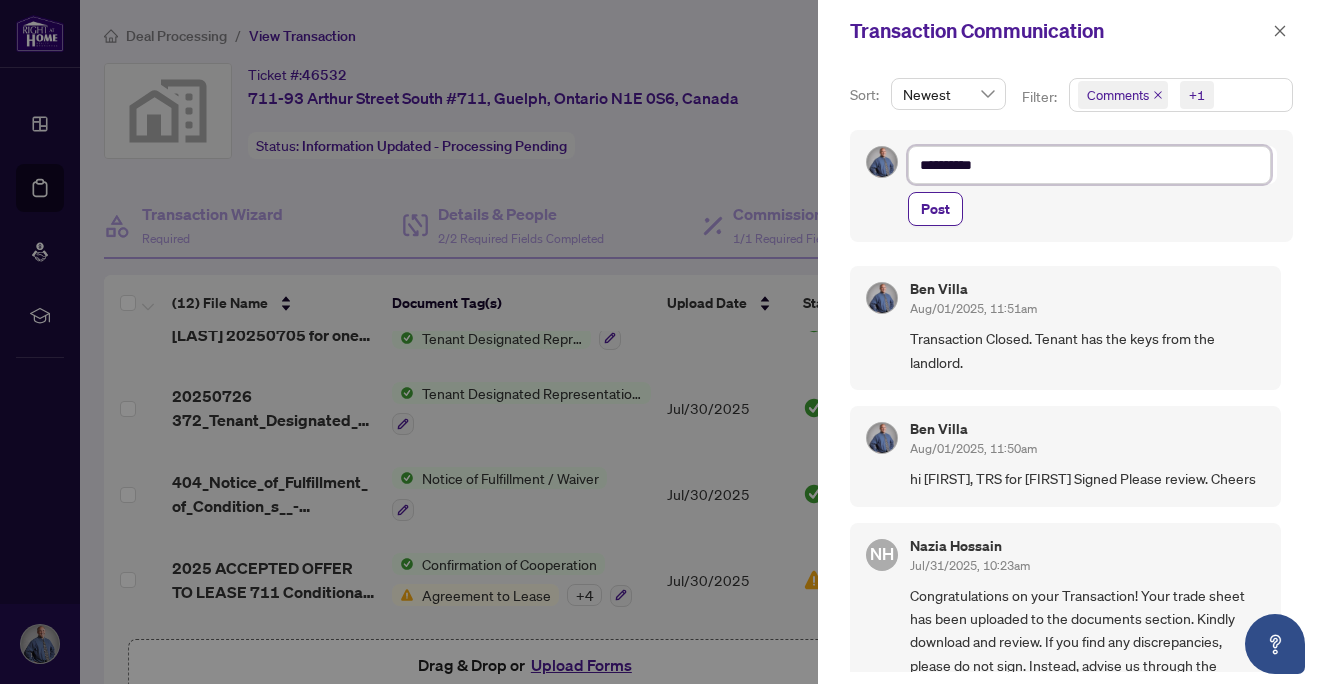 type on "*********" 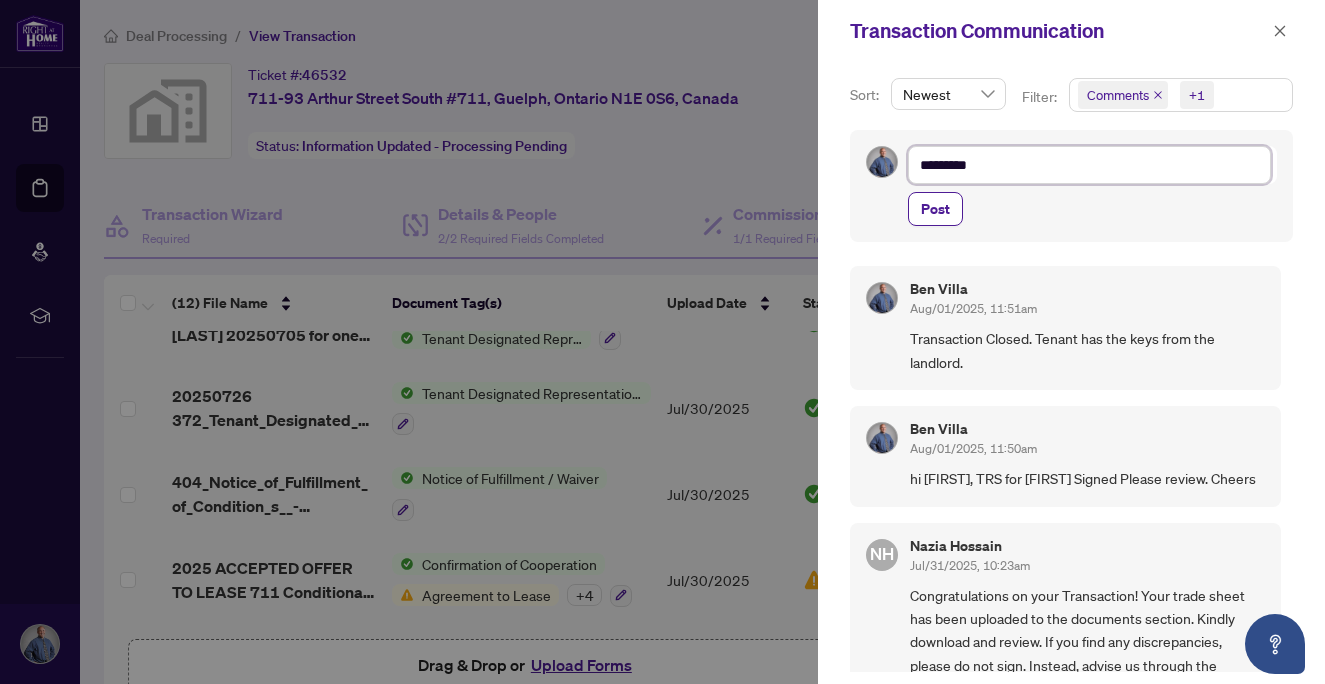 type on "********" 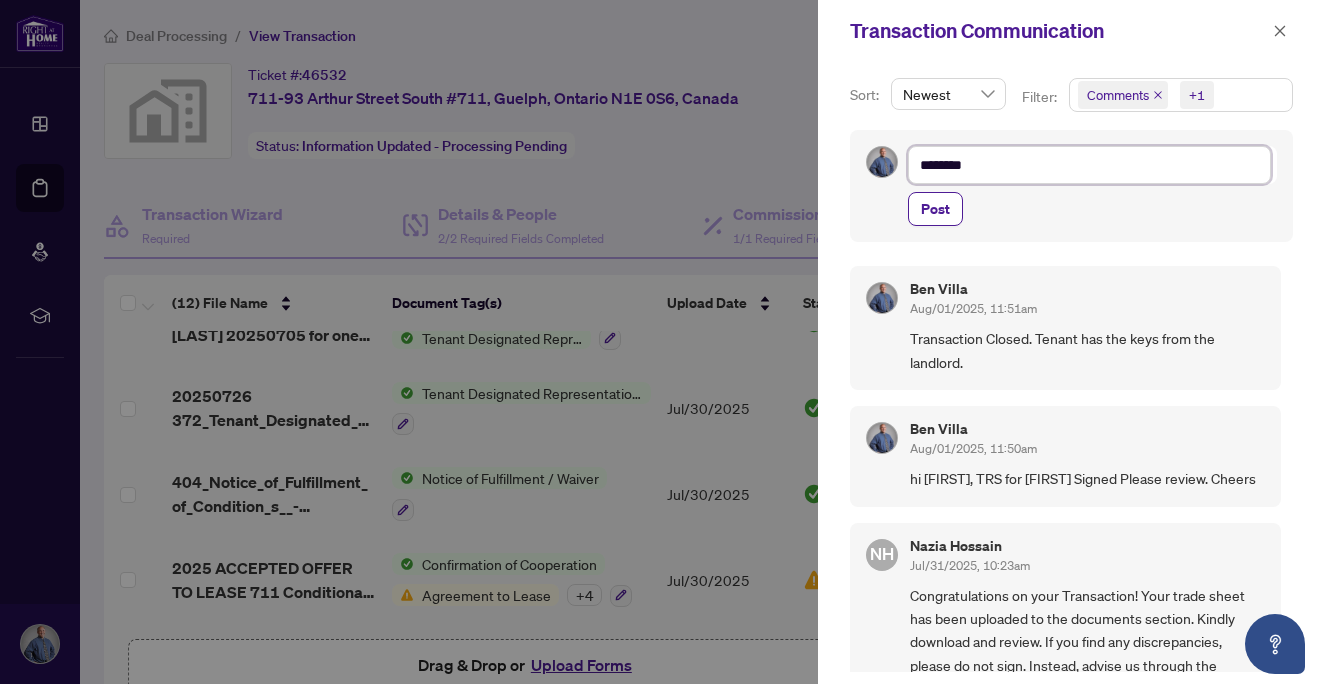 type on "*******" 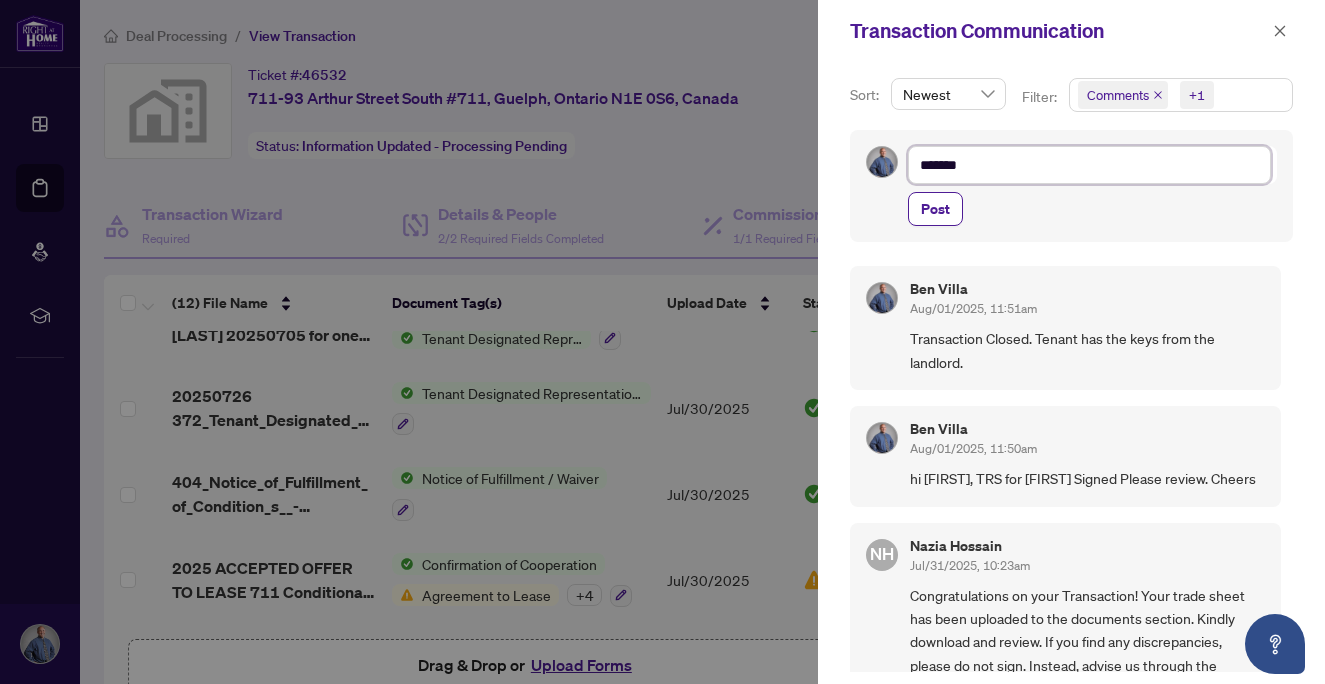 type on "*****" 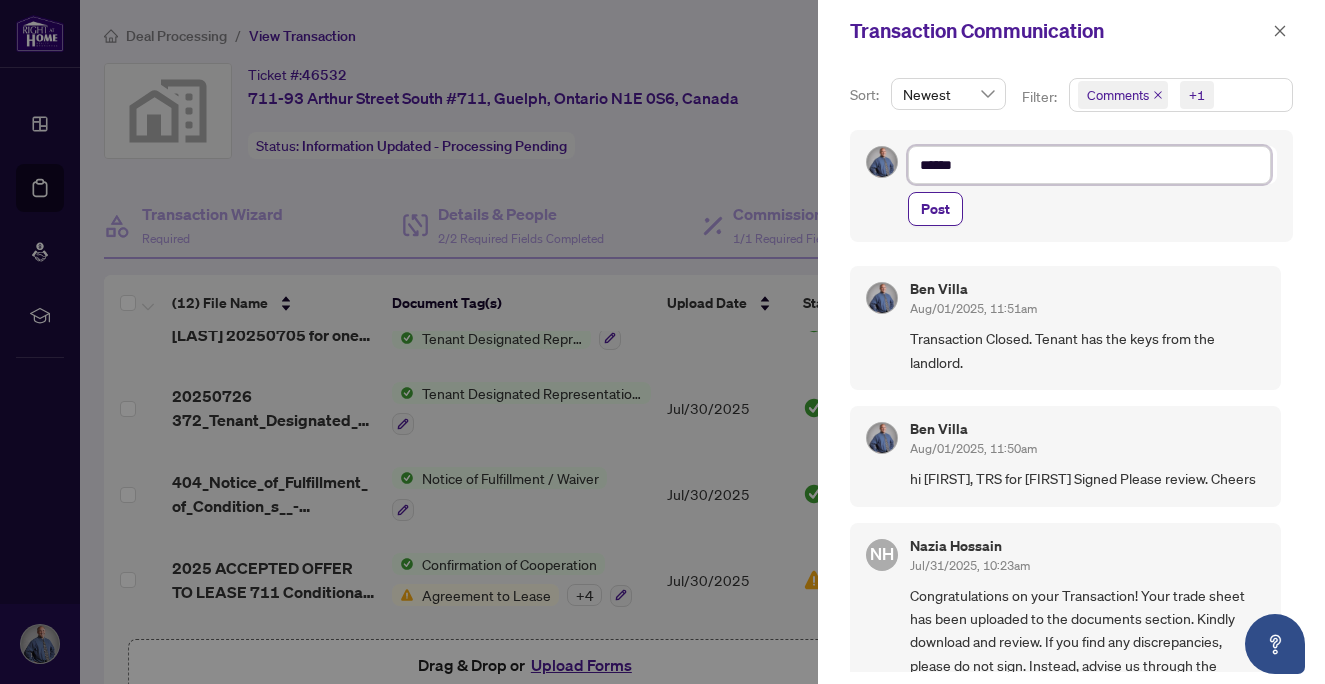 type on "*****" 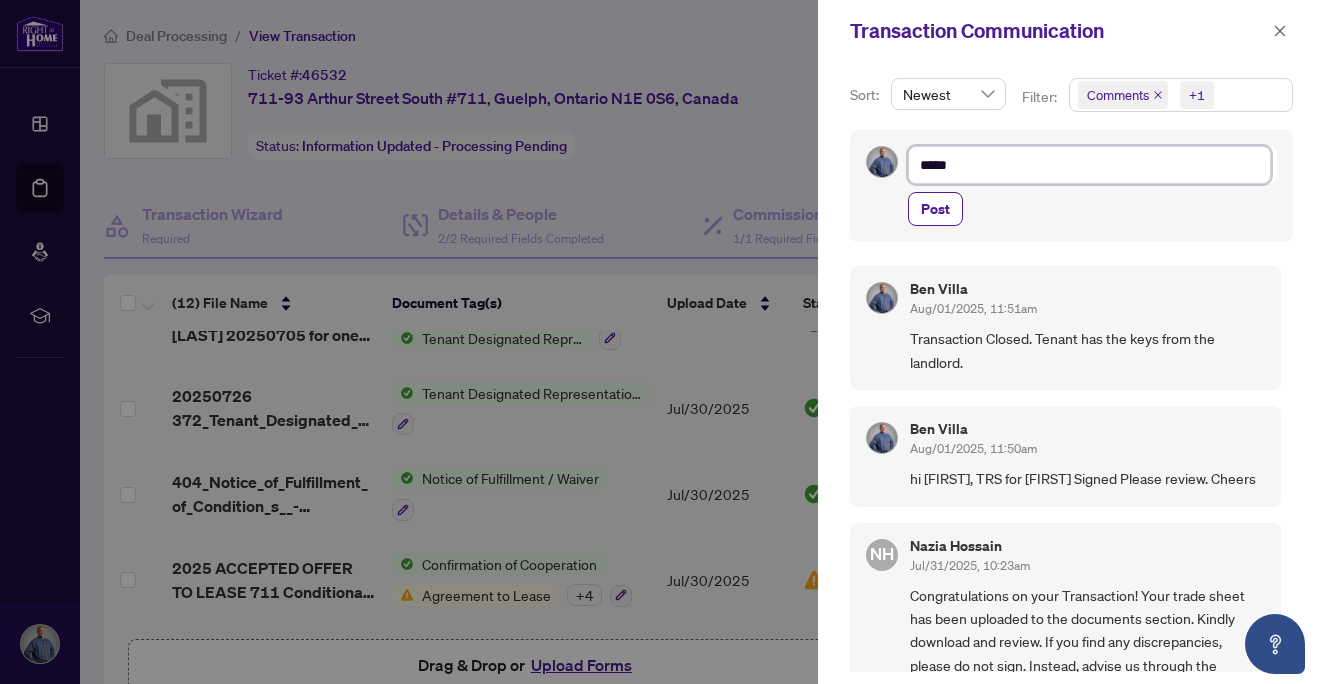 type on "****" 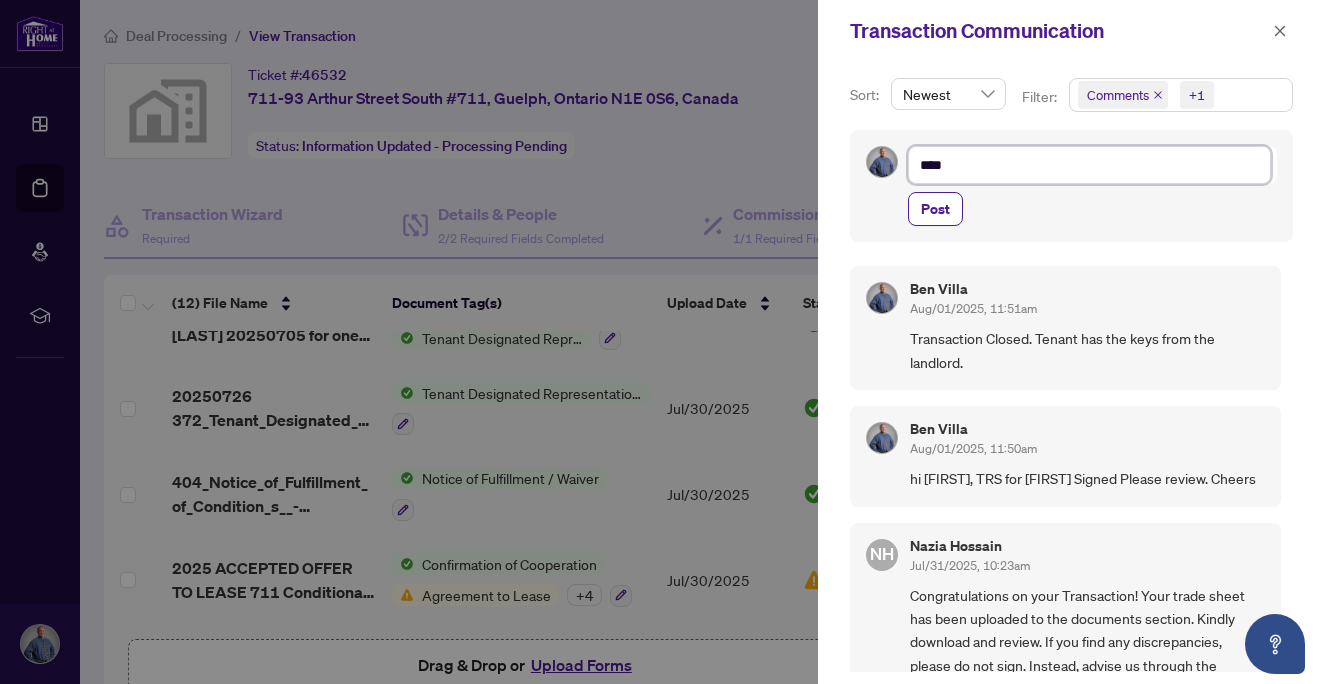 type on "***" 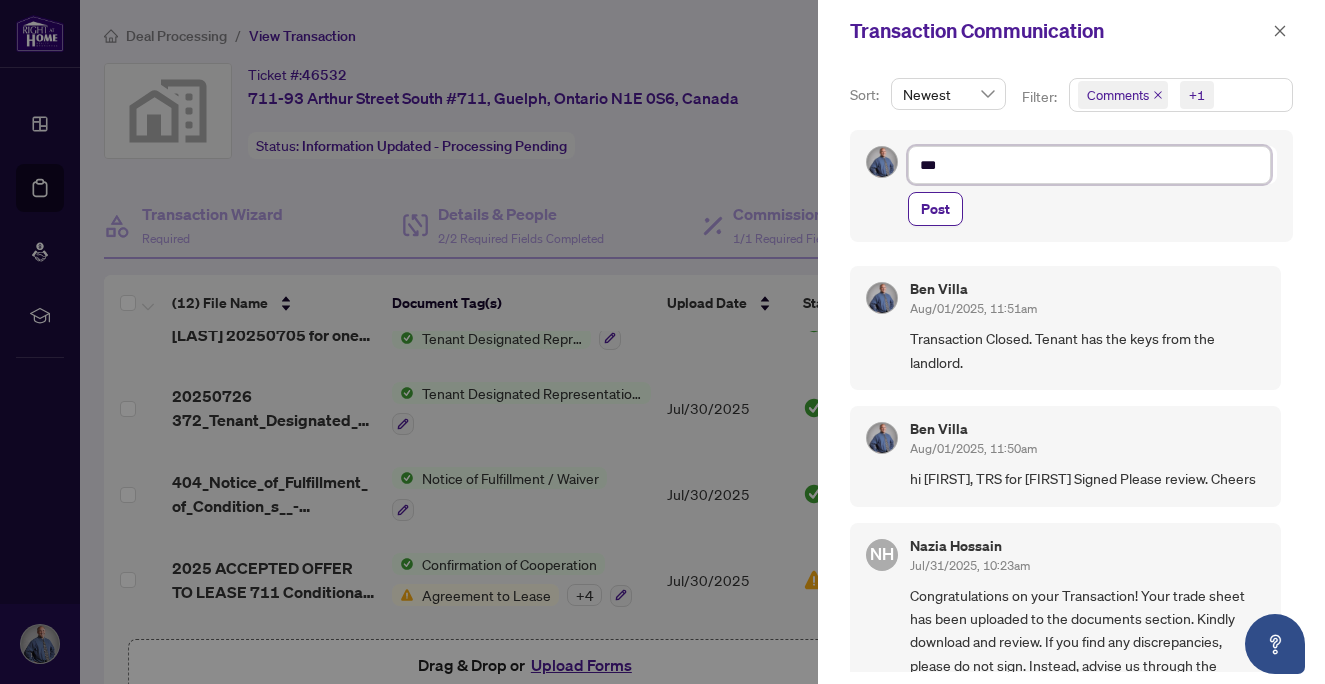 type on "**" 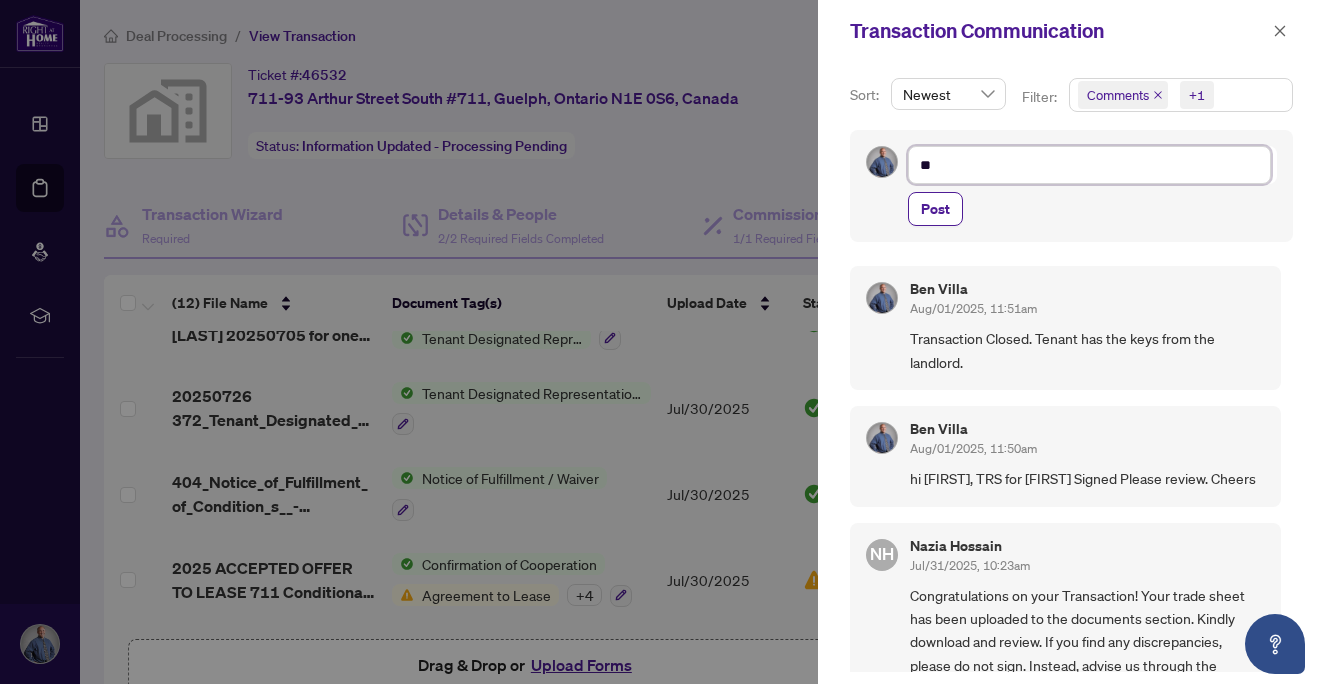 type on "*" 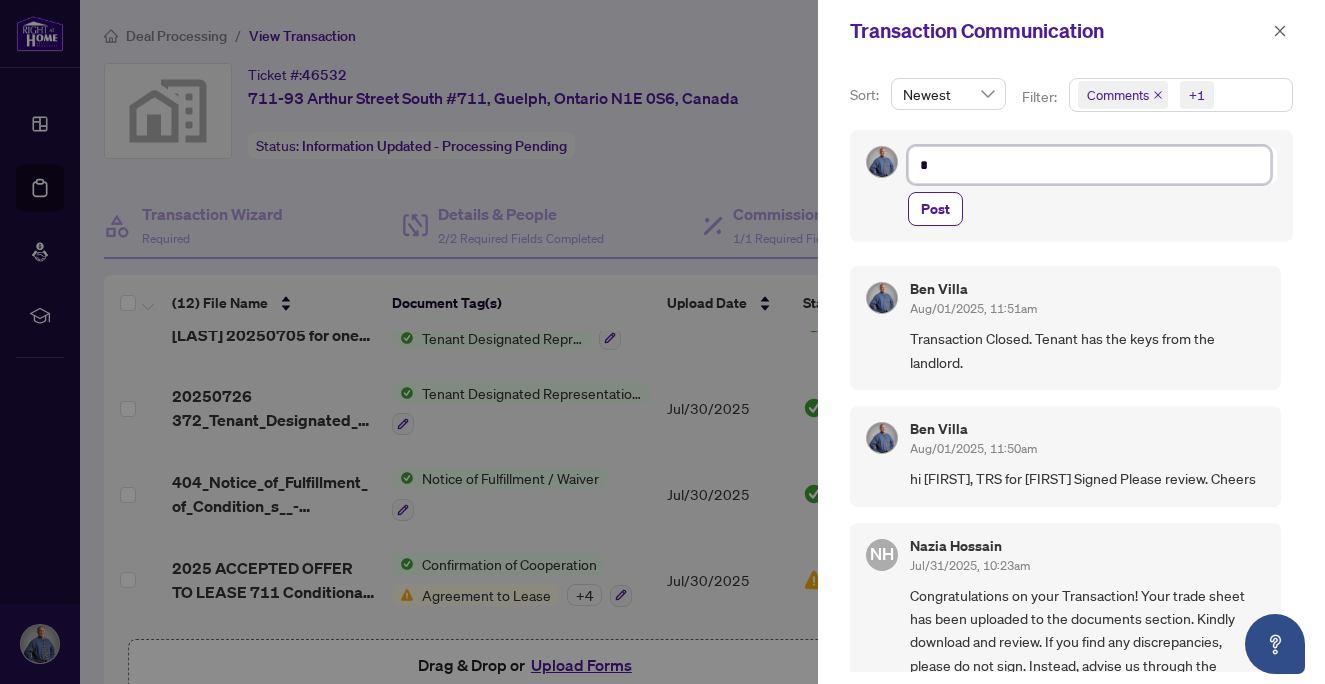 type on "**********" 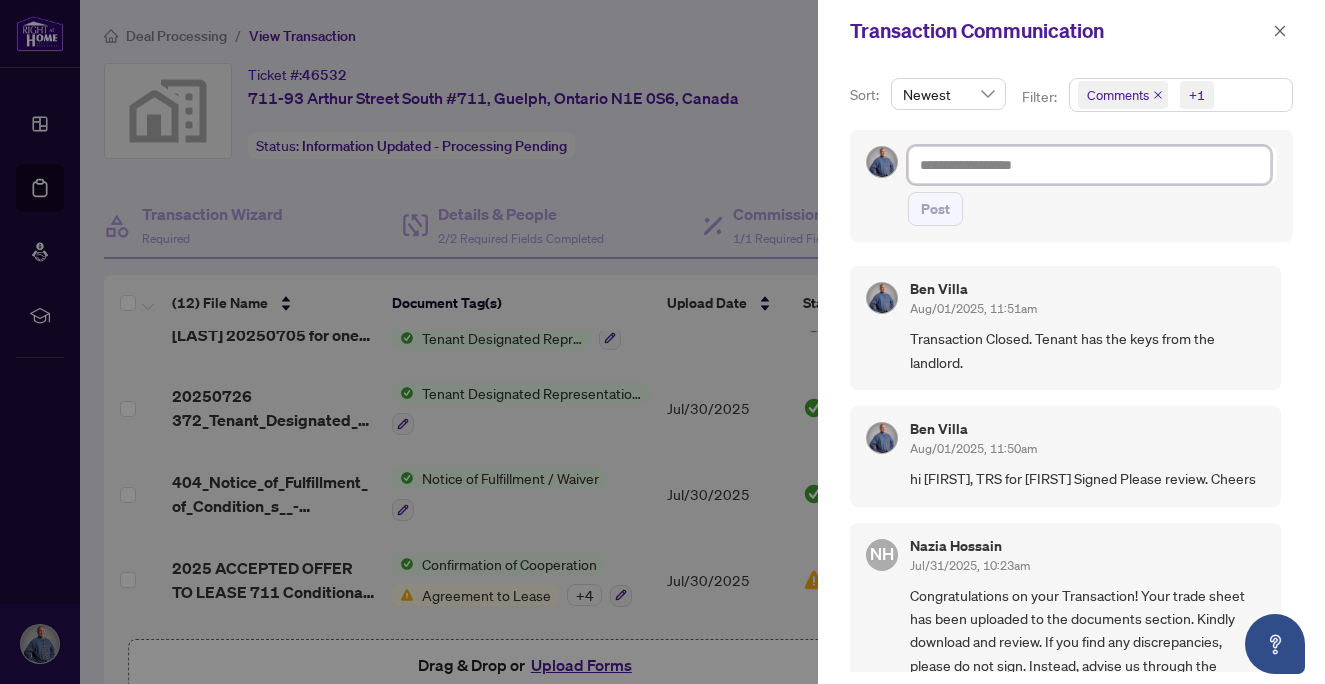 type on "*" 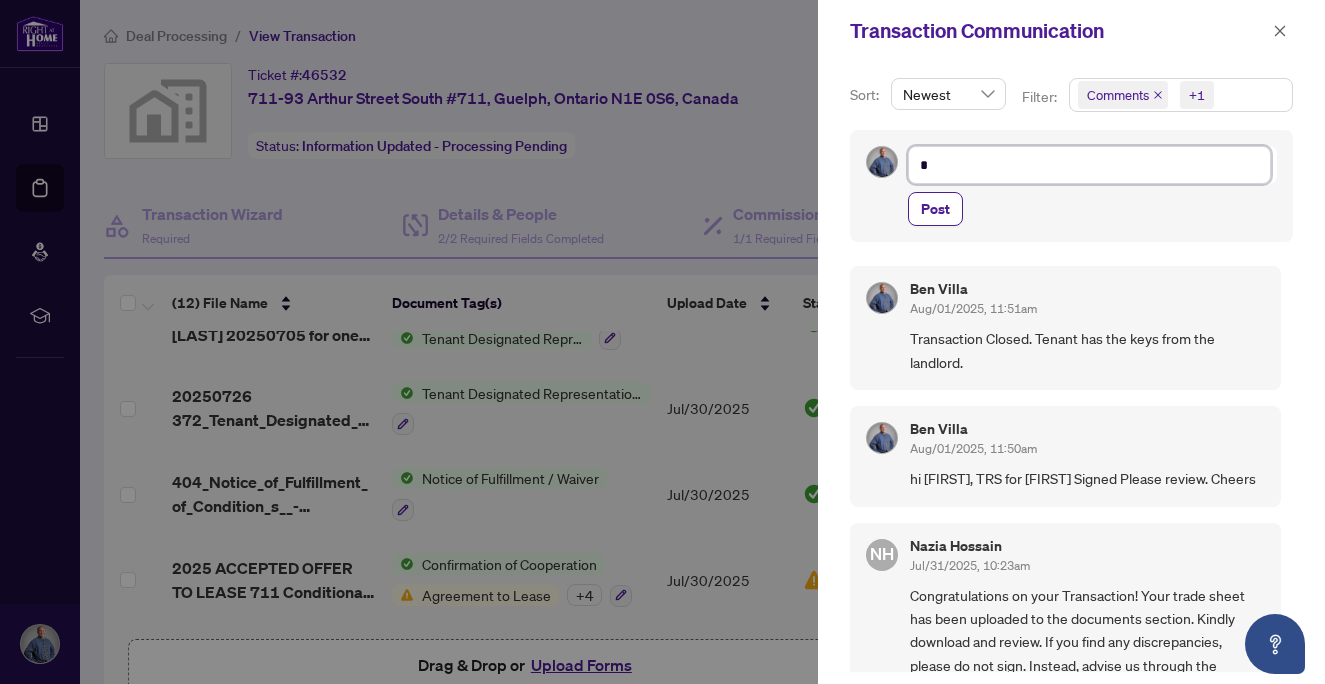 type on "**" 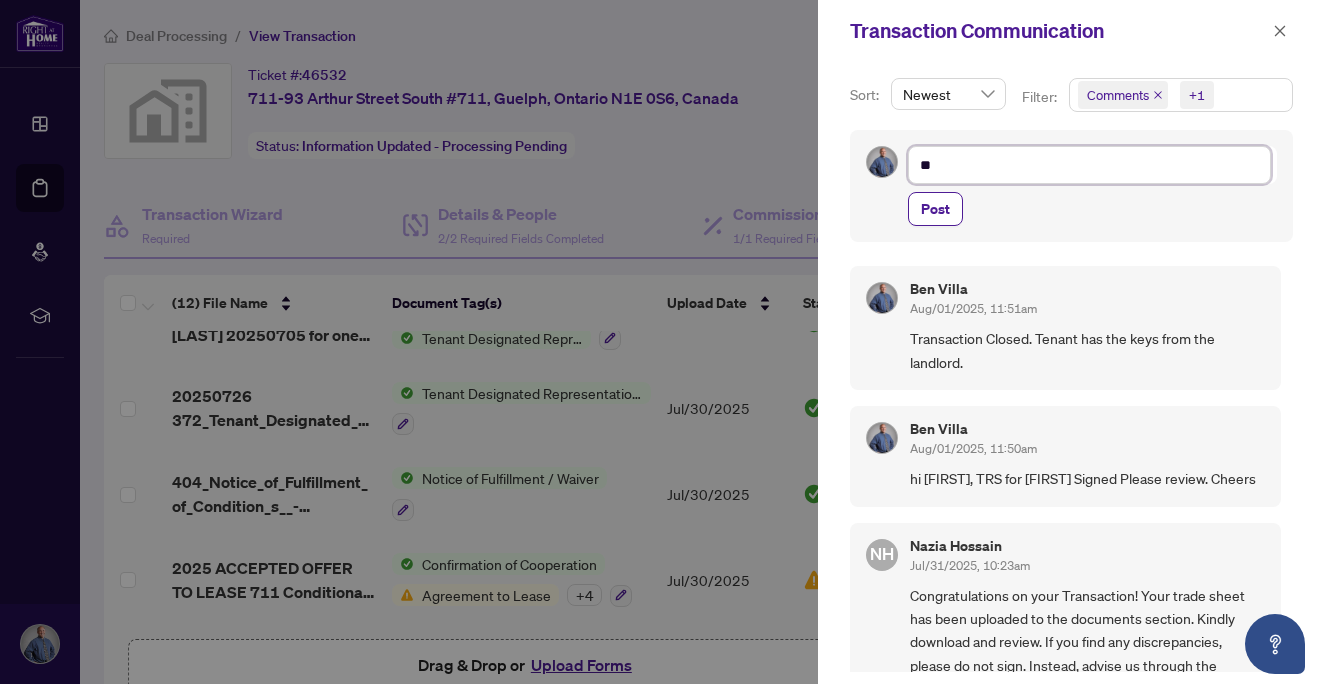 type on "***" 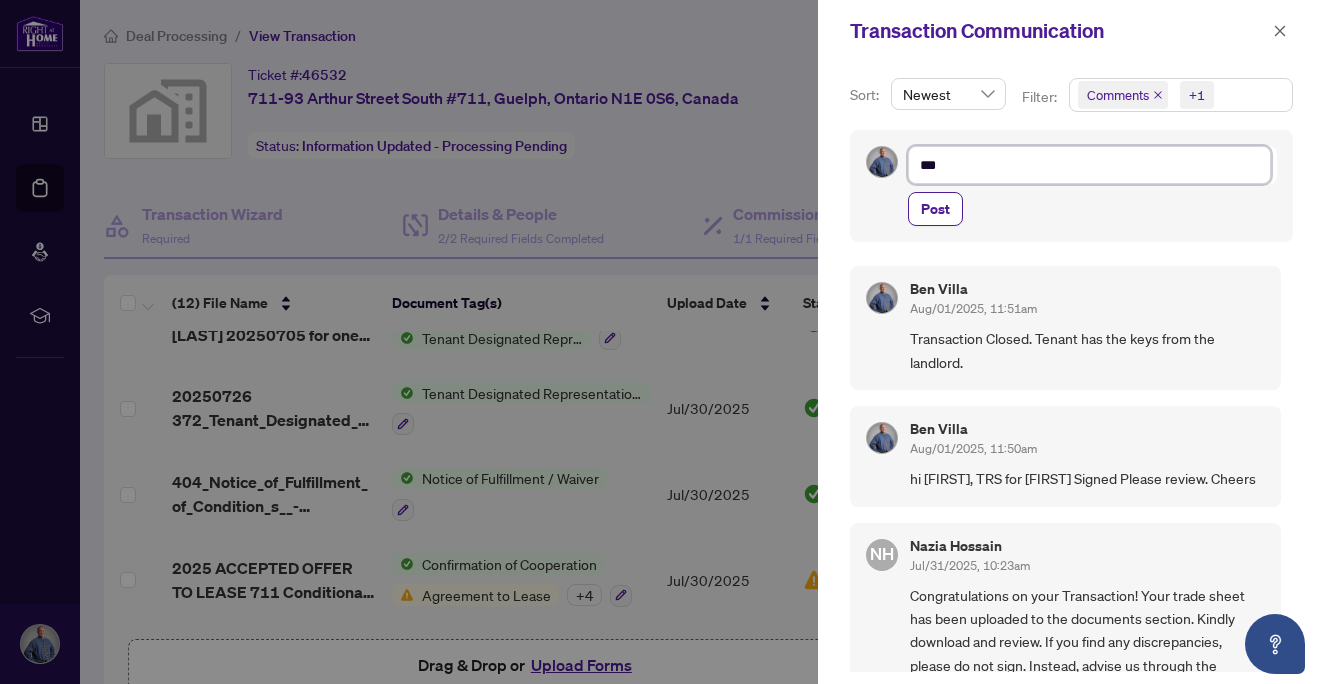 type on "***" 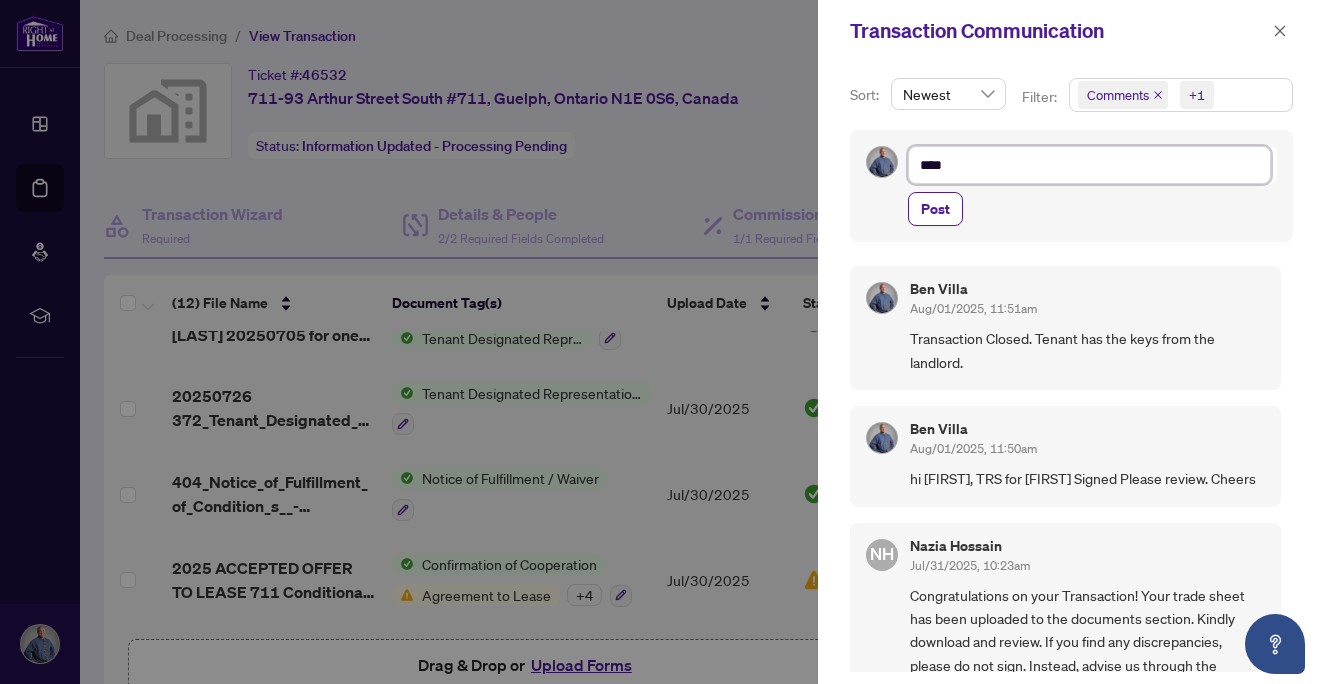 type on "***" 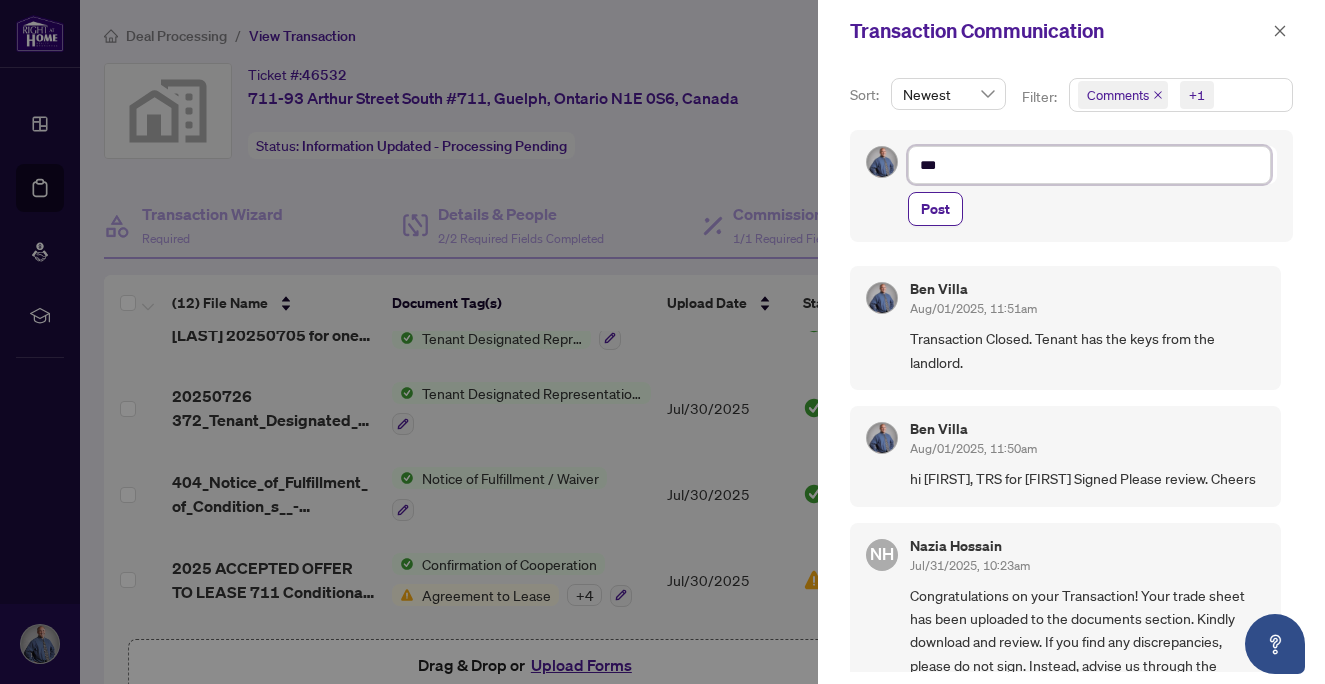 type on "**" 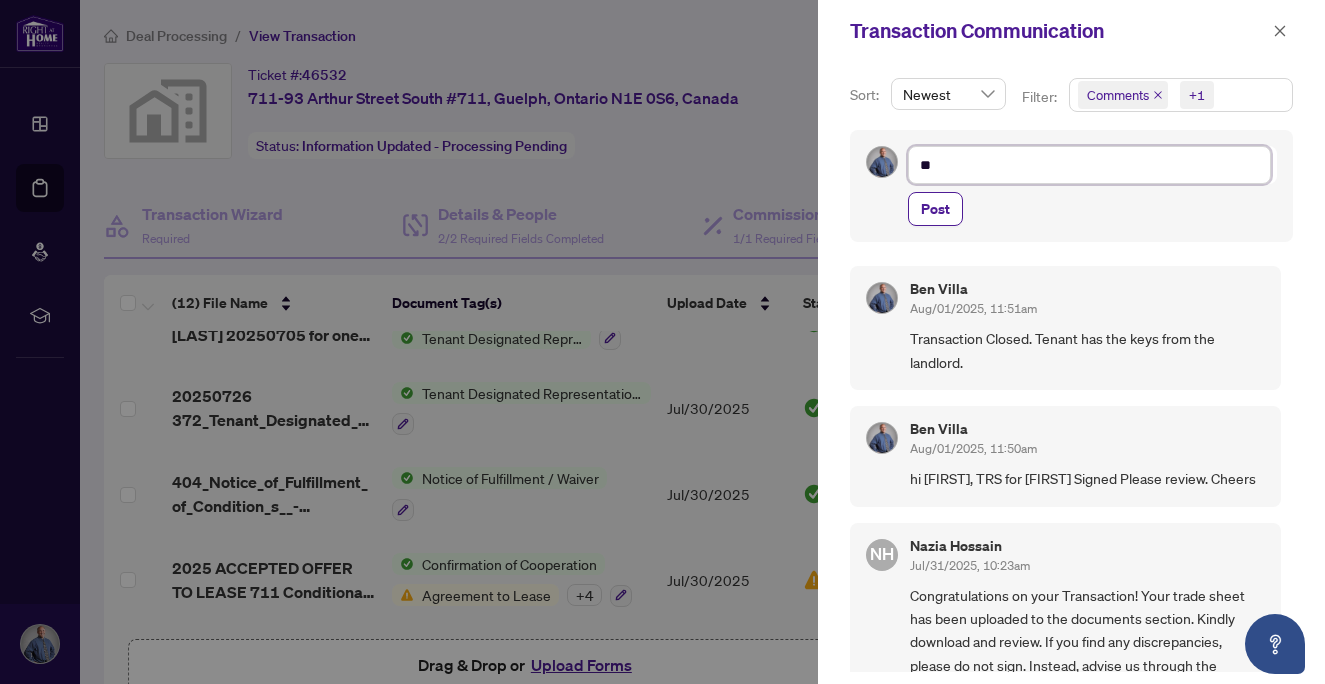 type on "*" 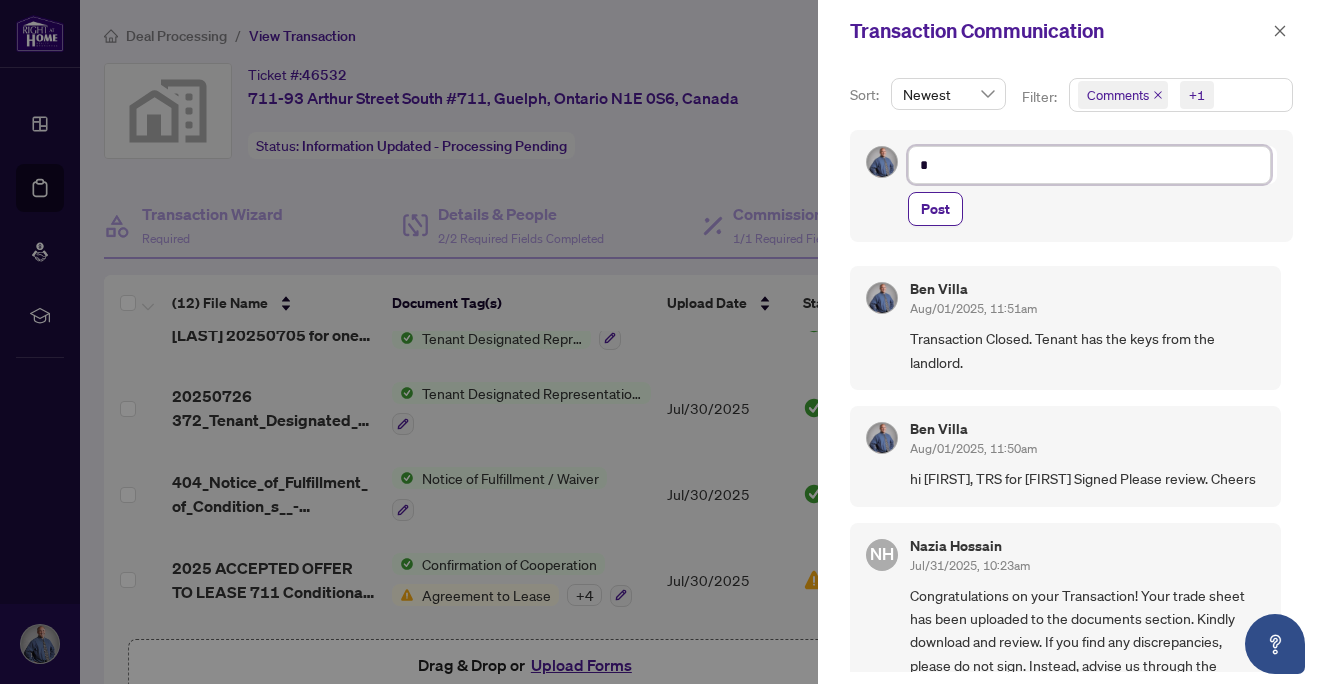 type on "**********" 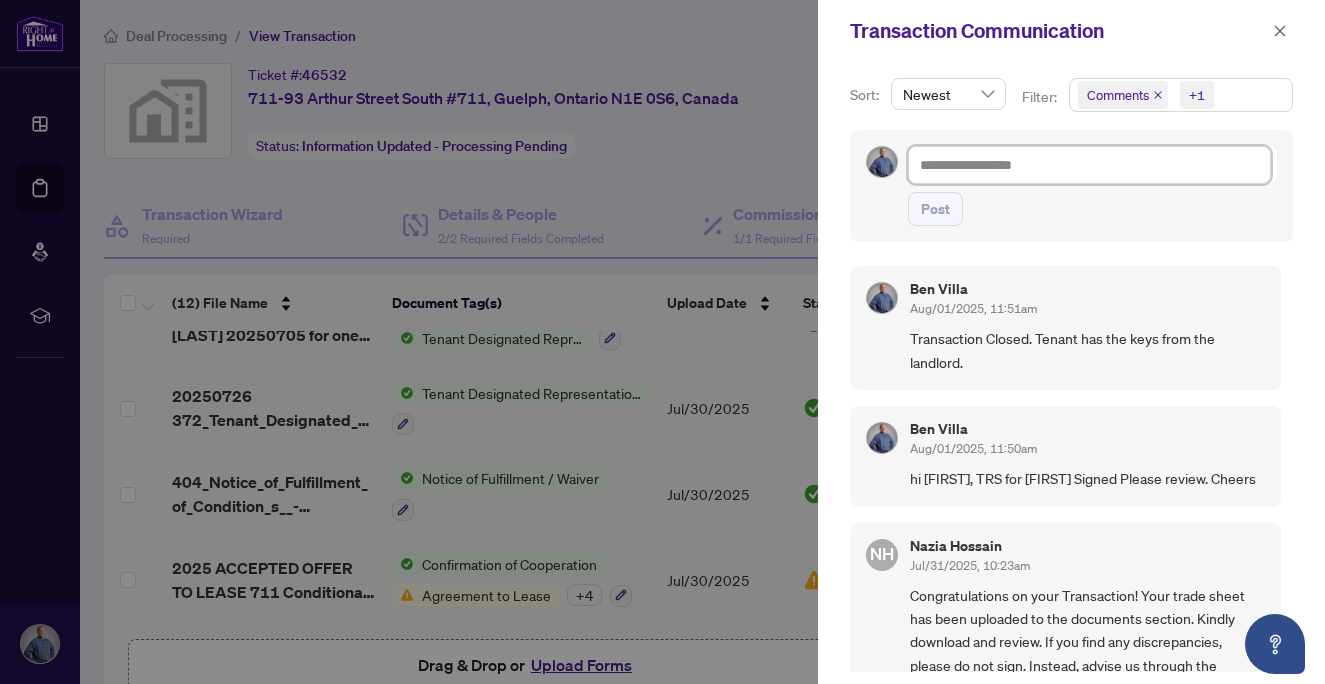 type on "*" 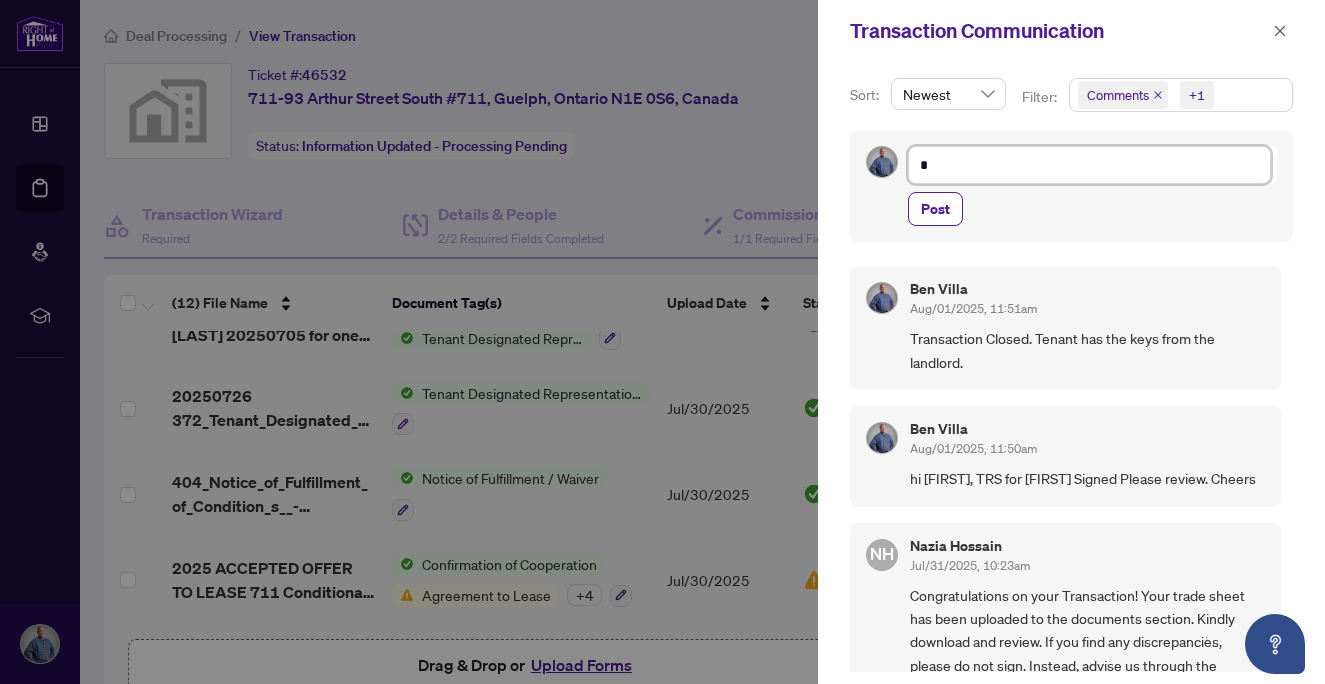 type on "**" 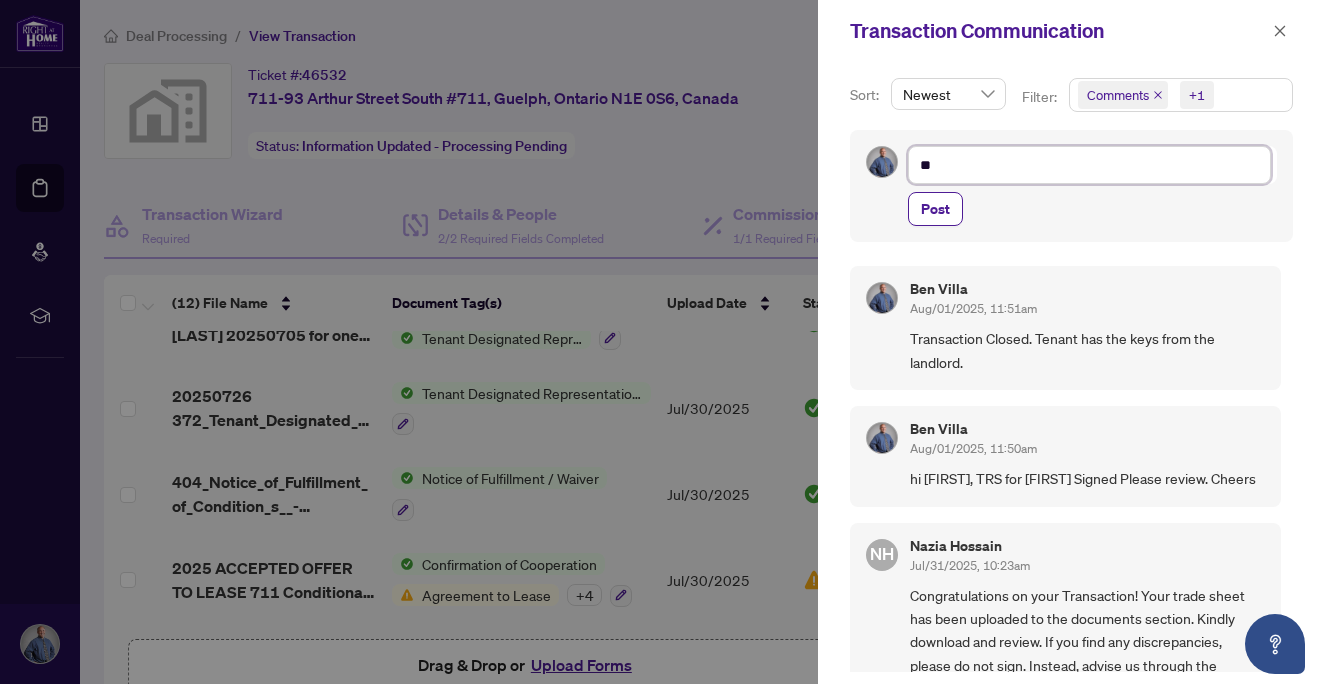 type on "***" 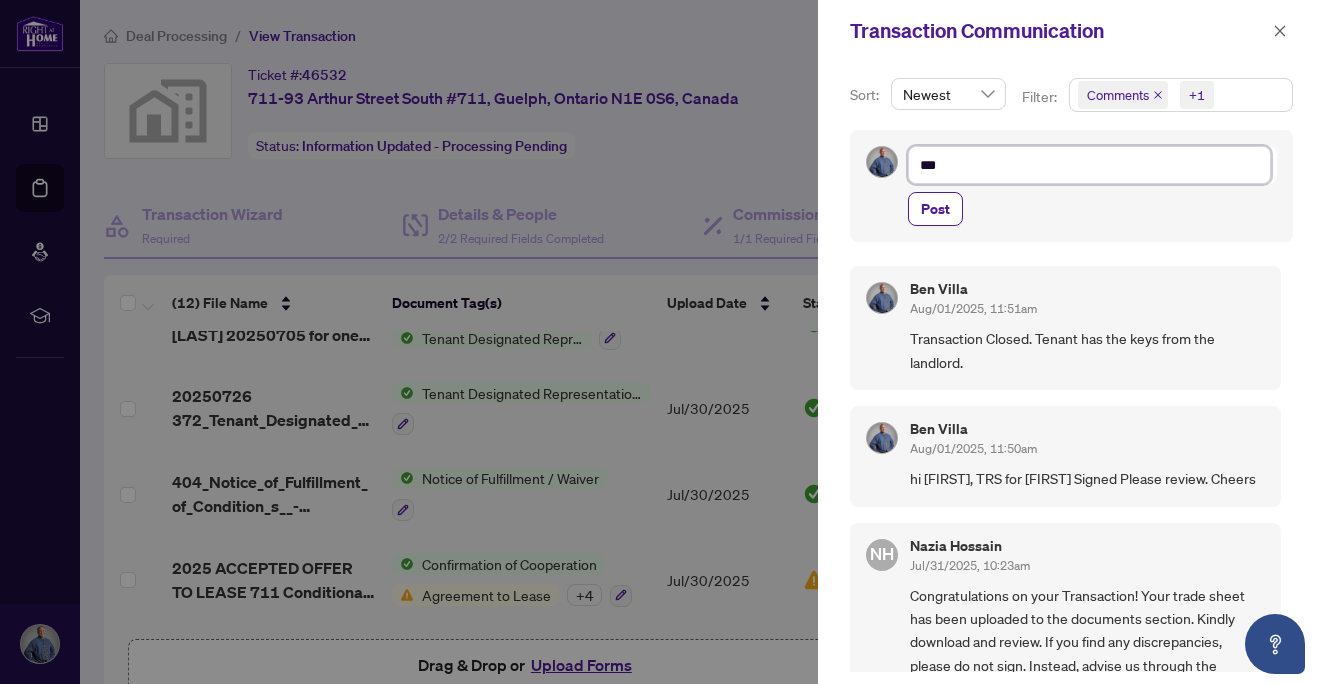 type on "****" 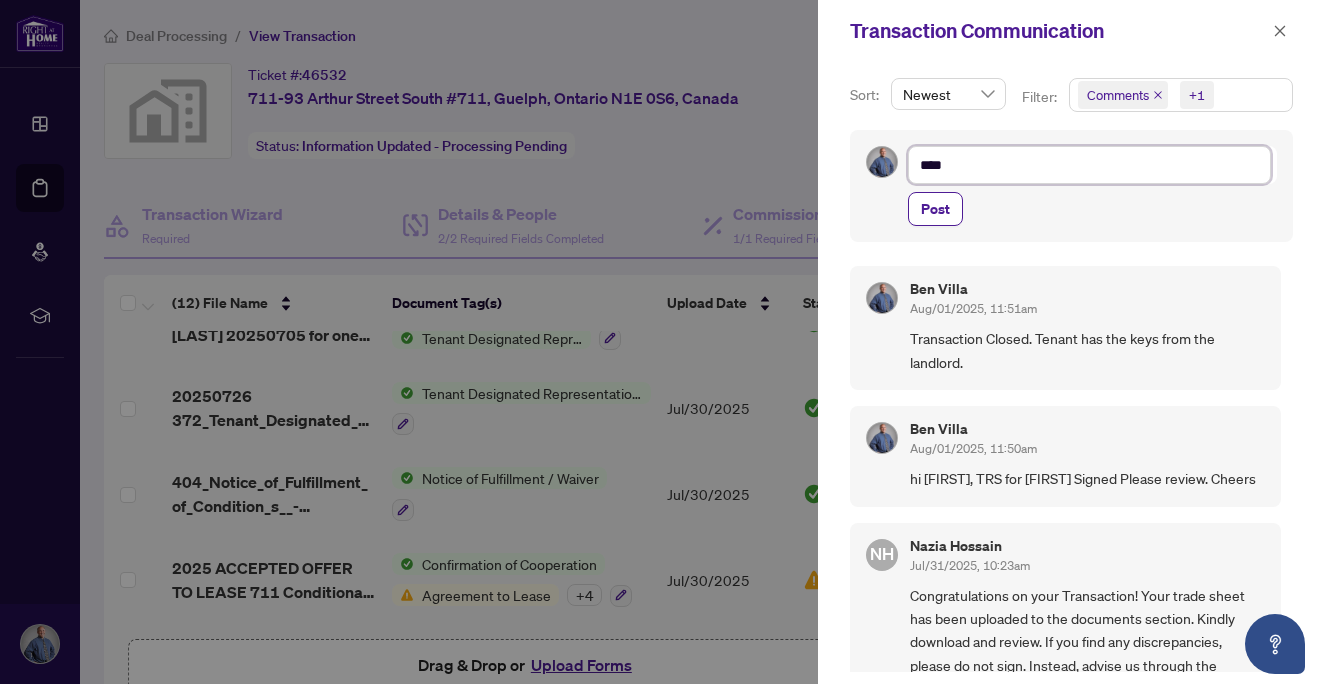 type on "*****" 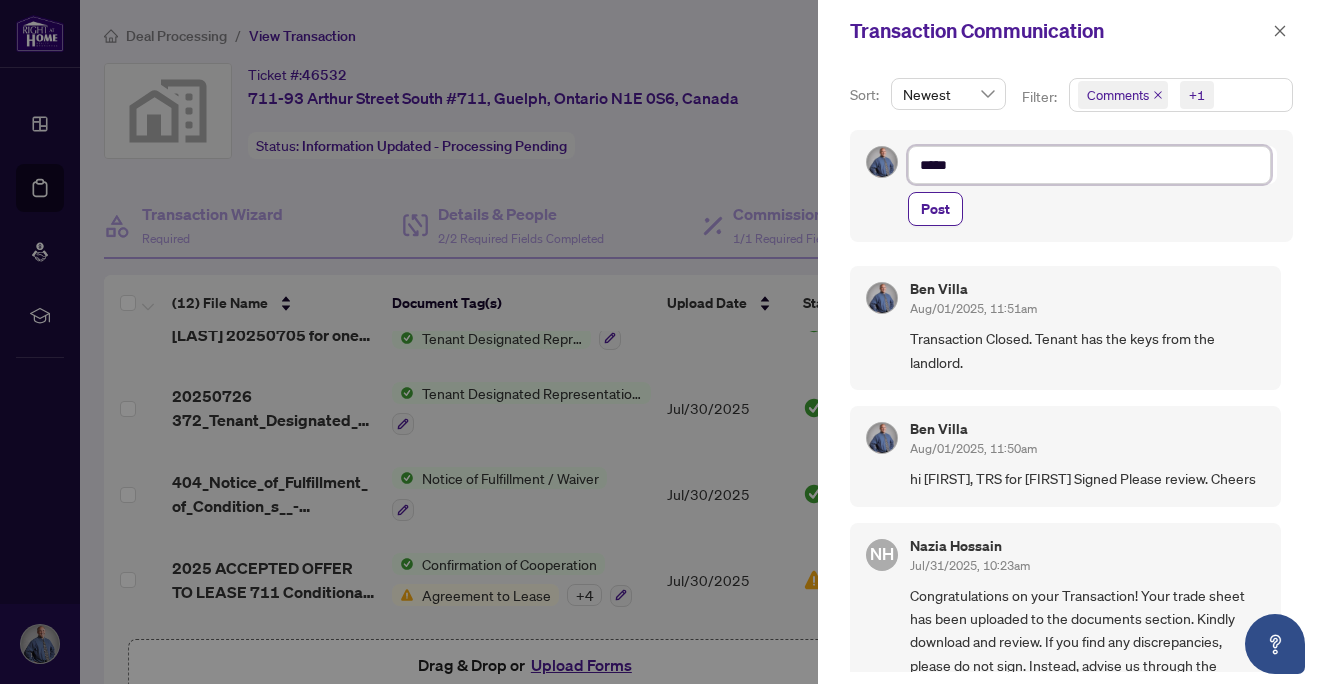 type on "*****" 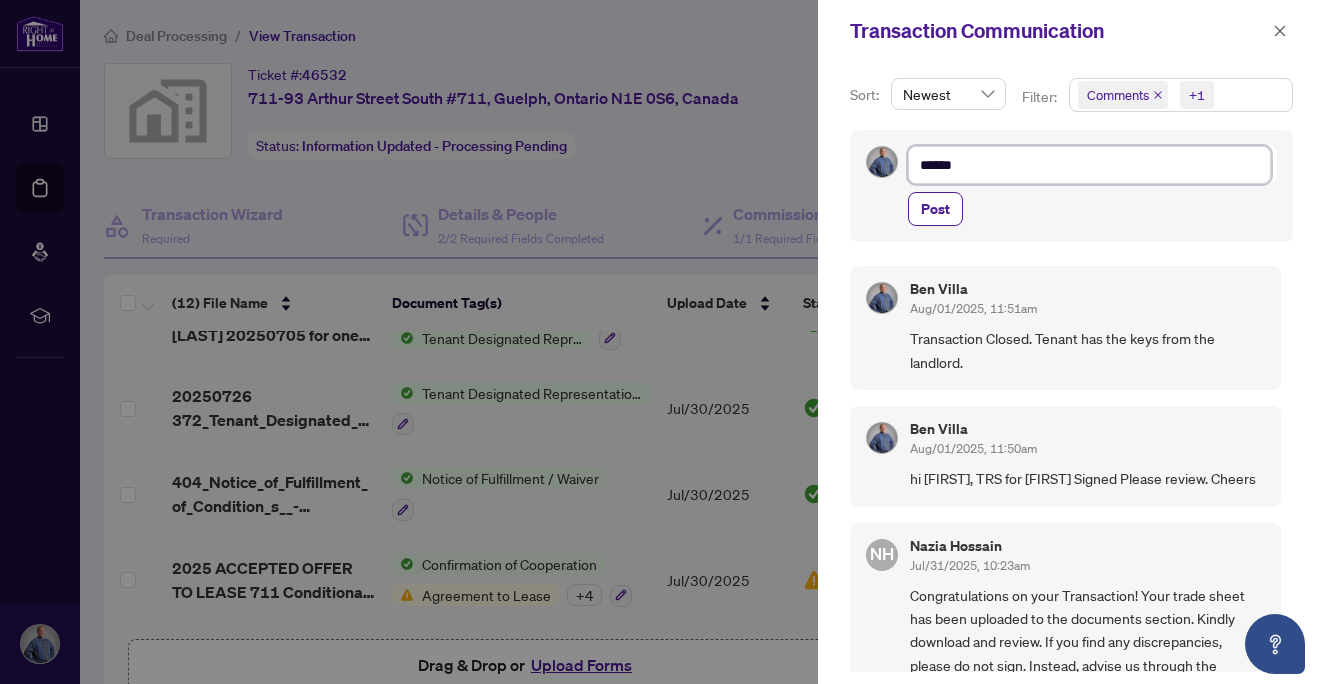 type on "*******" 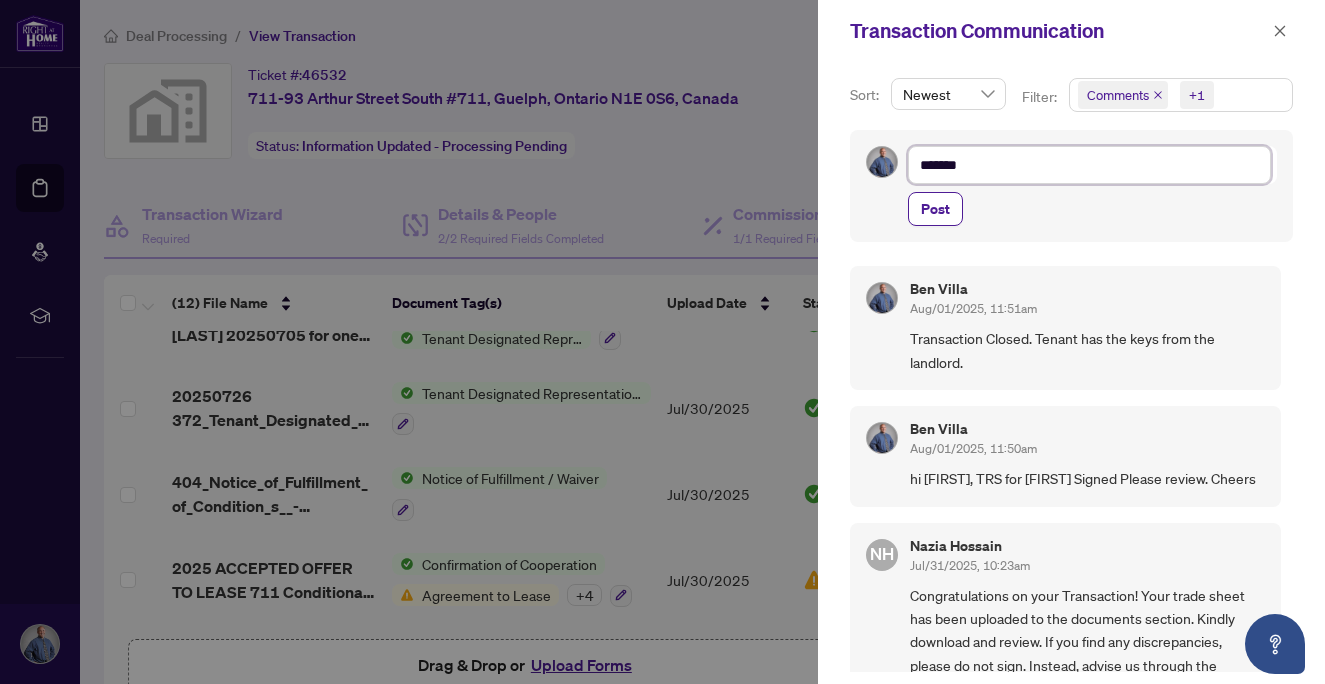 type on "********" 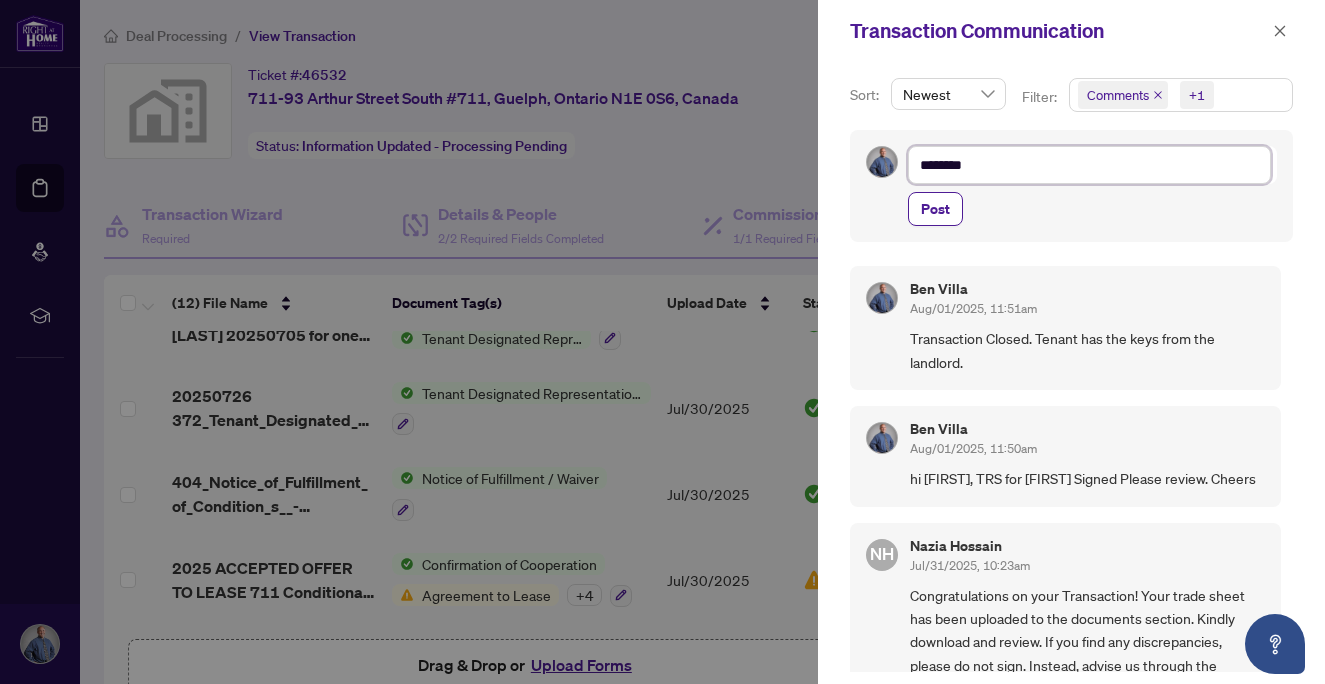 type on "*********" 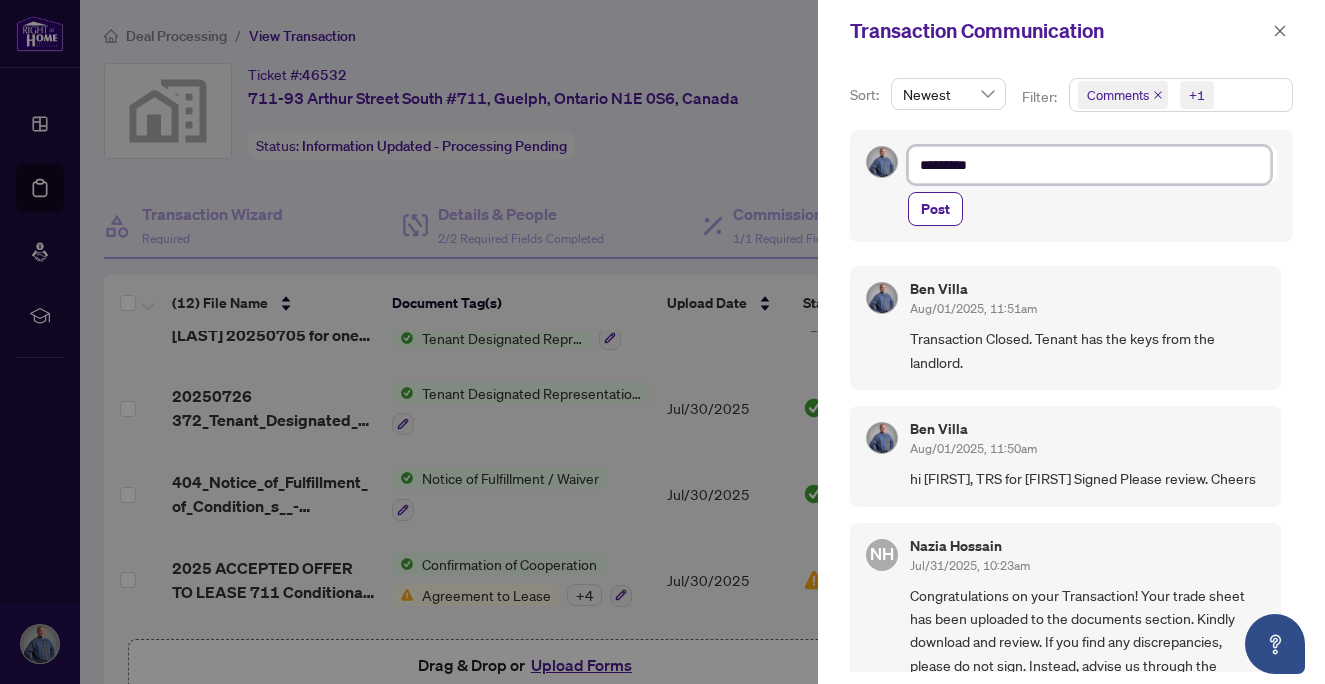 type on "**********" 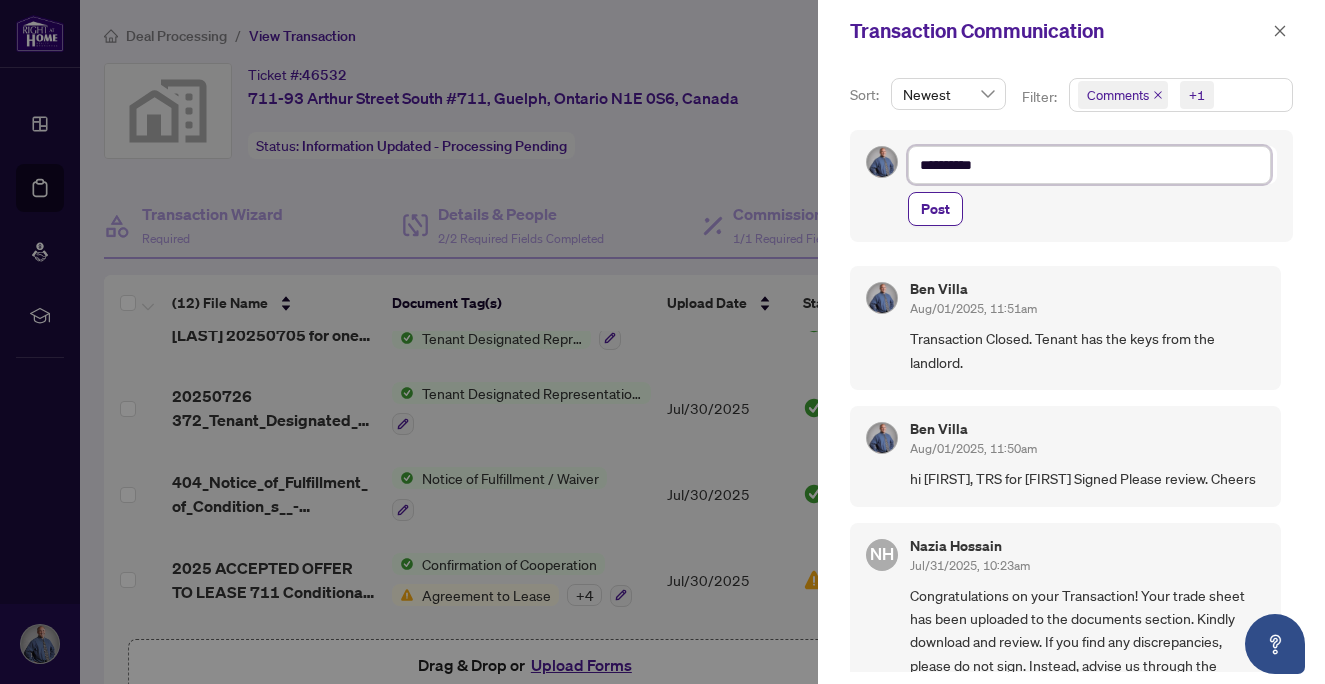 type on "**********" 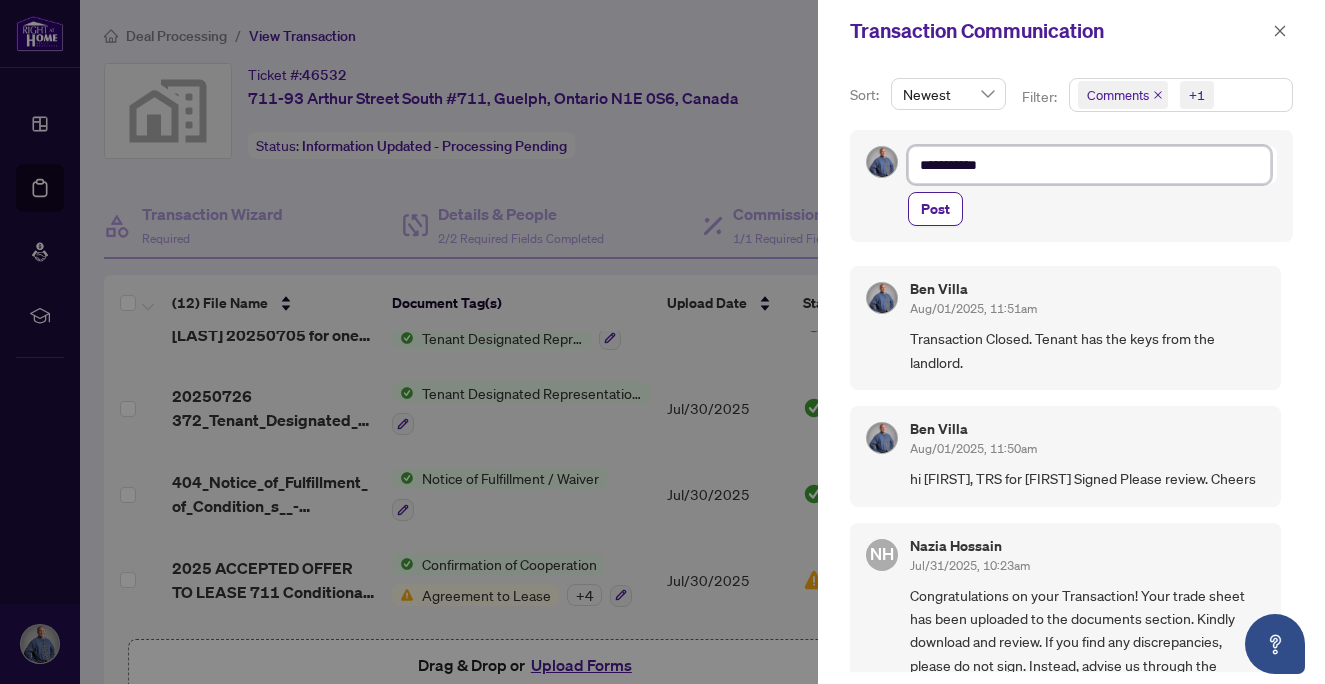 type on "**********" 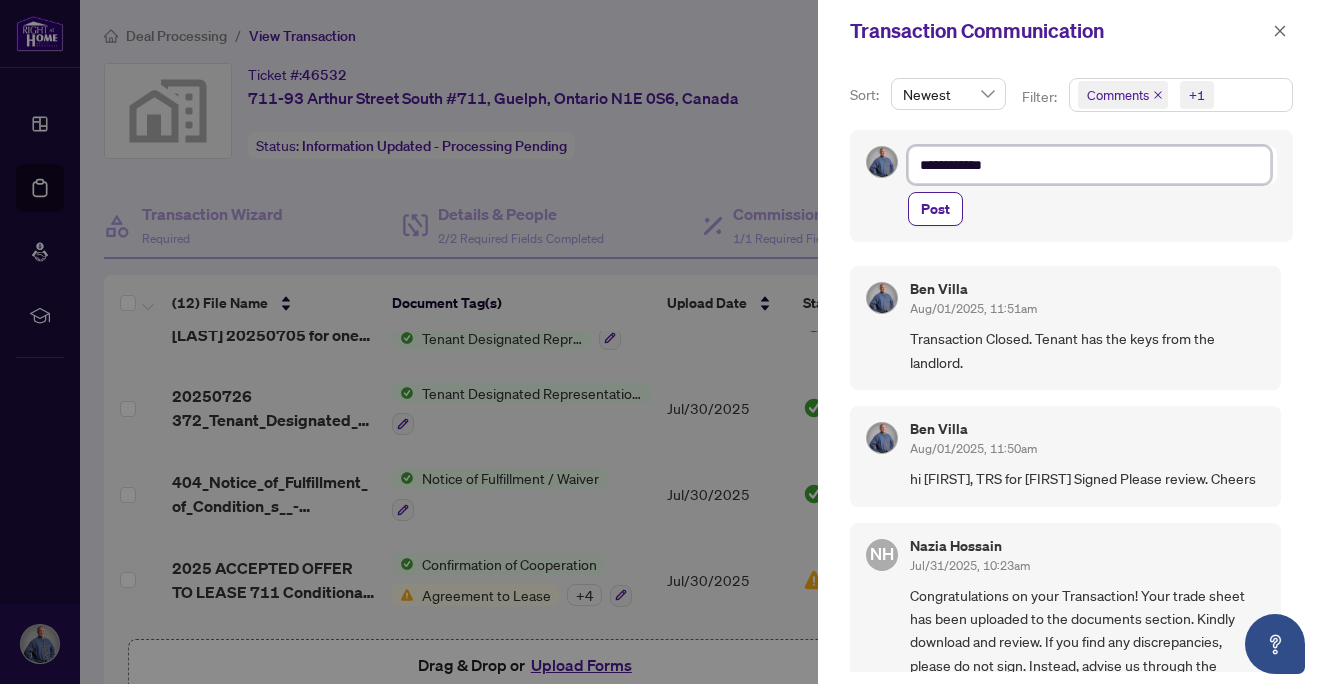 type on "**********" 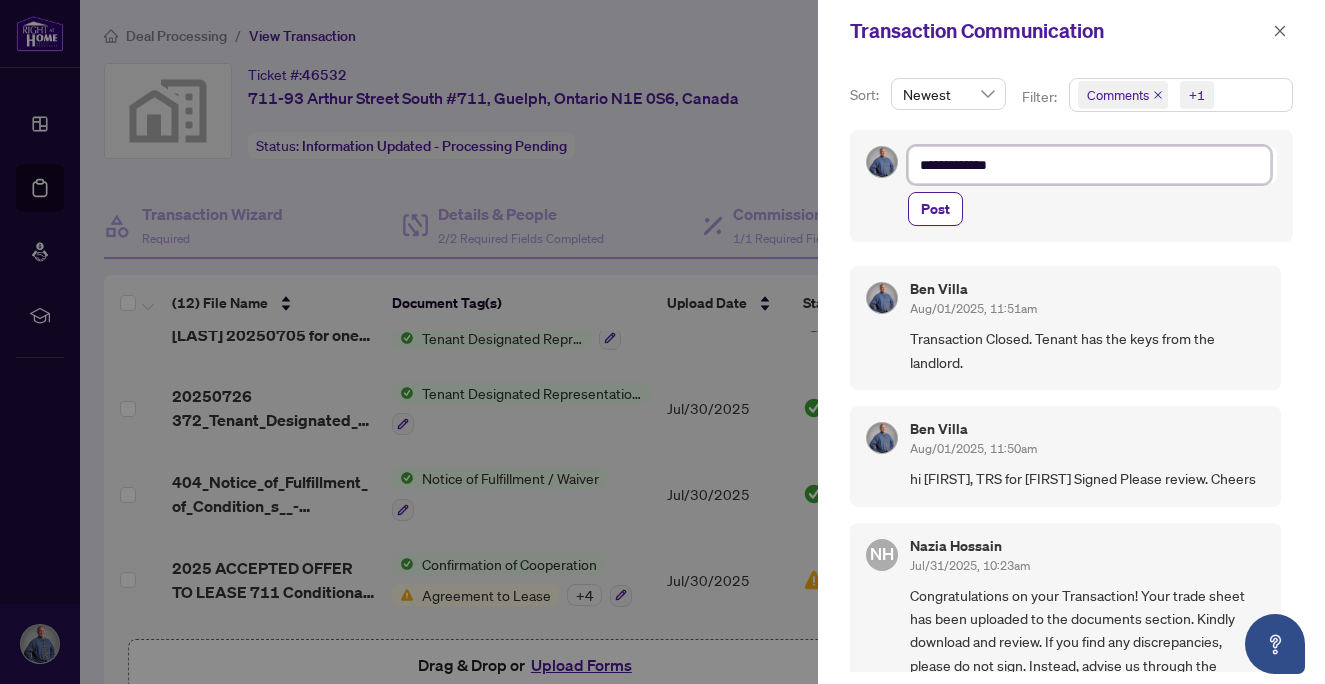 type on "**********" 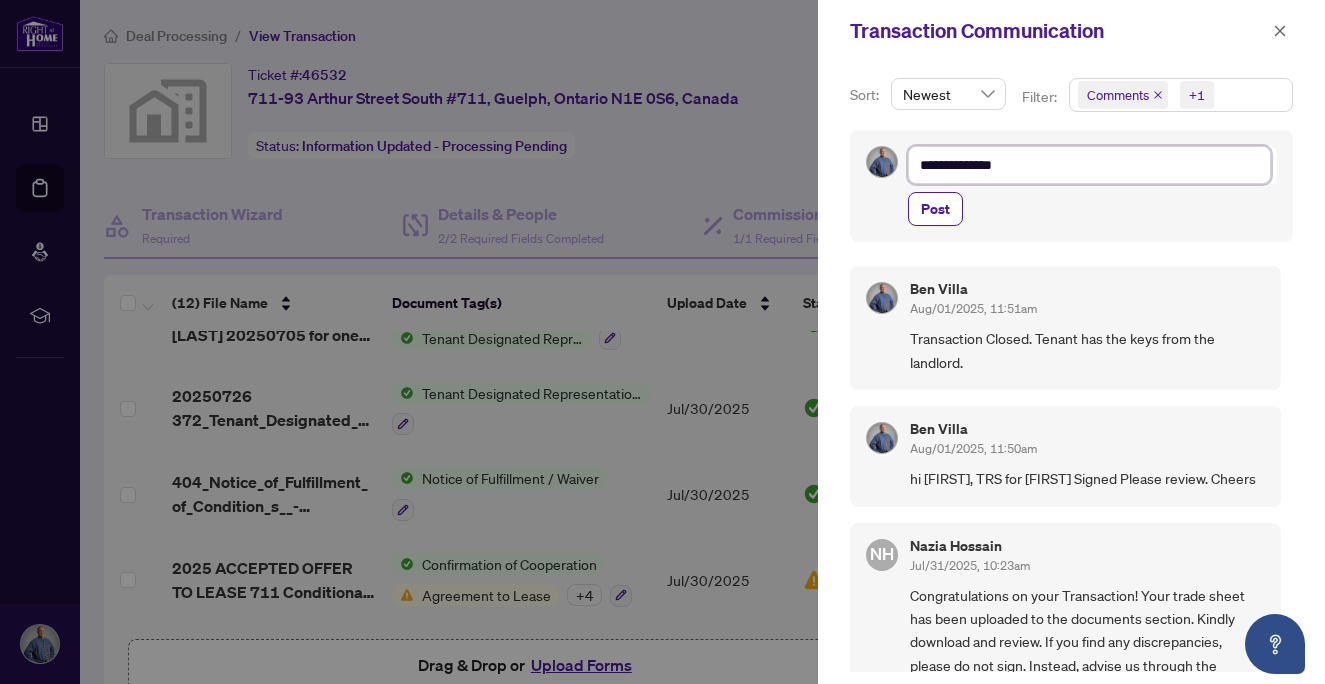 type on "**********" 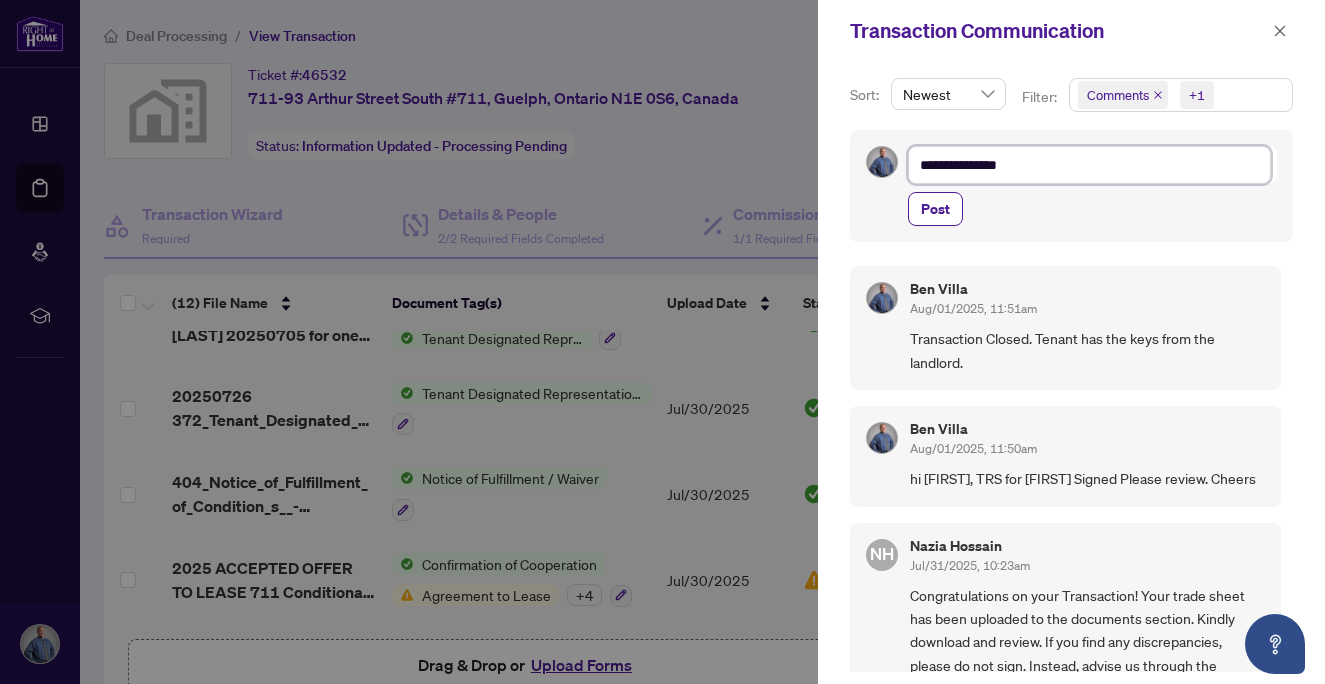 type on "**********" 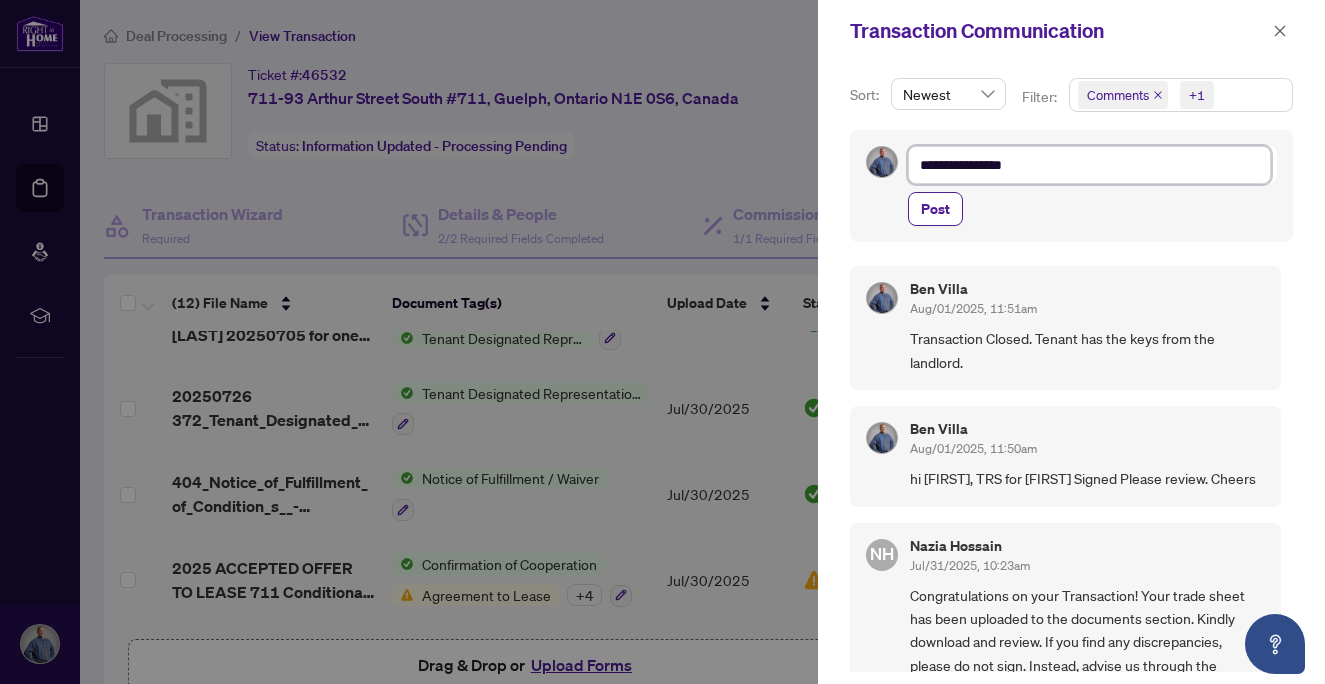 type on "**********" 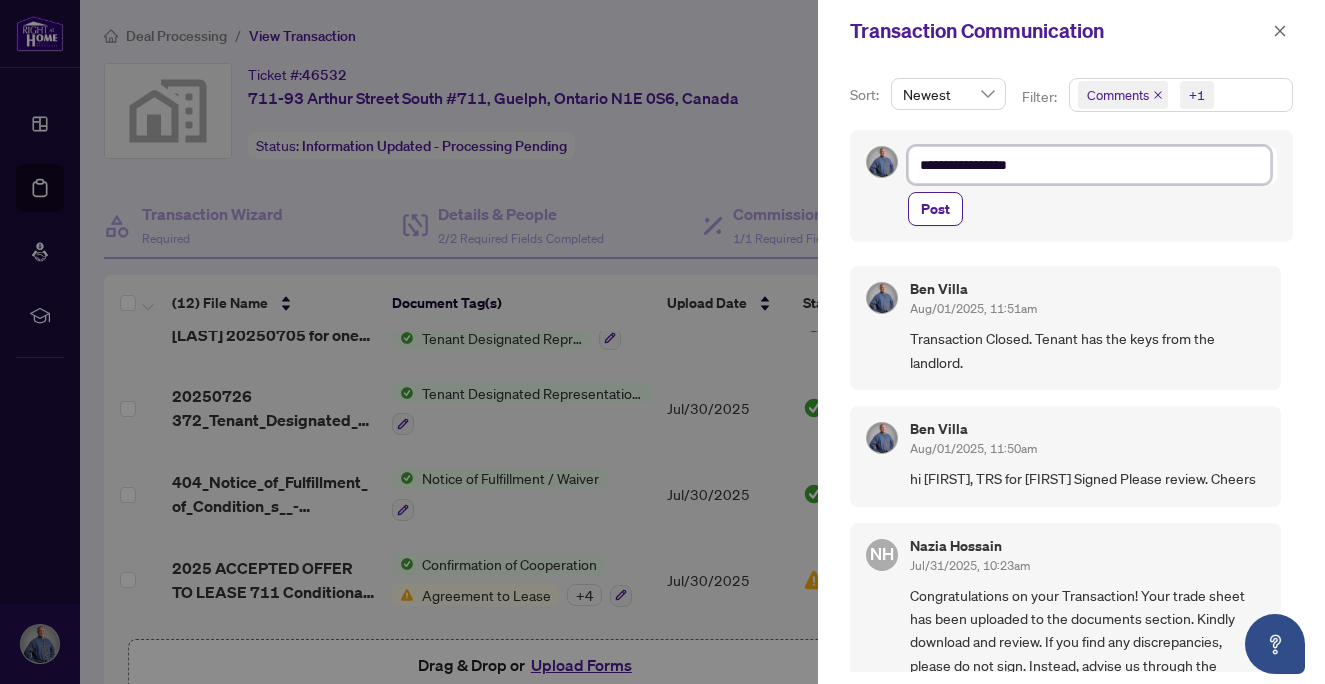 type on "**********" 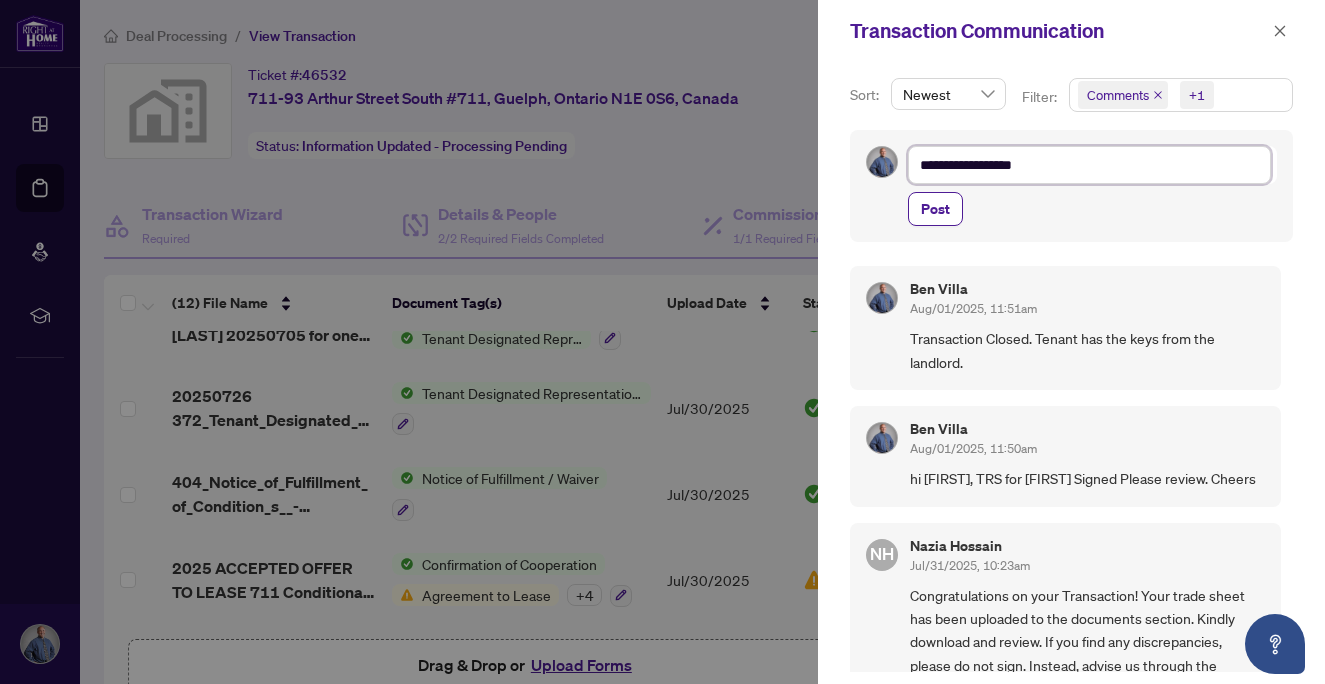 type on "**********" 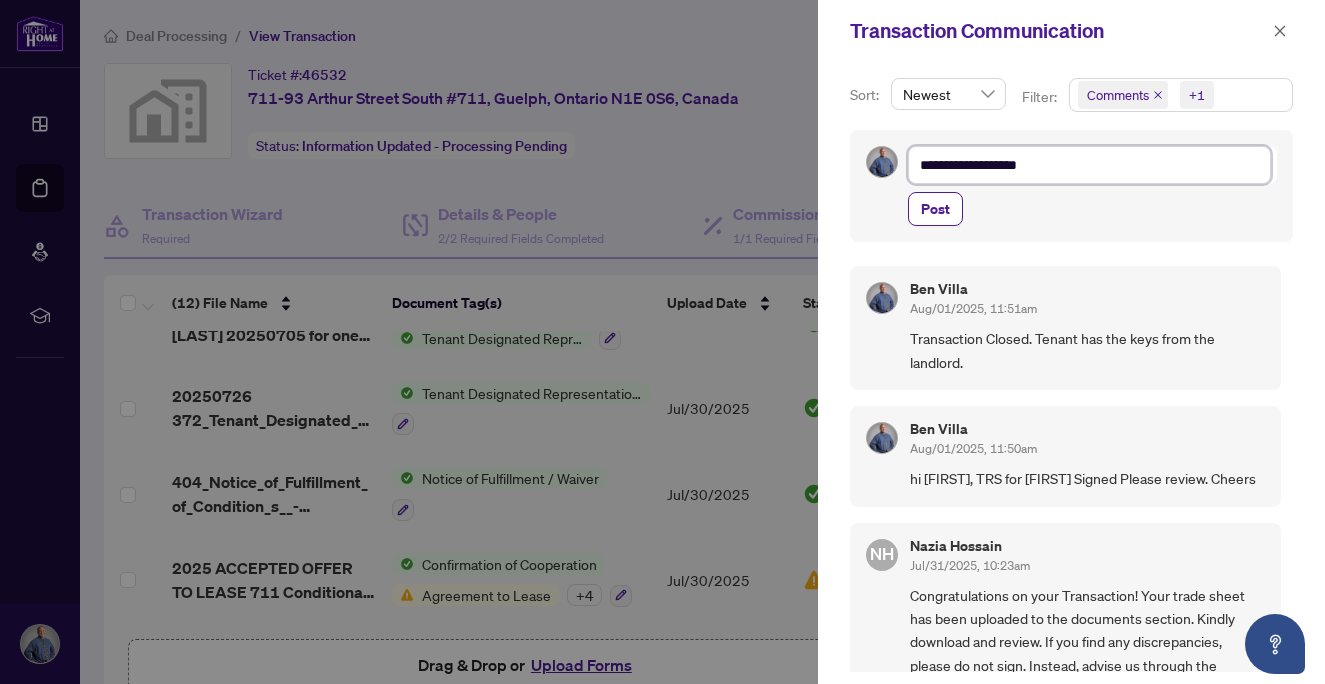 type on "**********" 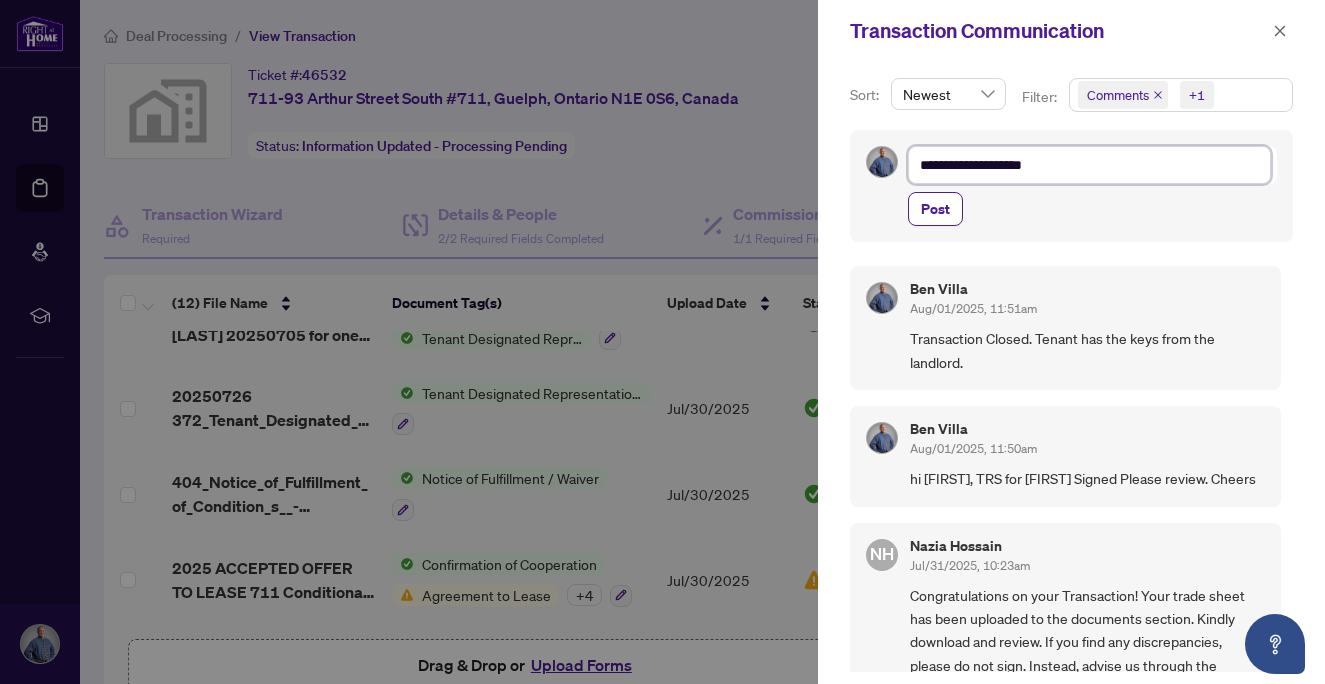 type on "**********" 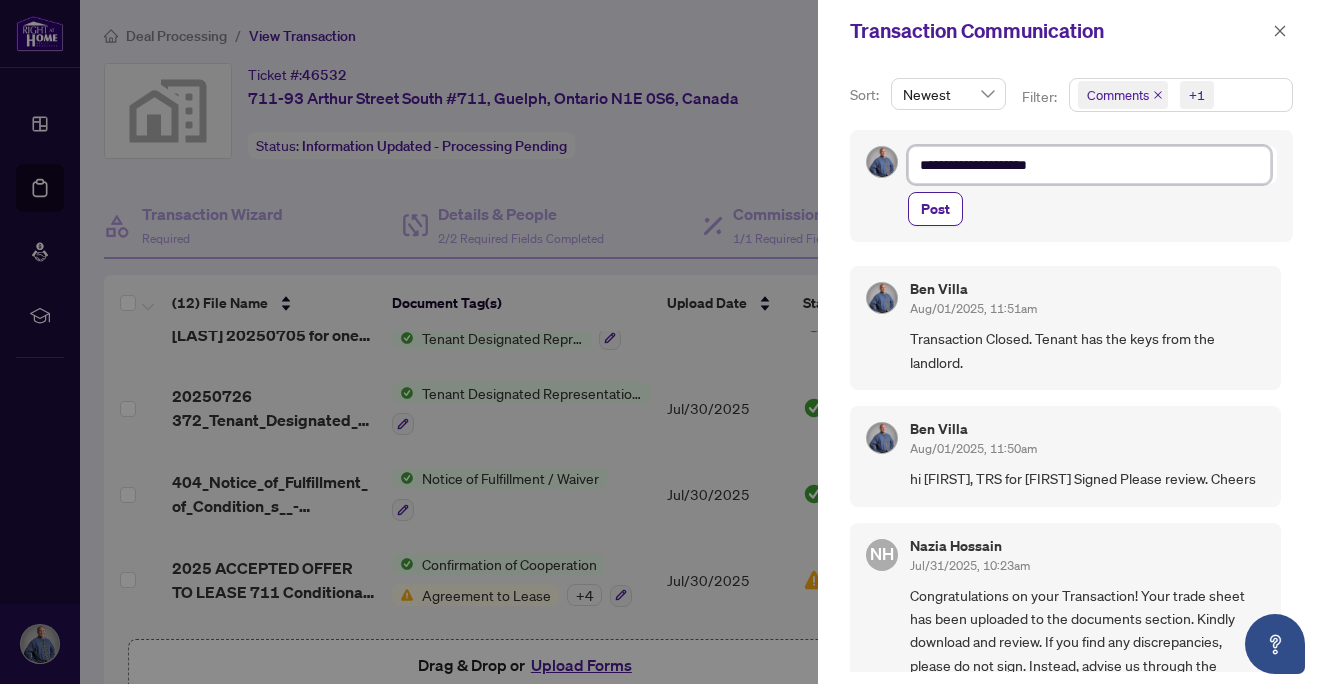 type on "**********" 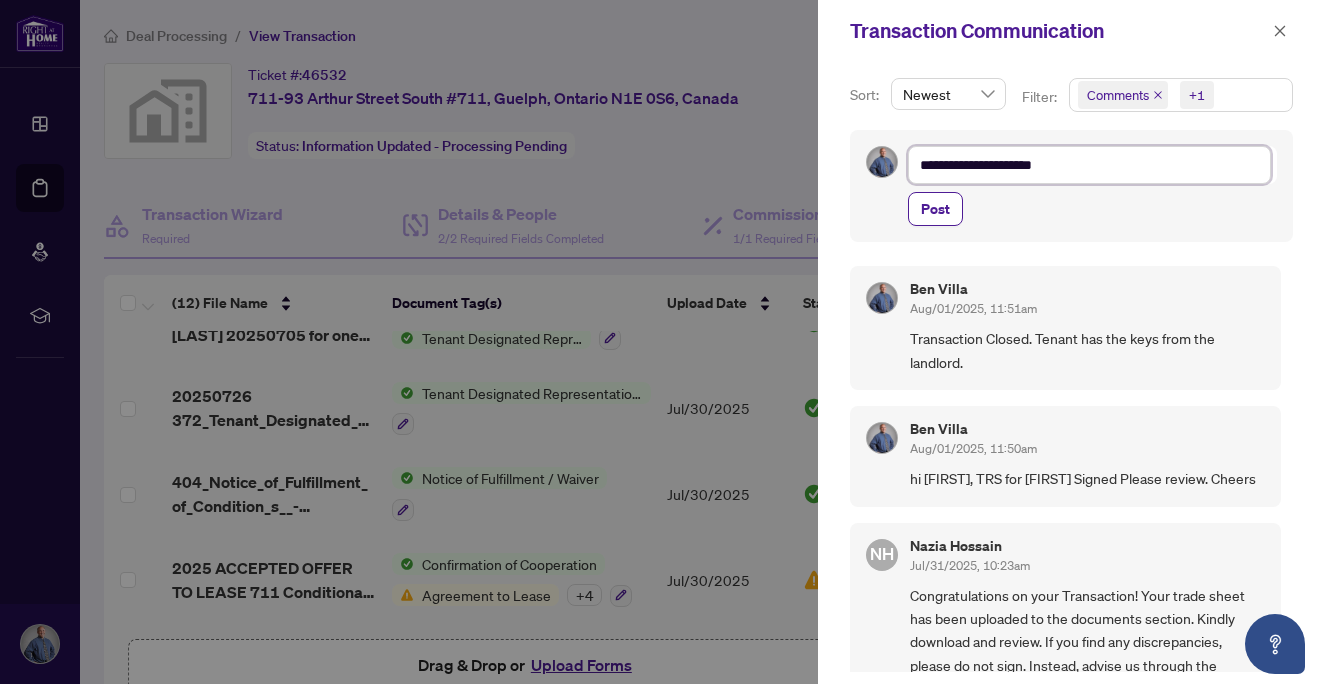 type on "**********" 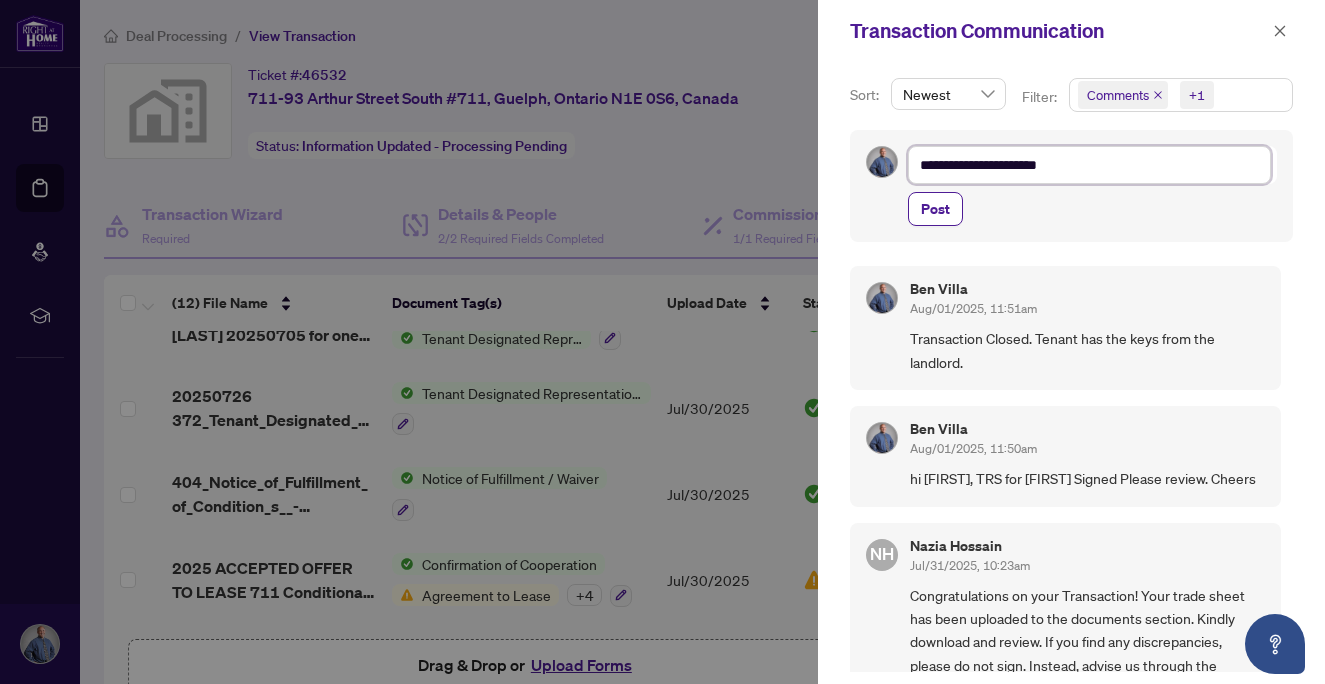 type on "**********" 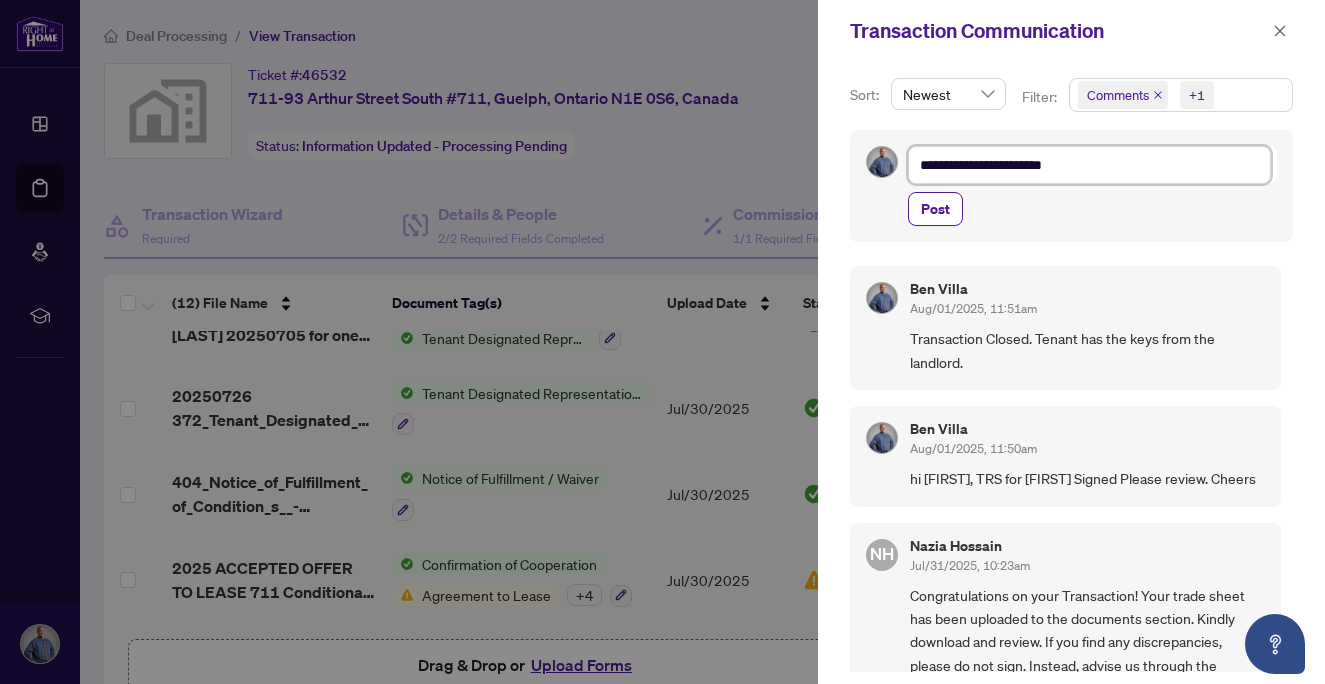 type on "**********" 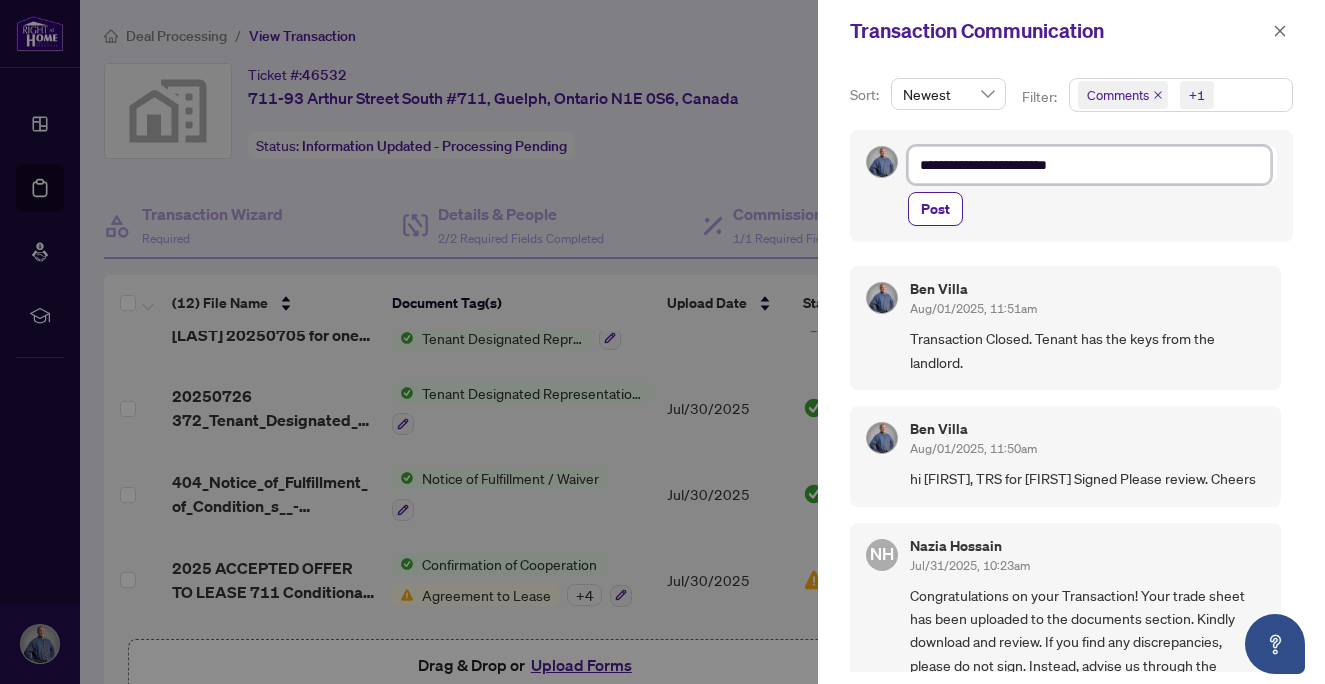 type on "**********" 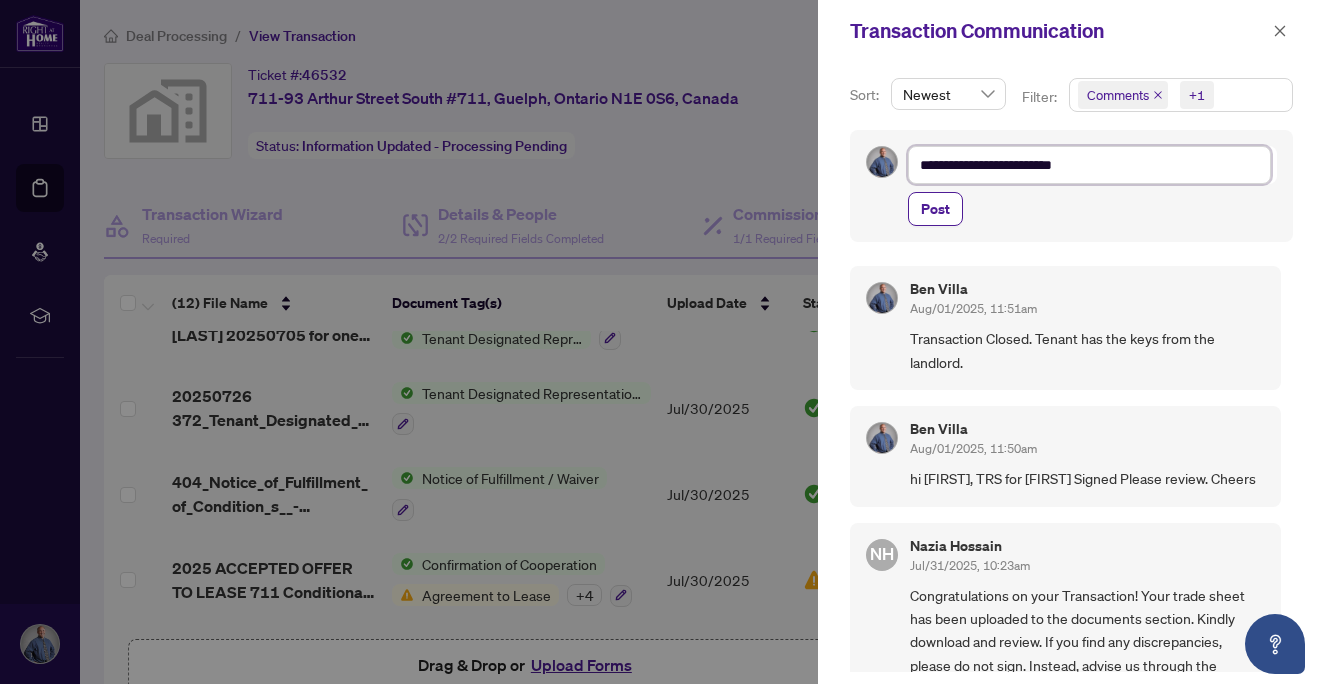 type on "**********" 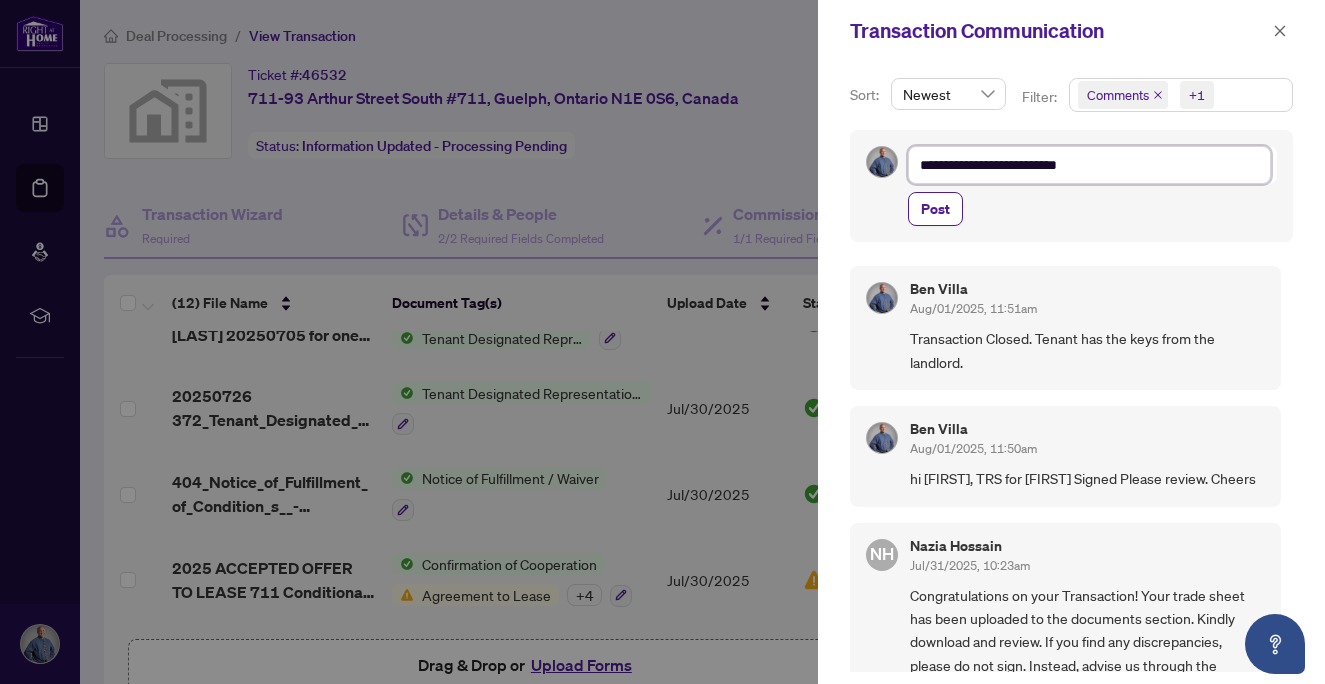 type on "**********" 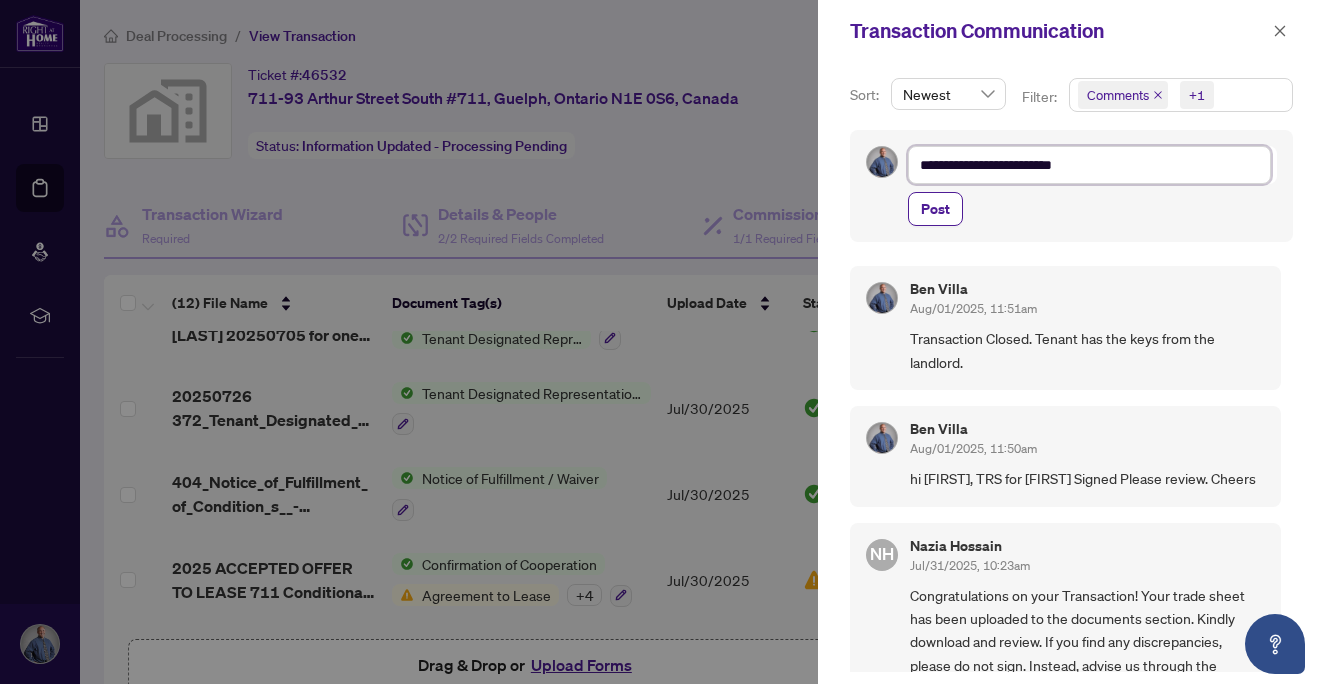 type on "**********" 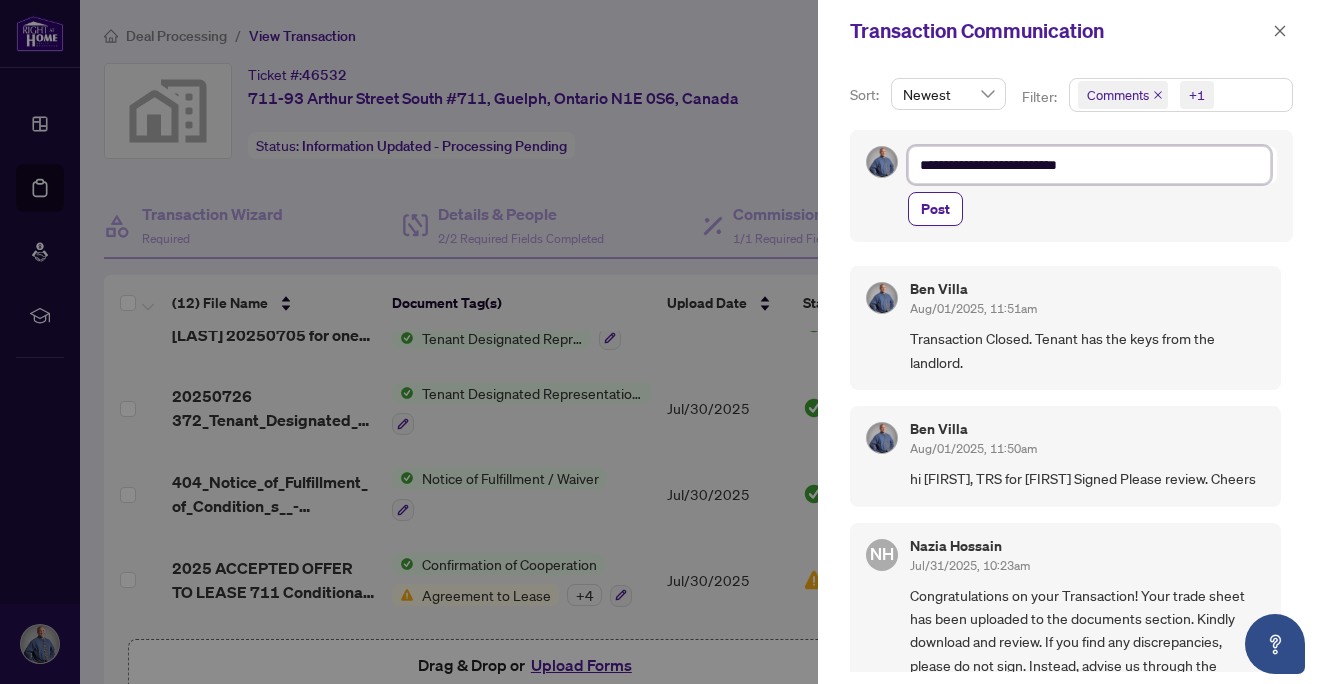 type on "**********" 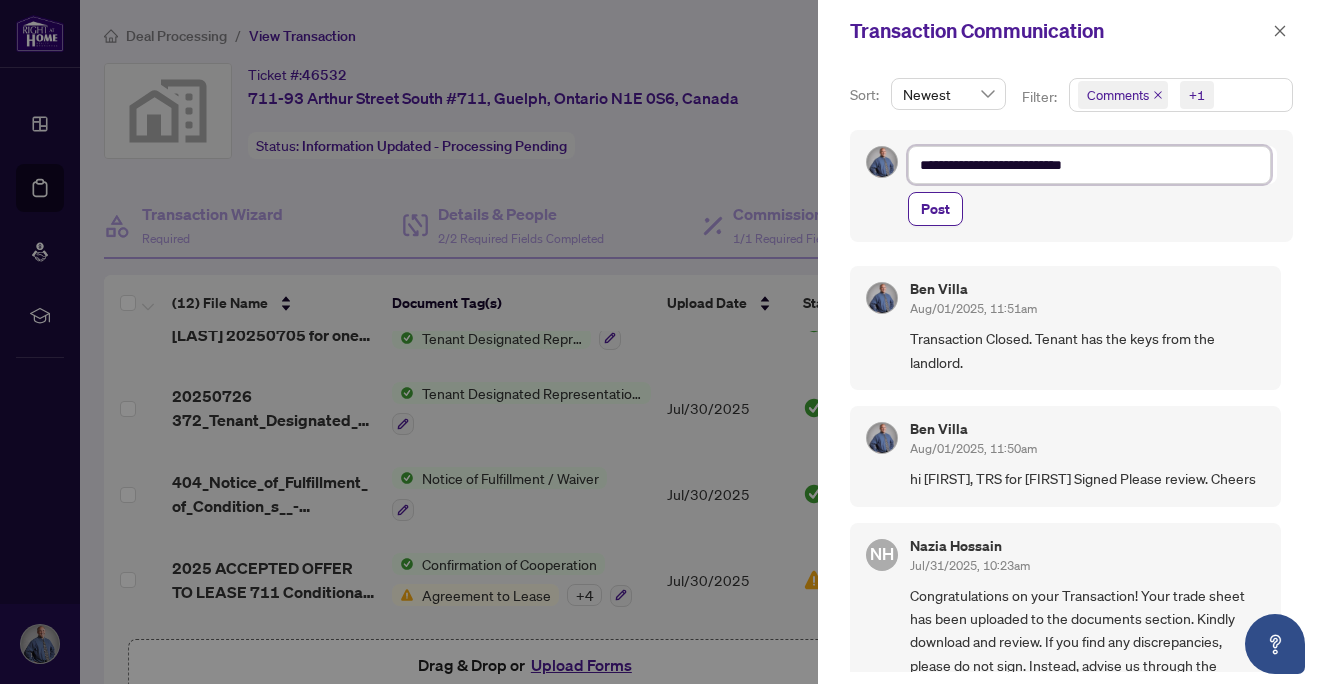 type on "**********" 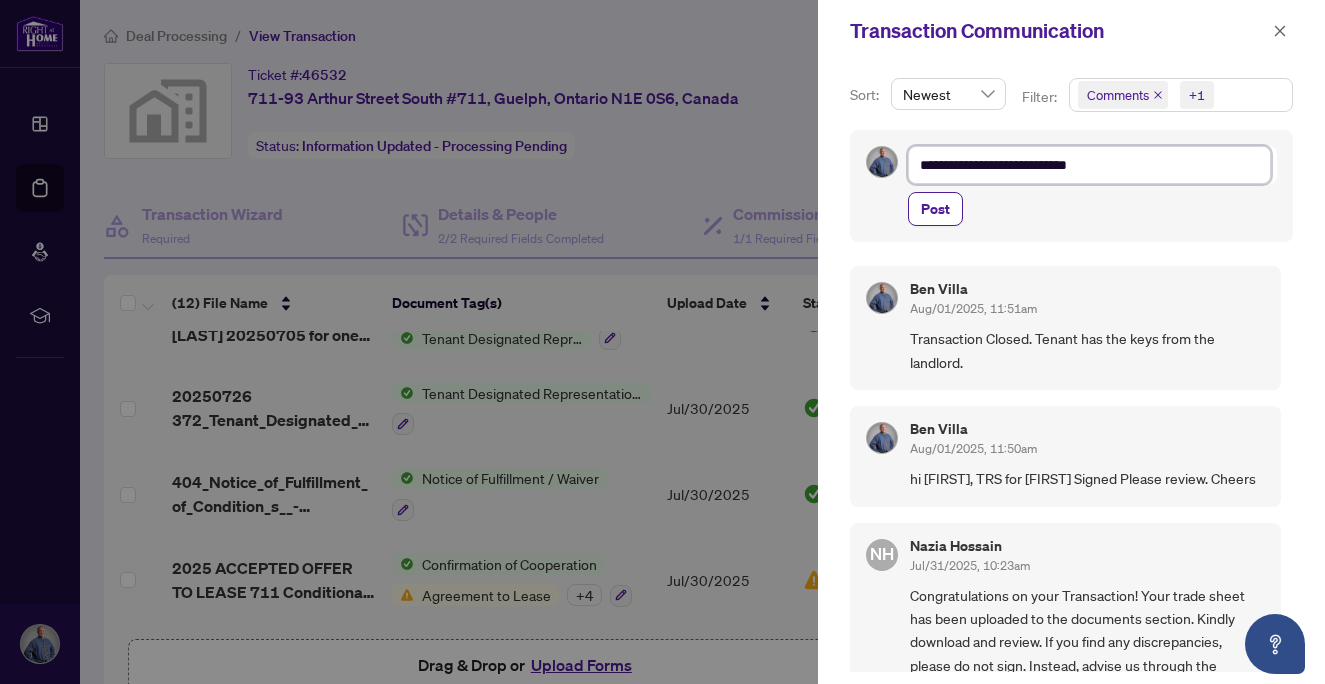 type on "**********" 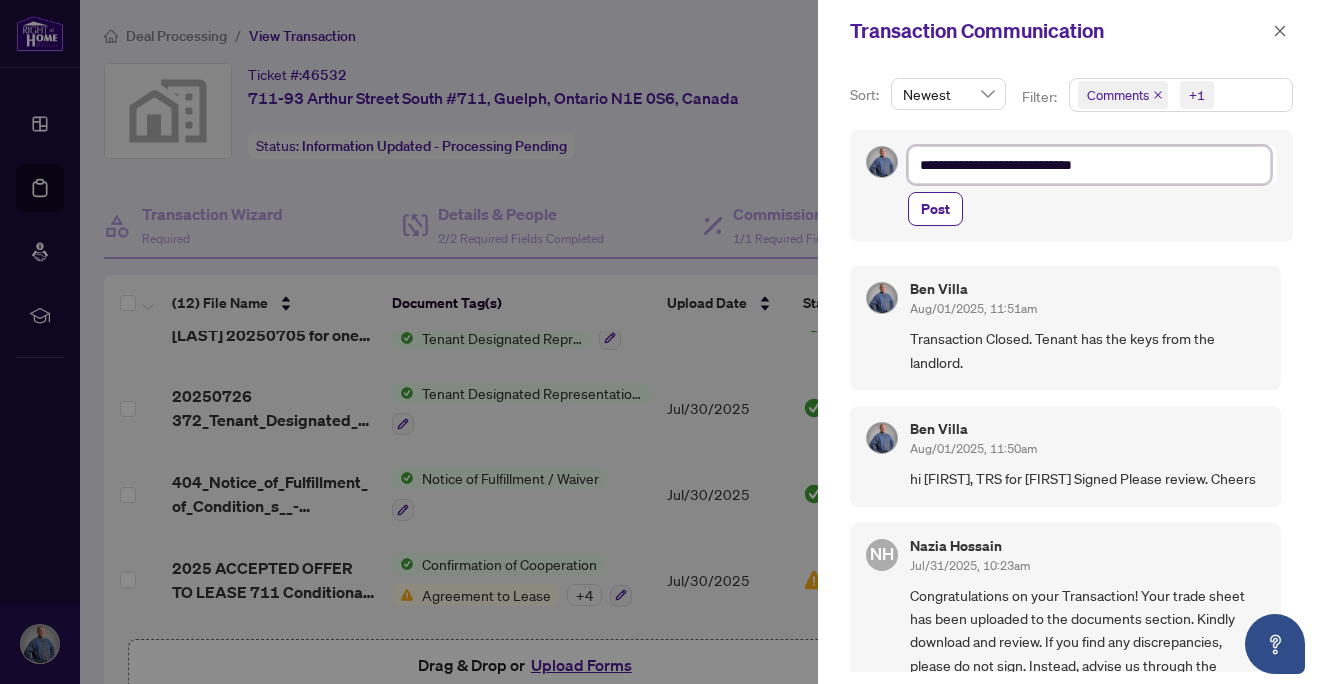 type on "**********" 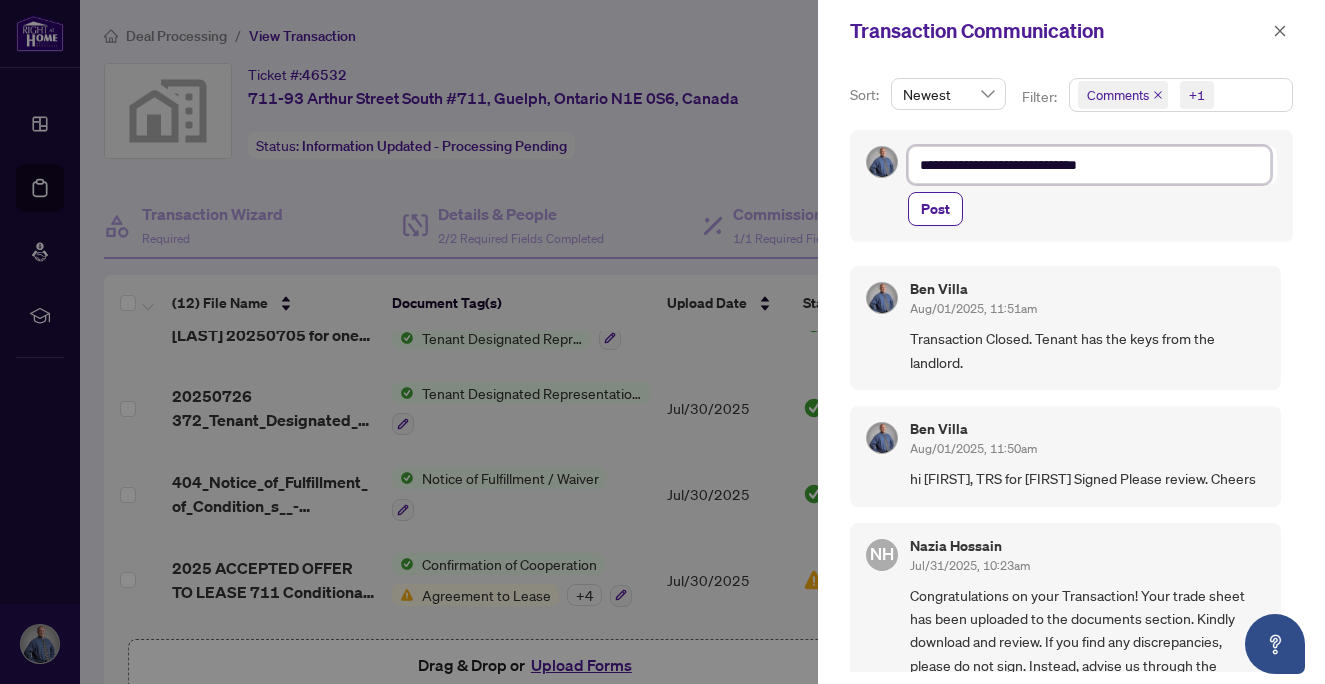 type on "**********" 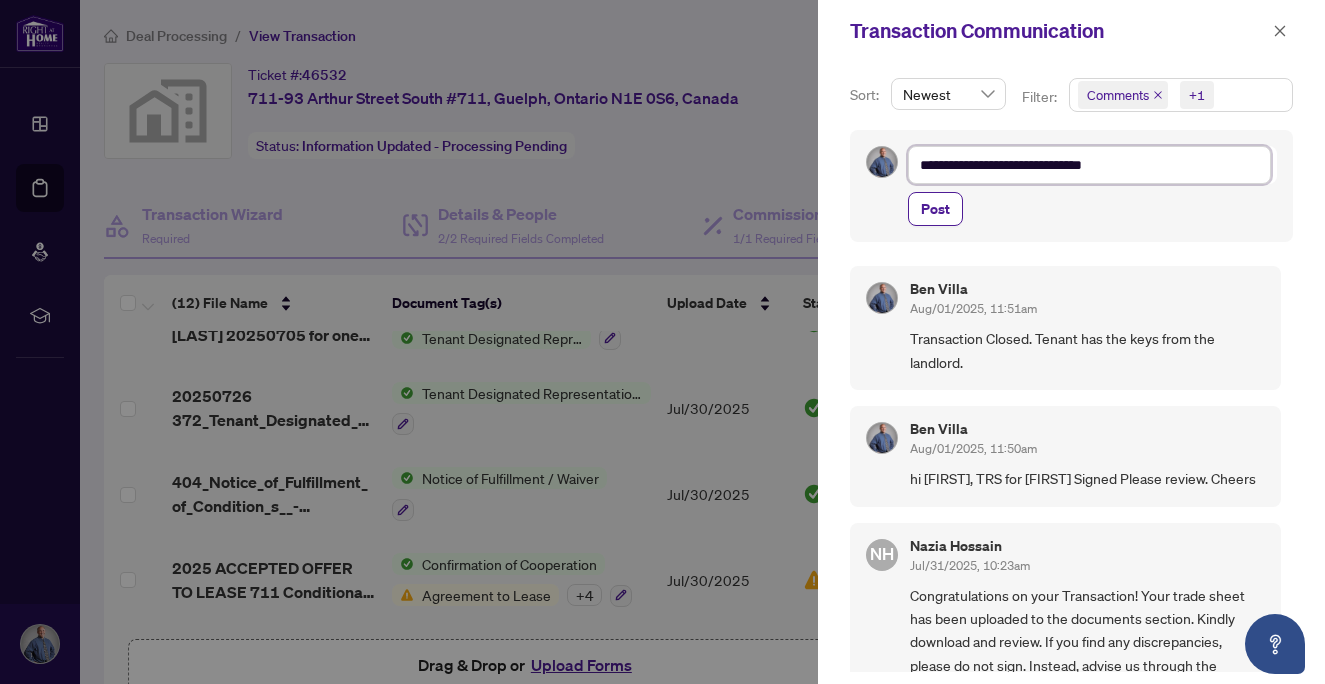 type on "**********" 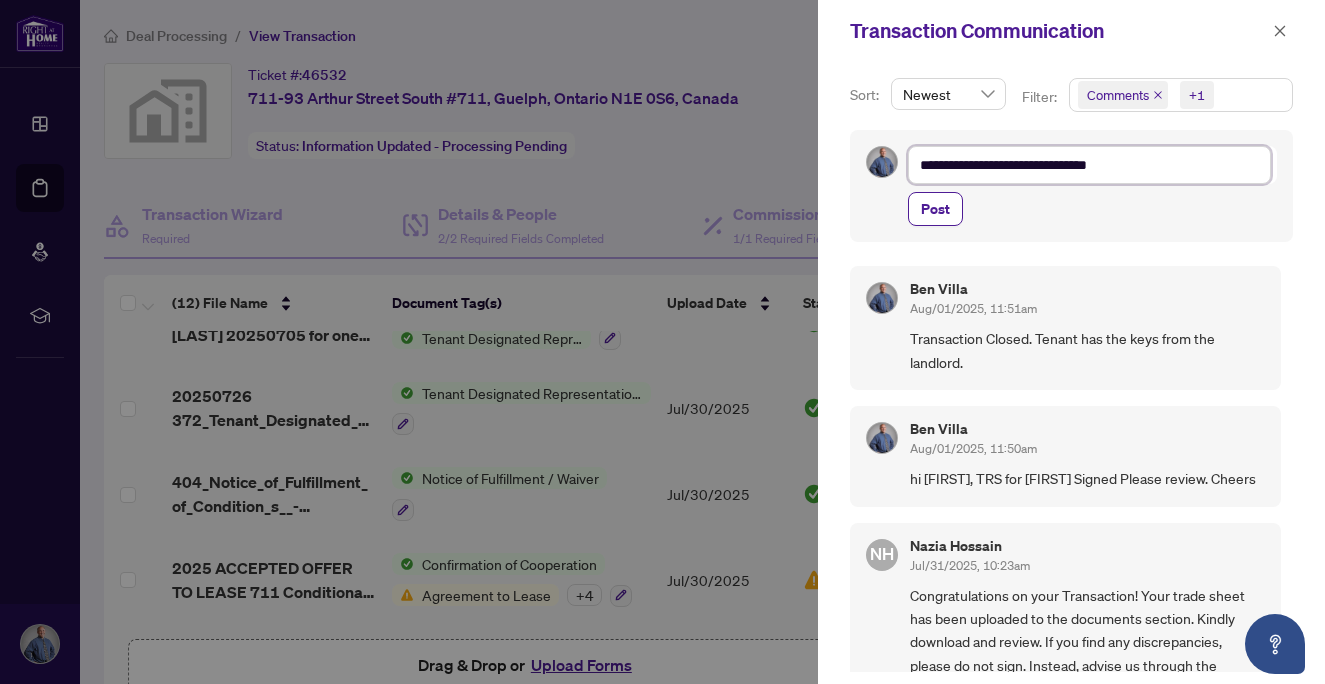 type on "**********" 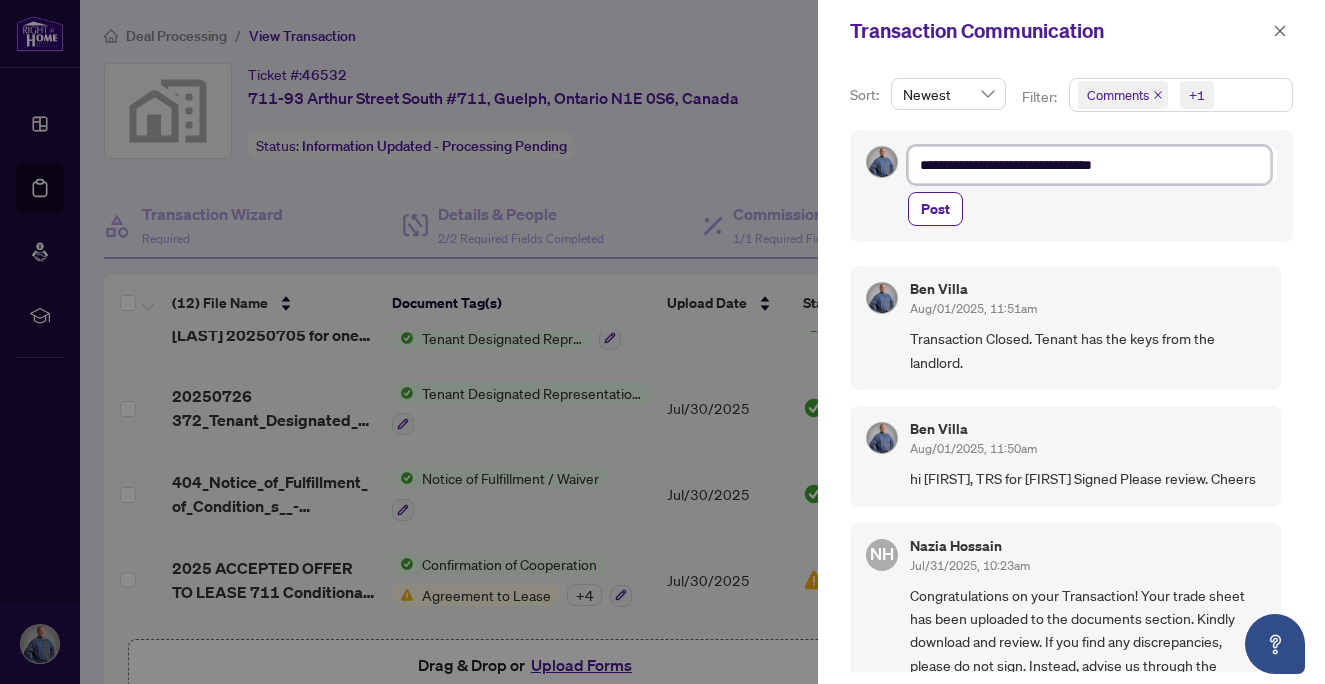 type on "**********" 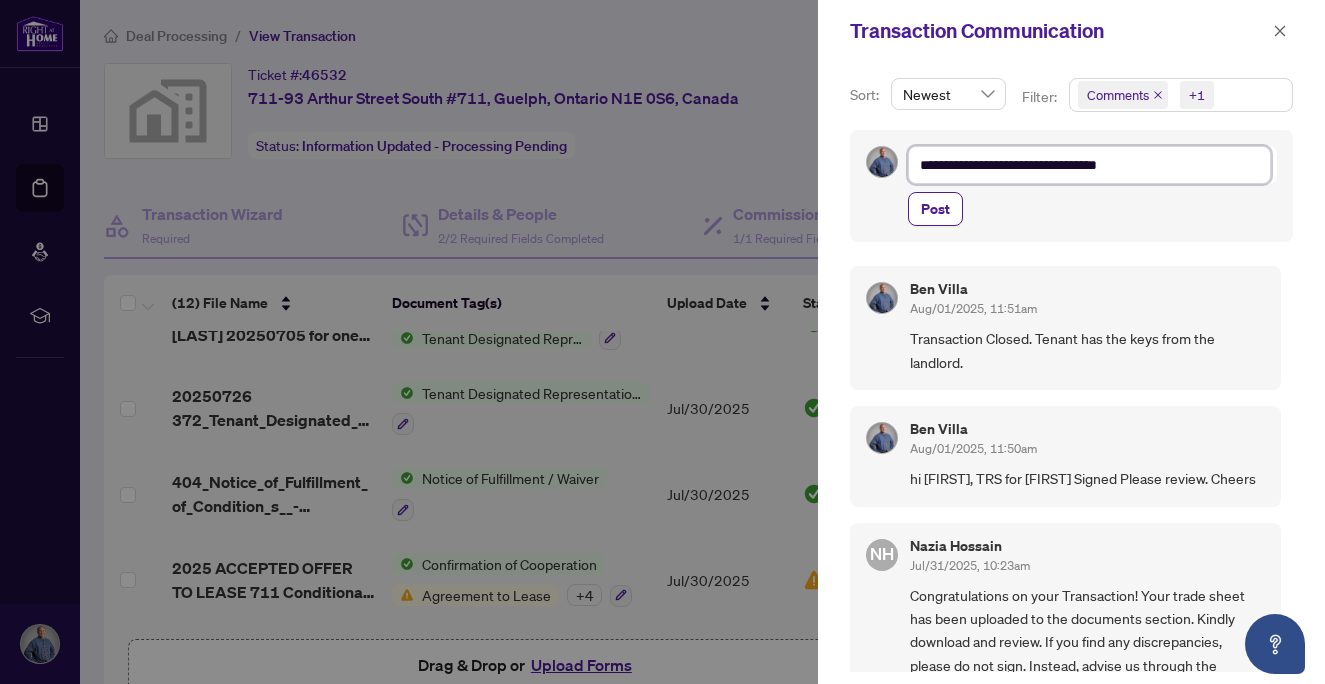 type on "**********" 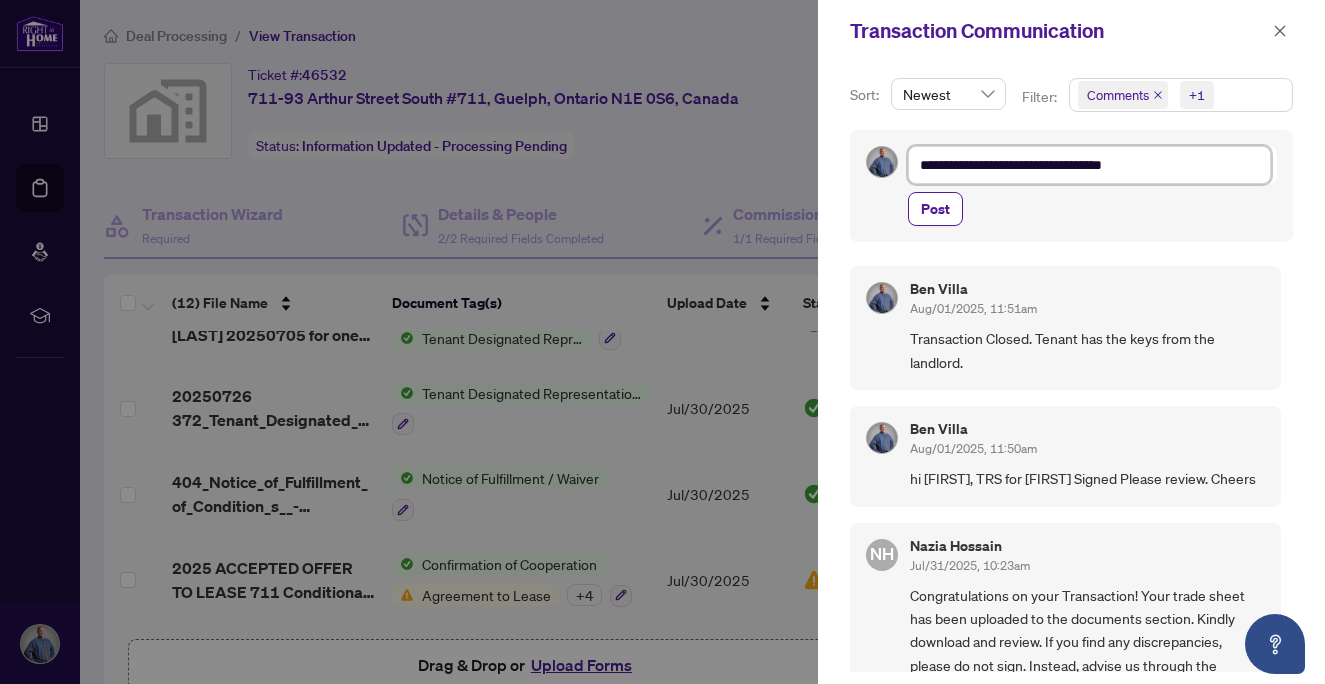 type on "**********" 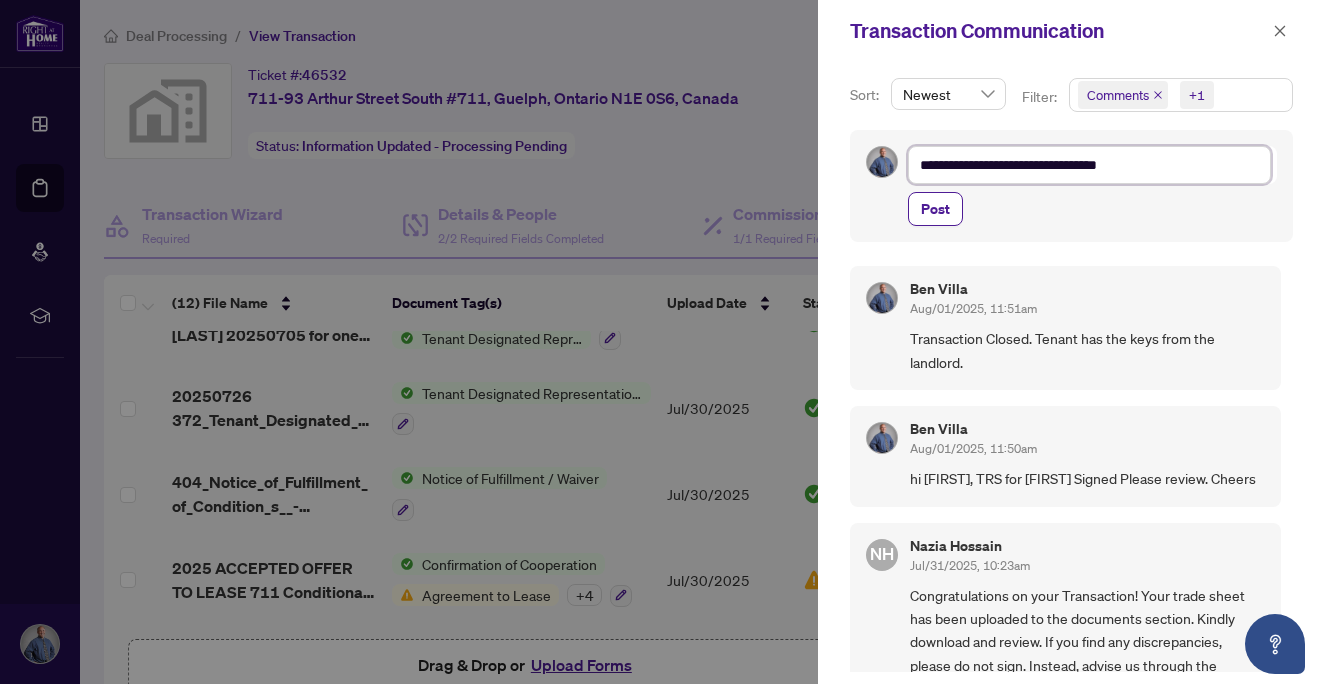 type on "**********" 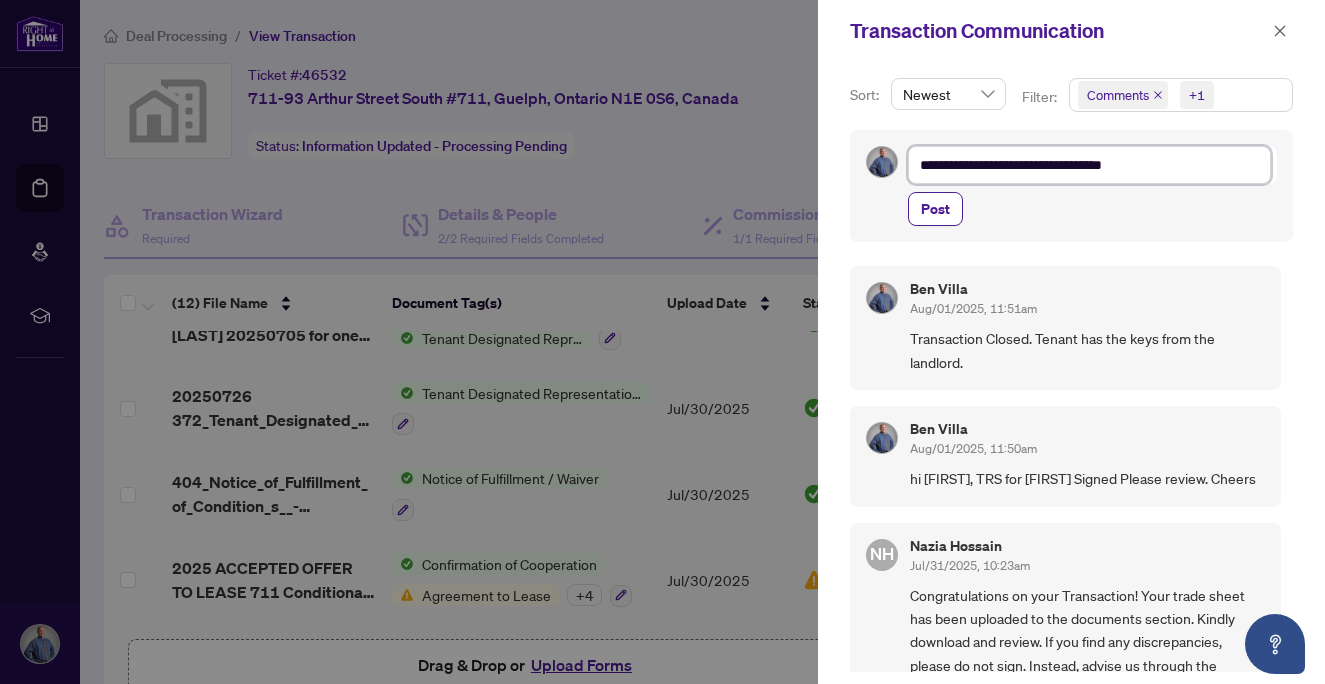 type on "**********" 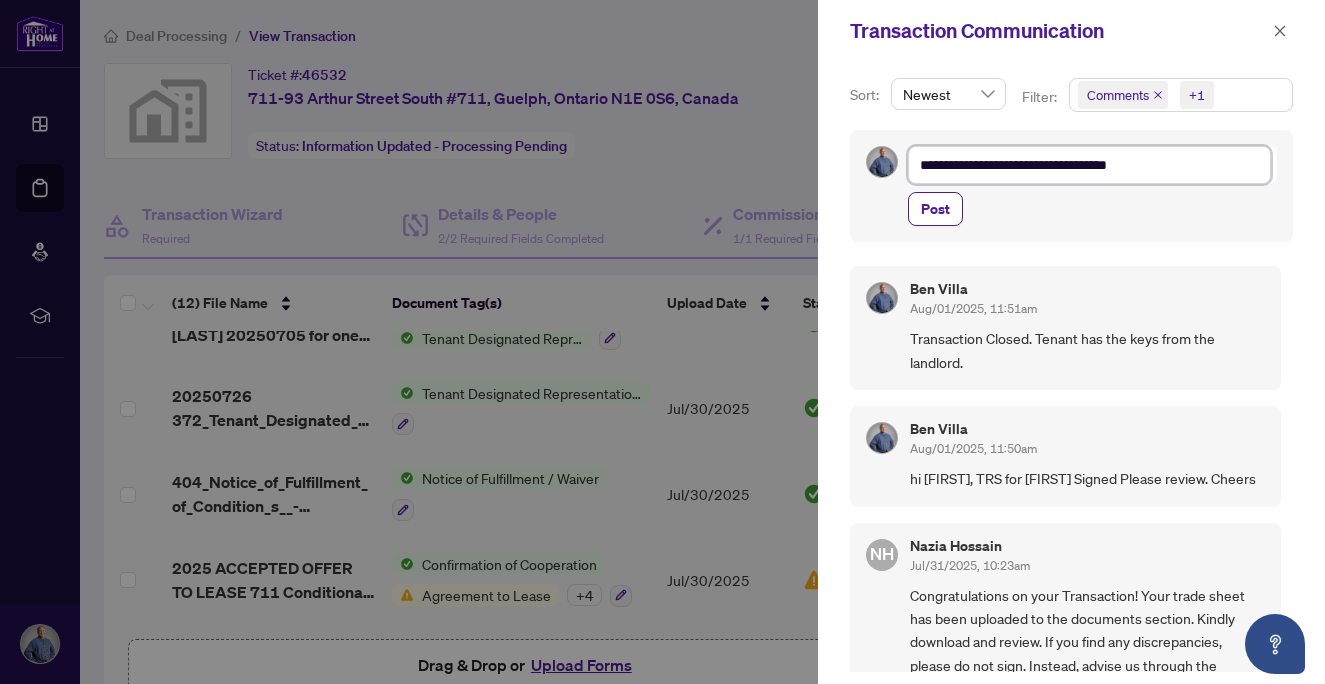 type on "**********" 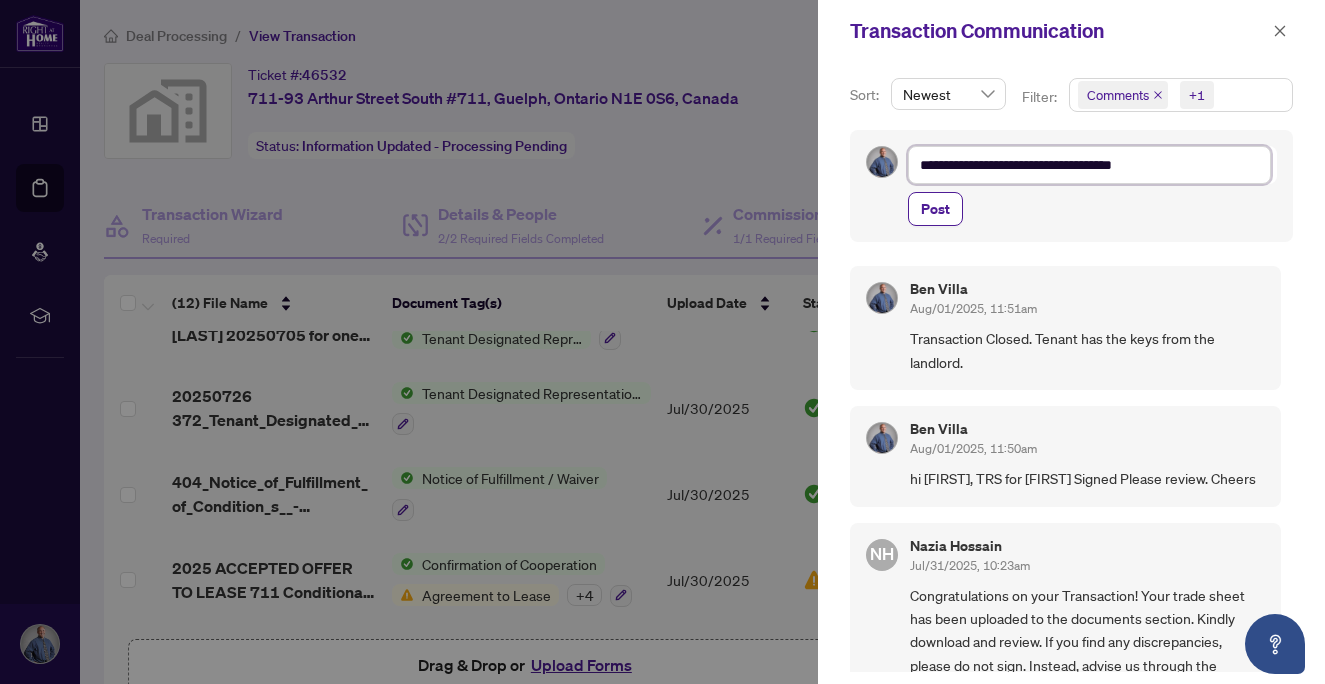 type on "**********" 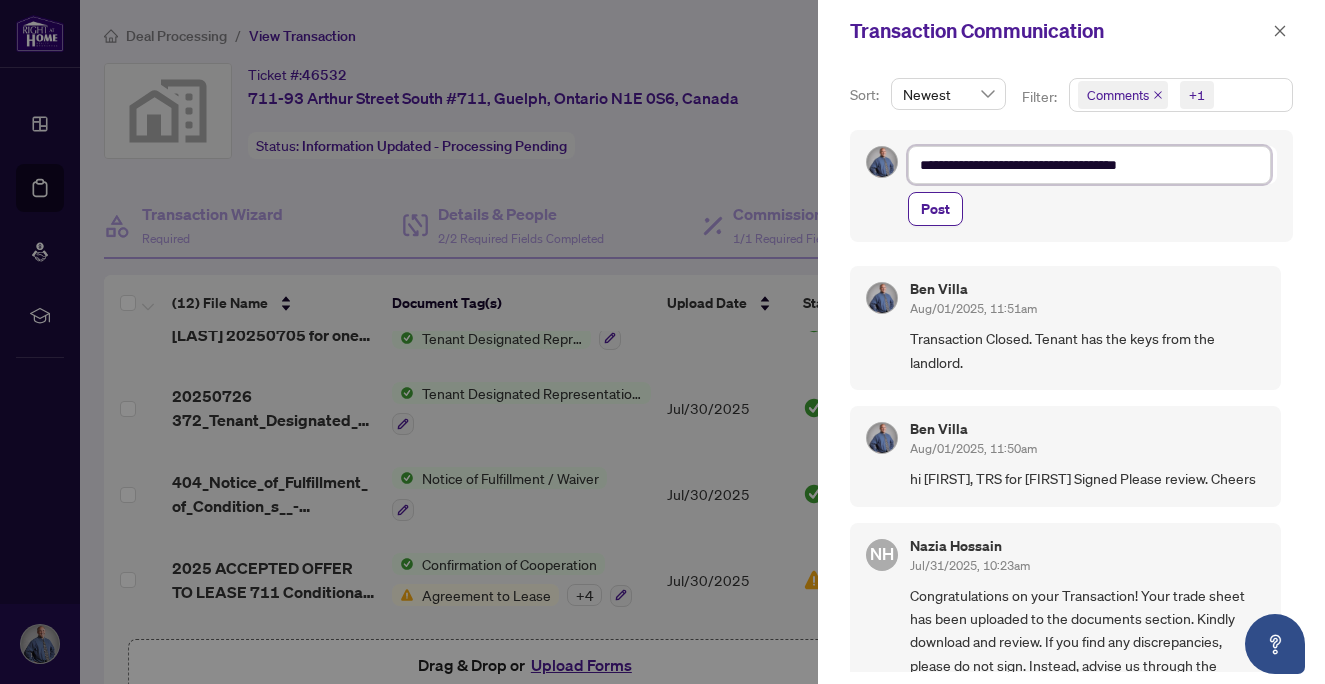 type on "**********" 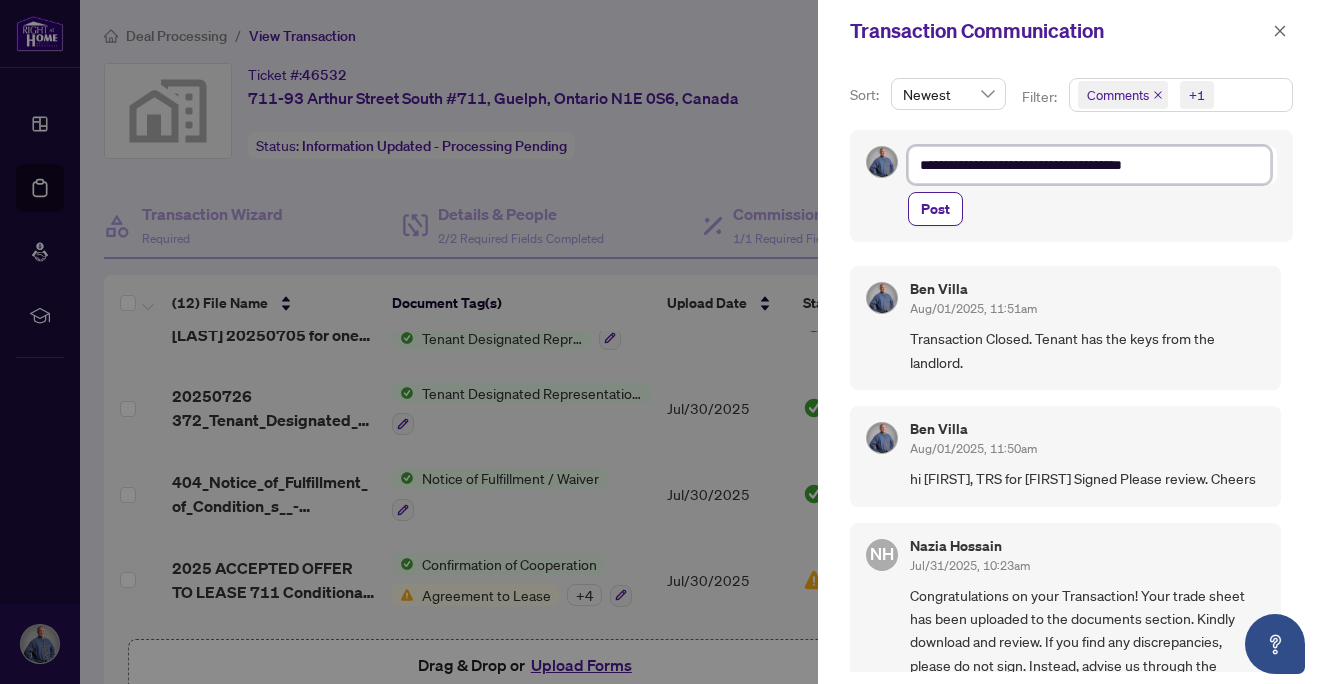 type on "**********" 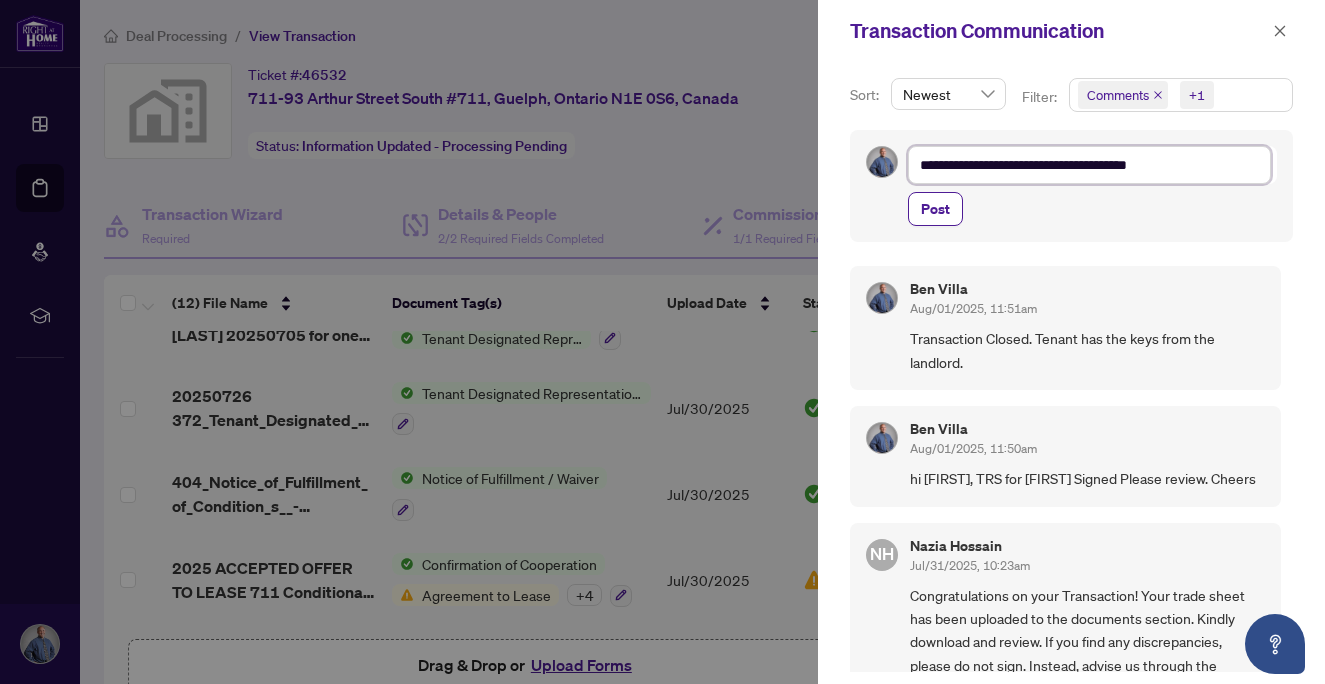 type on "**********" 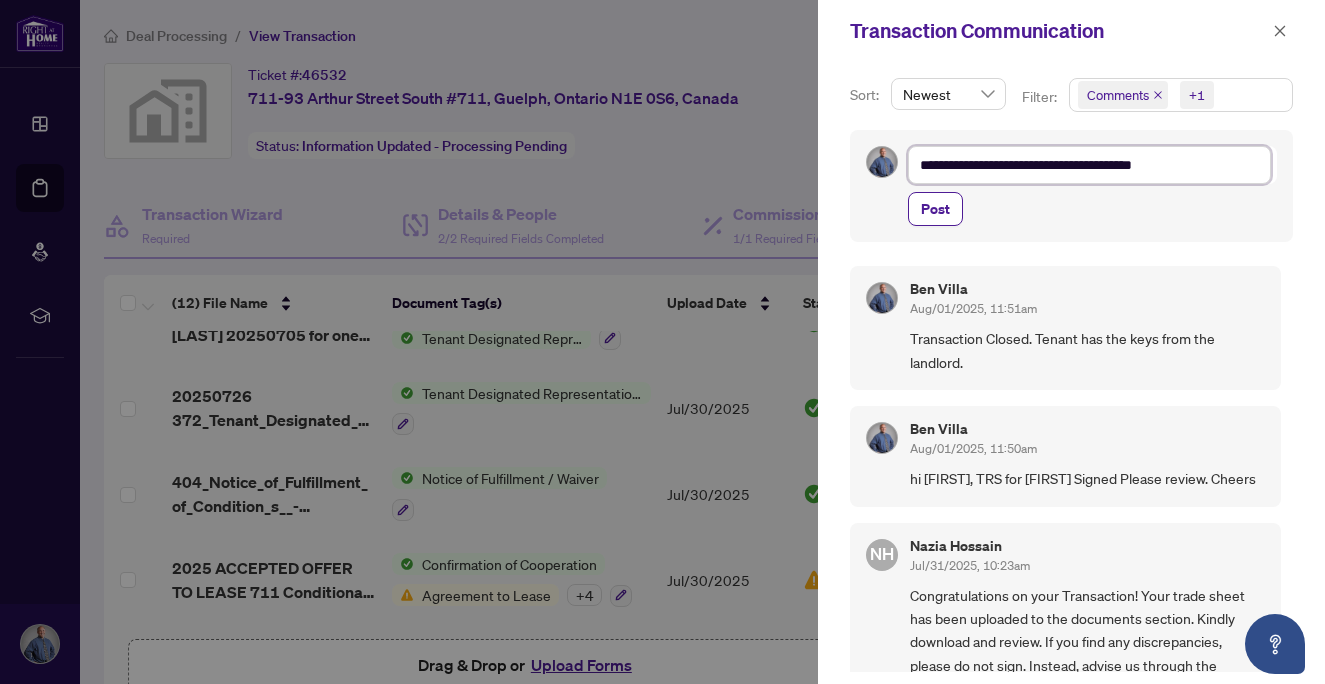 type on "**********" 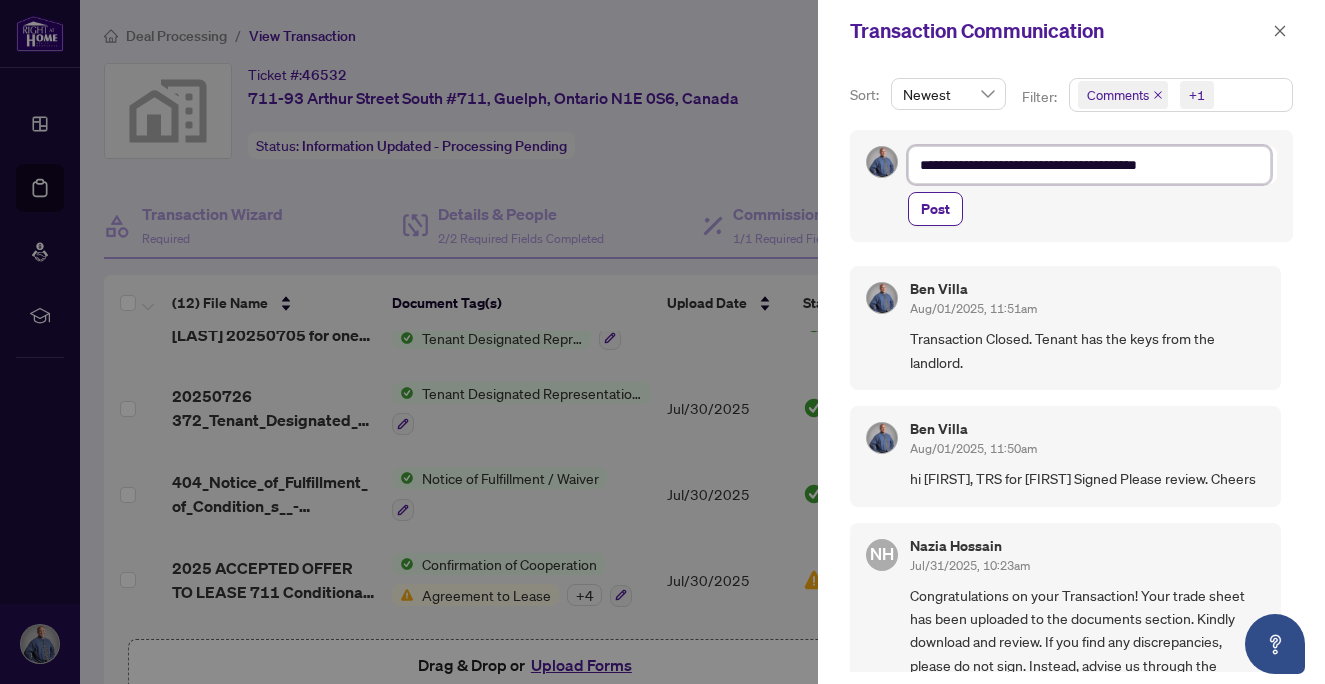 type on "**********" 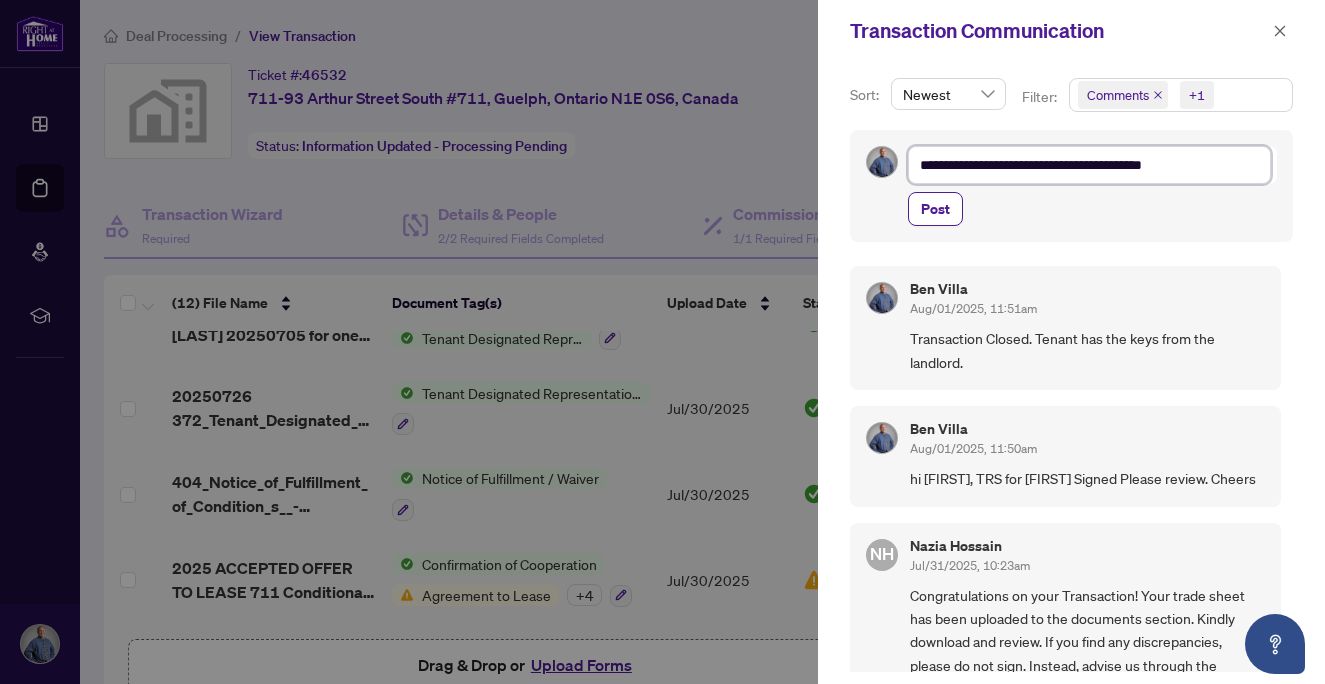 type on "**********" 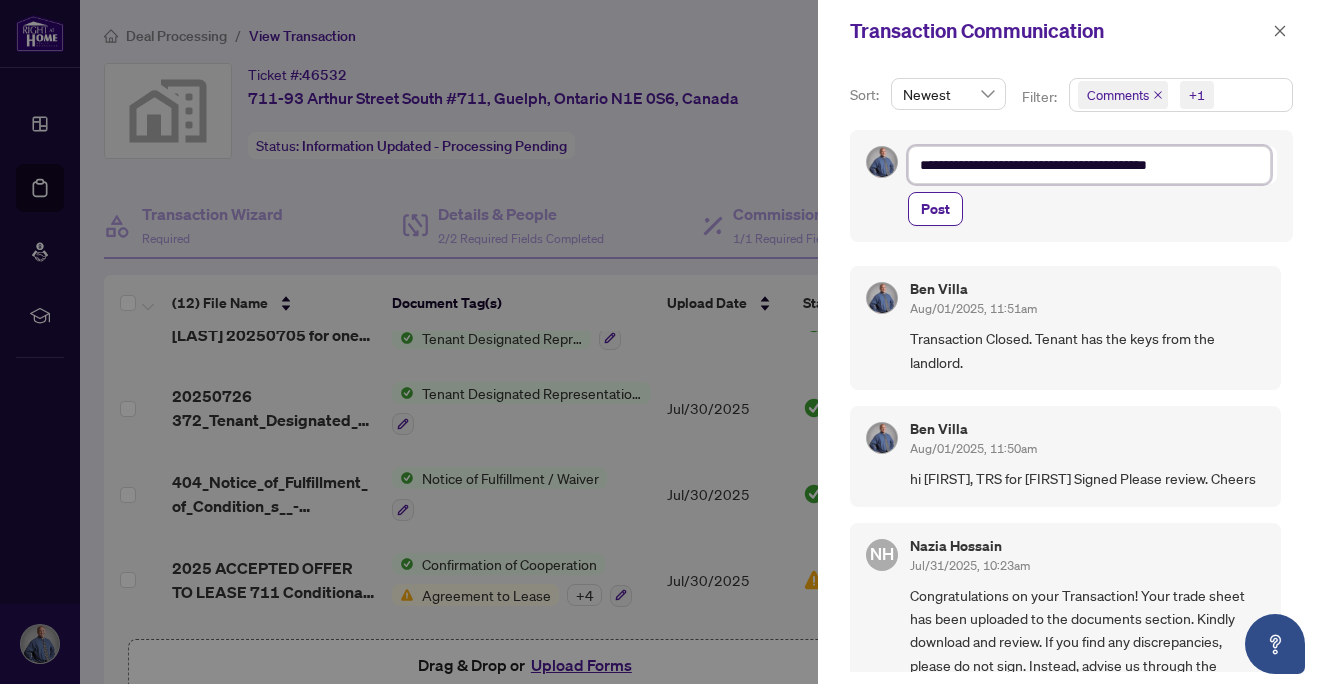type on "**********" 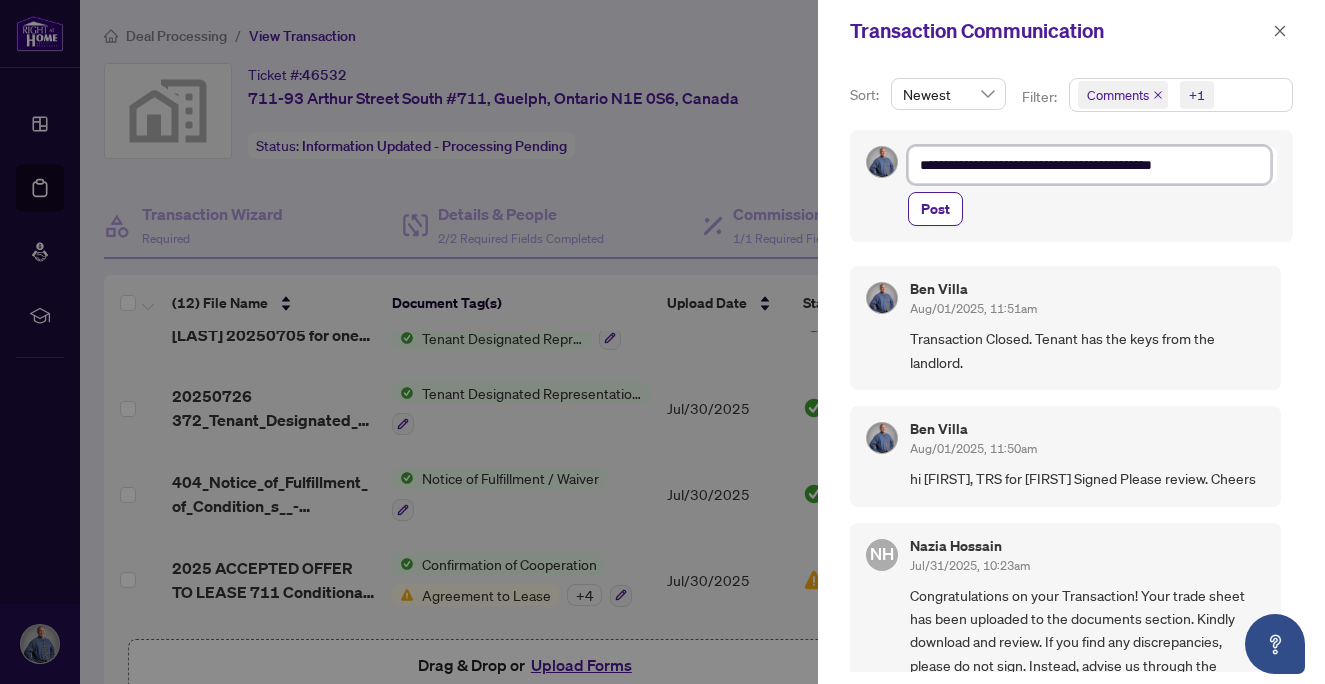 type on "**********" 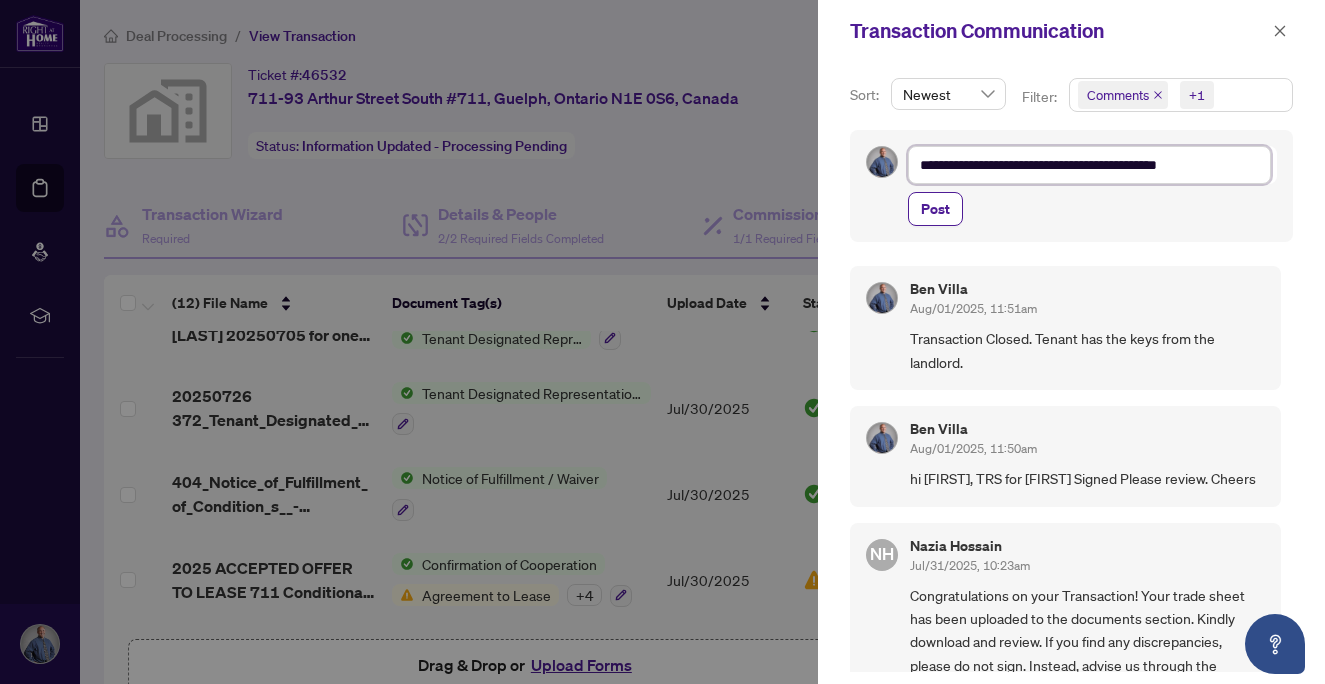 type on "**********" 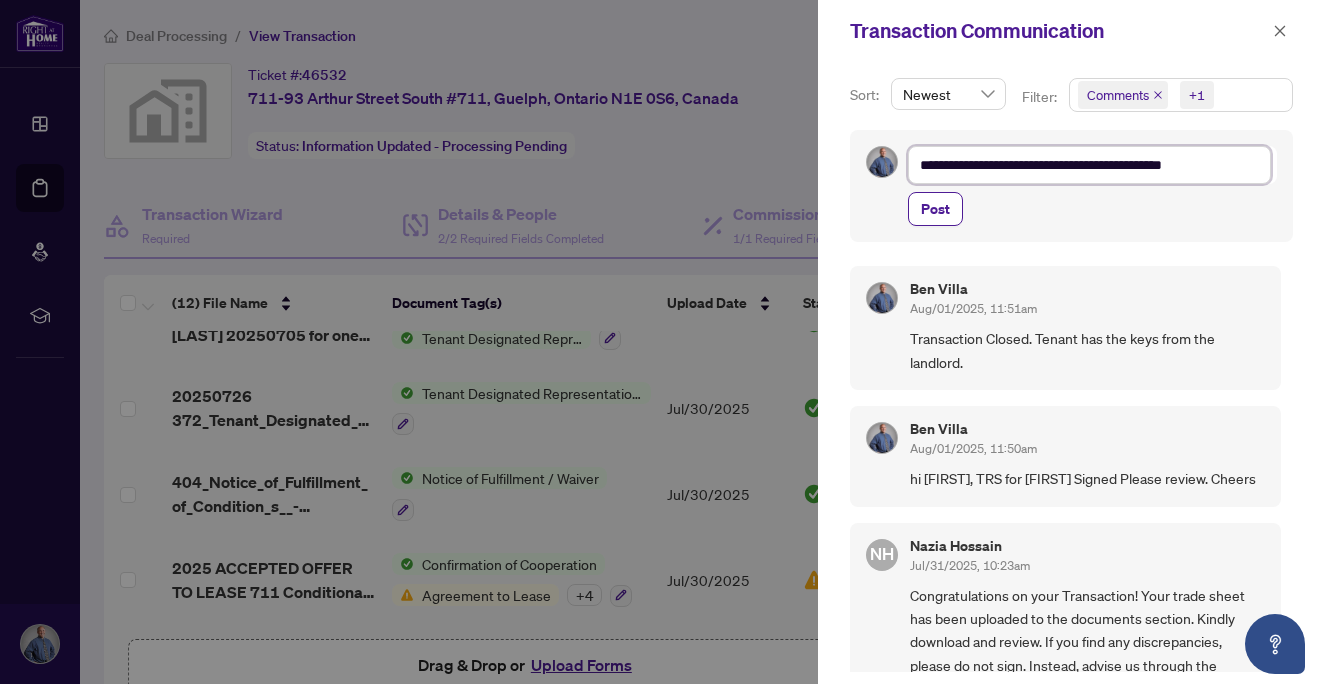 type on "**********" 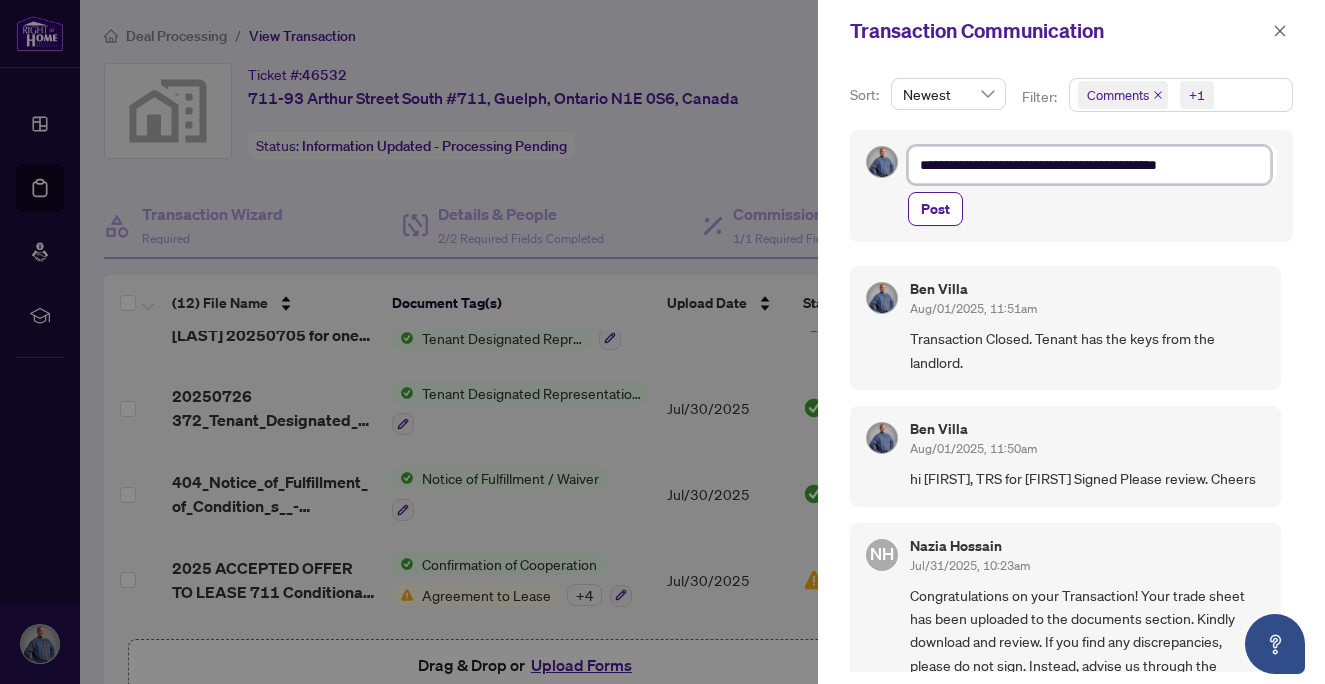 type on "**********" 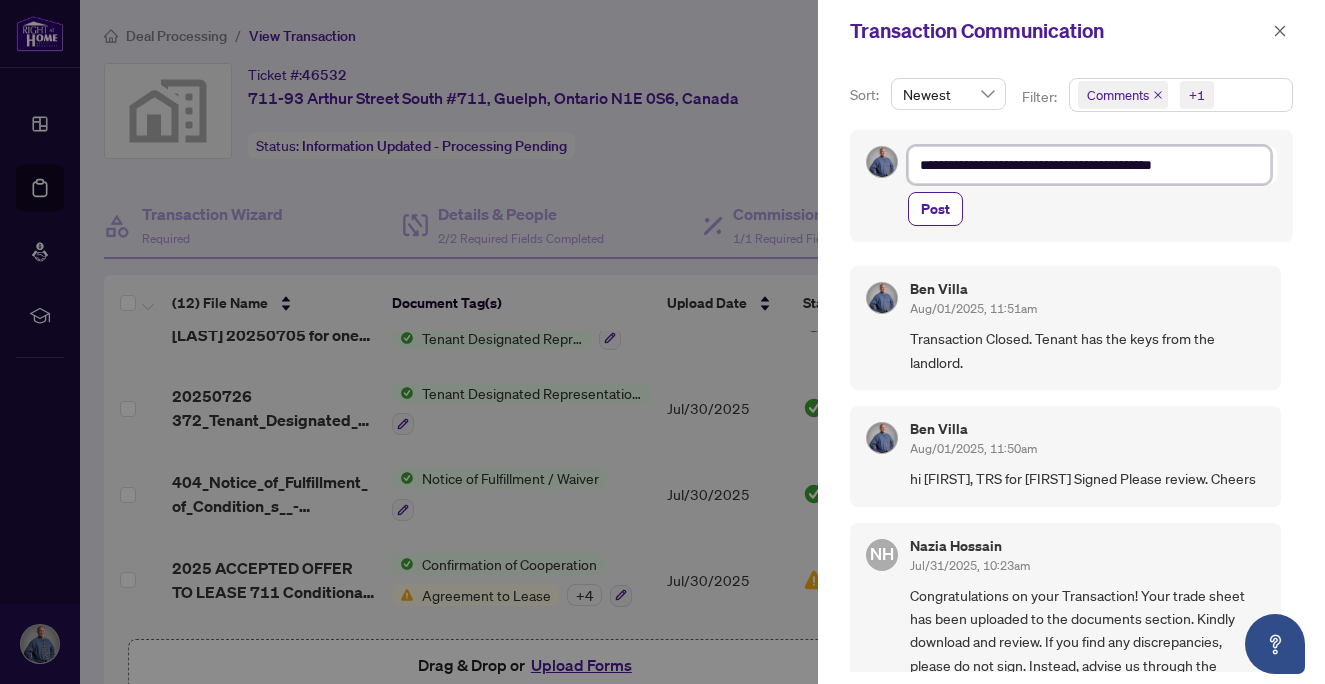type on "**********" 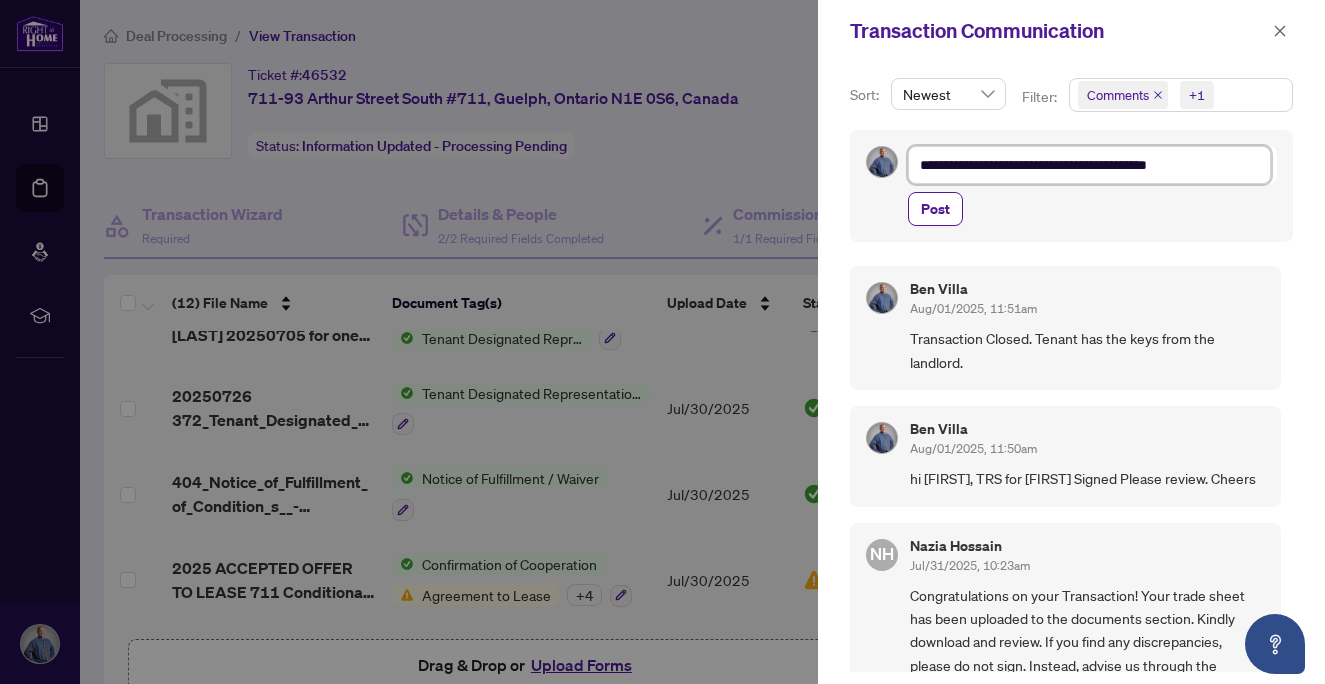 type on "**********" 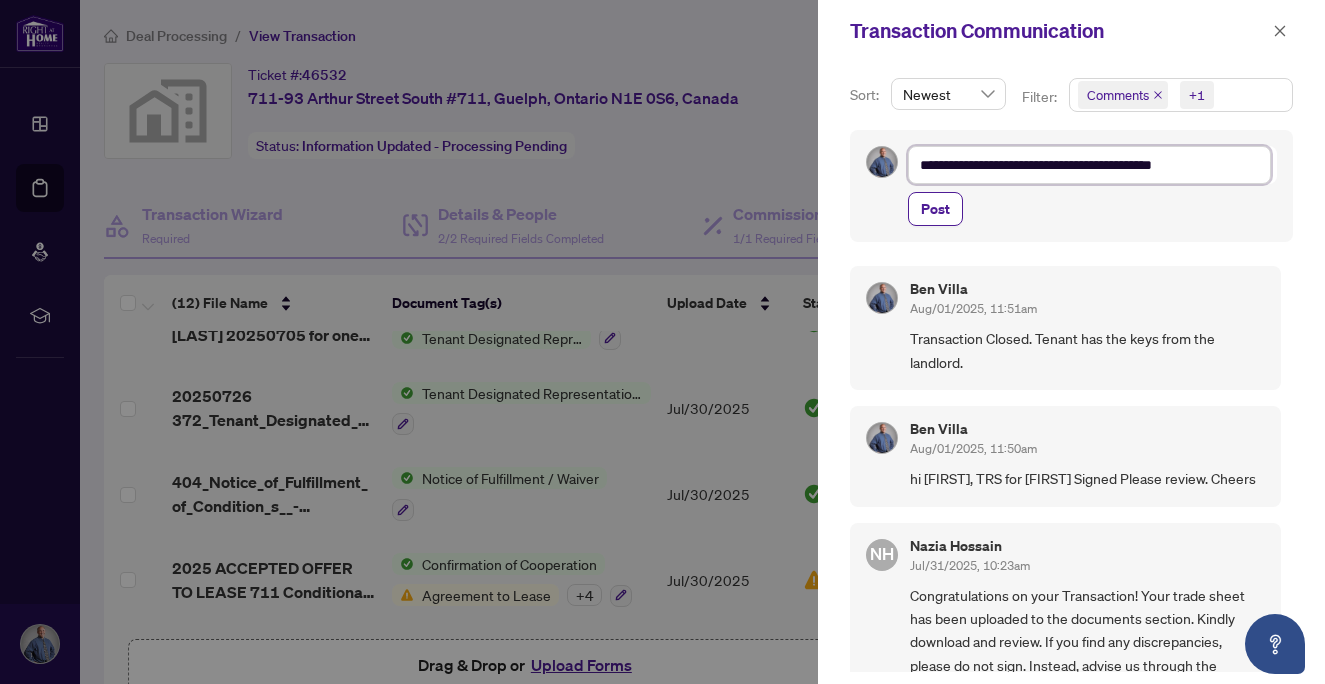 type on "**********" 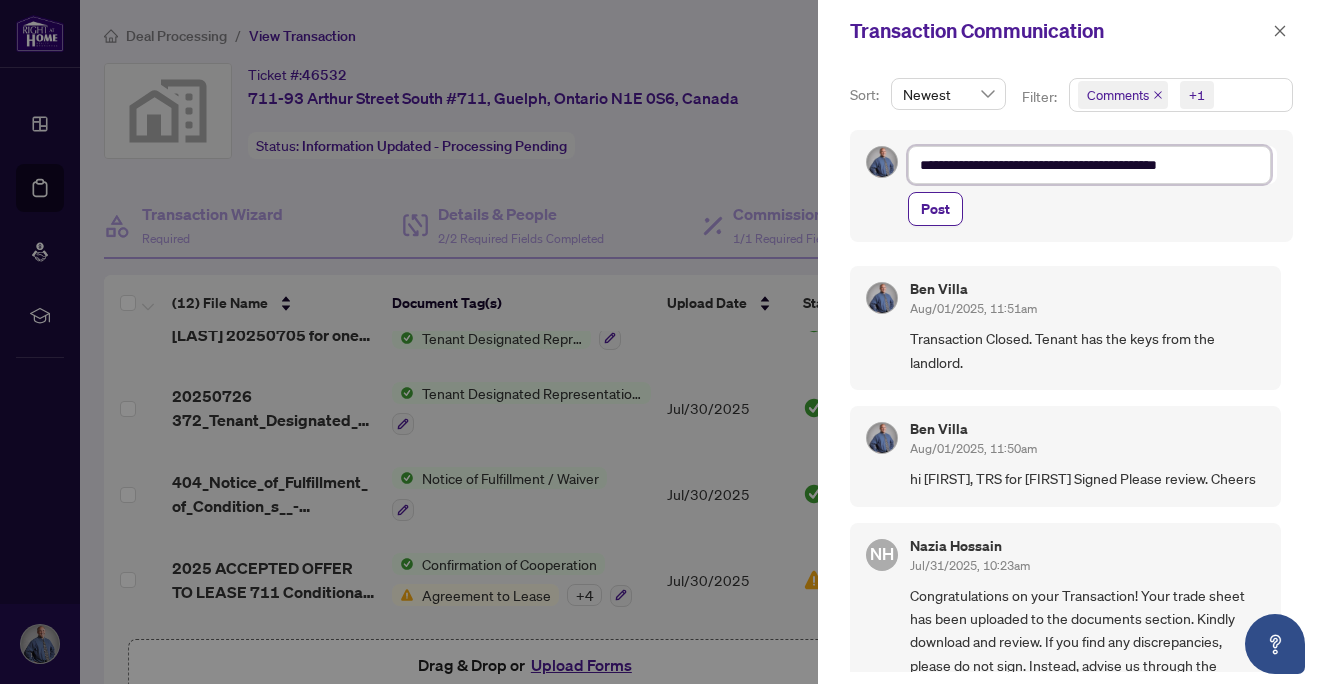 type on "**********" 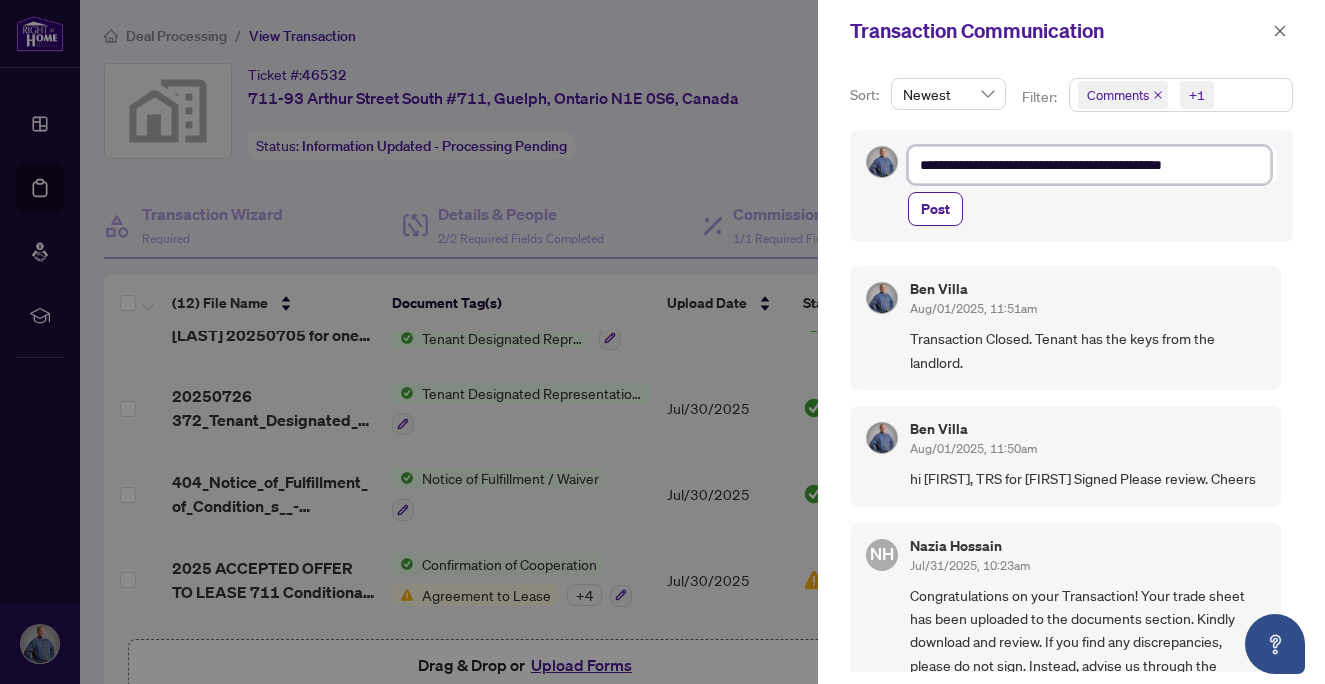 type on "**********" 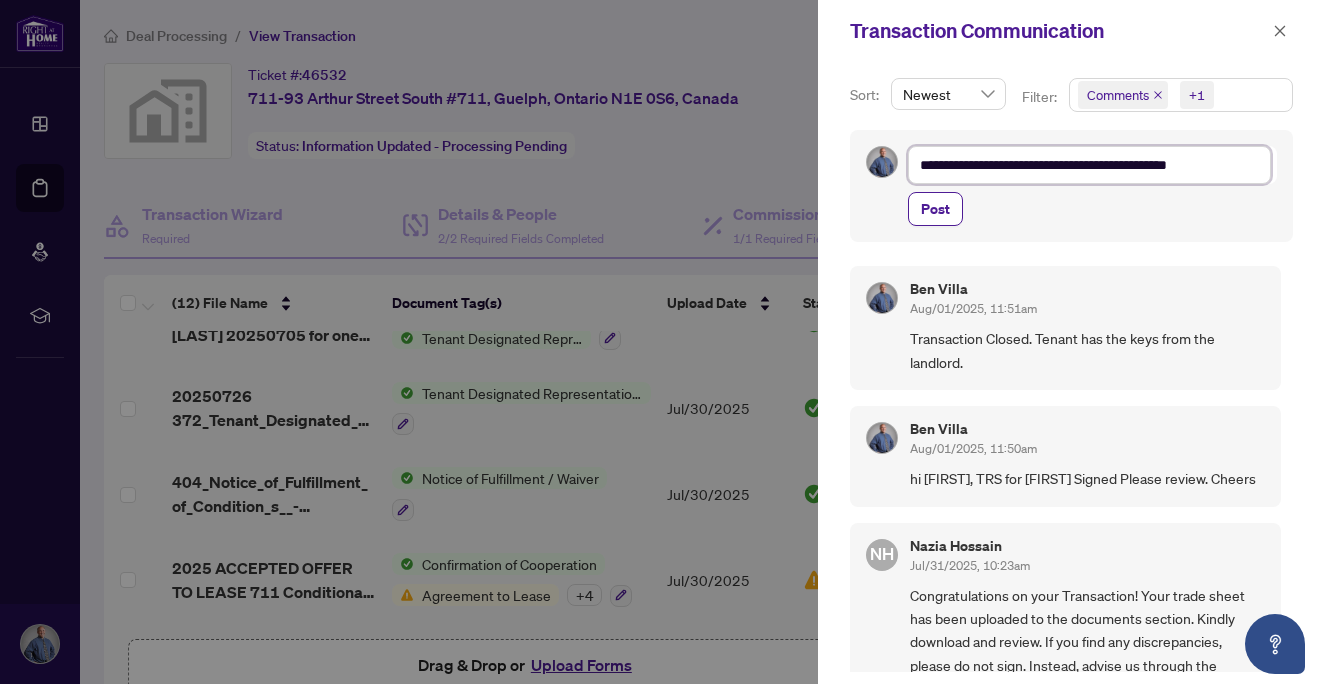 type on "**********" 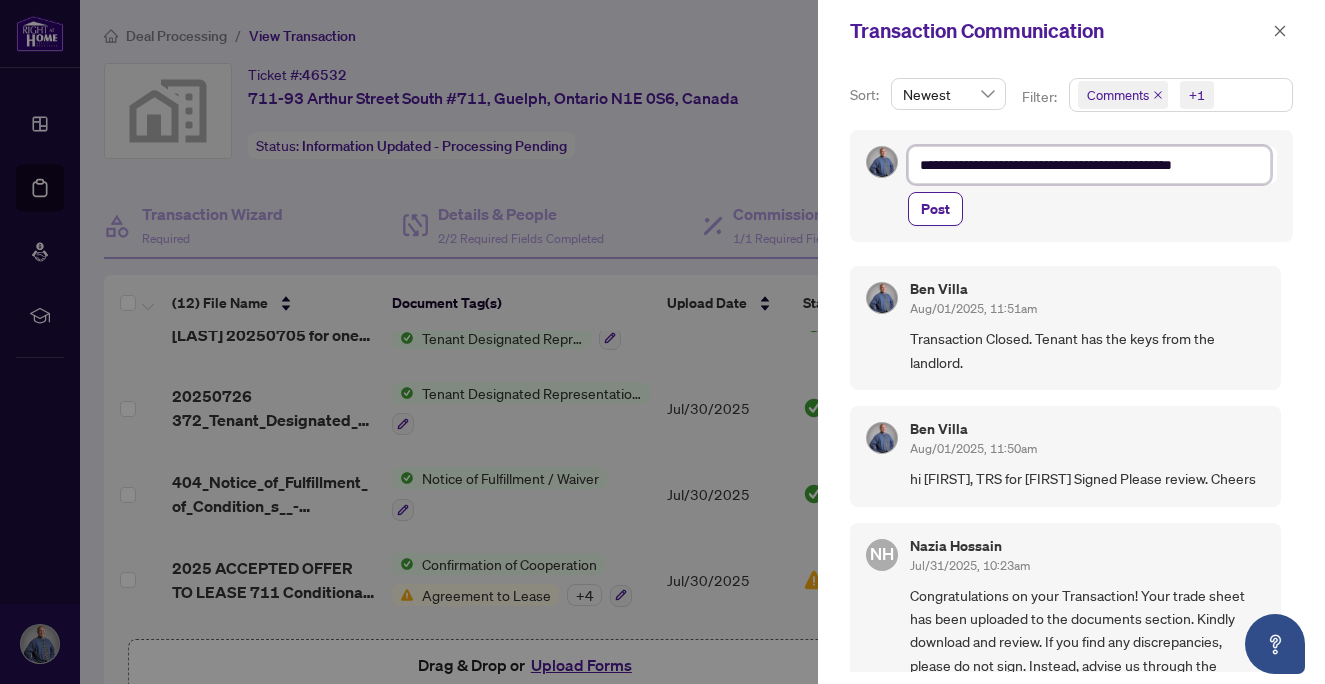 type on "**********" 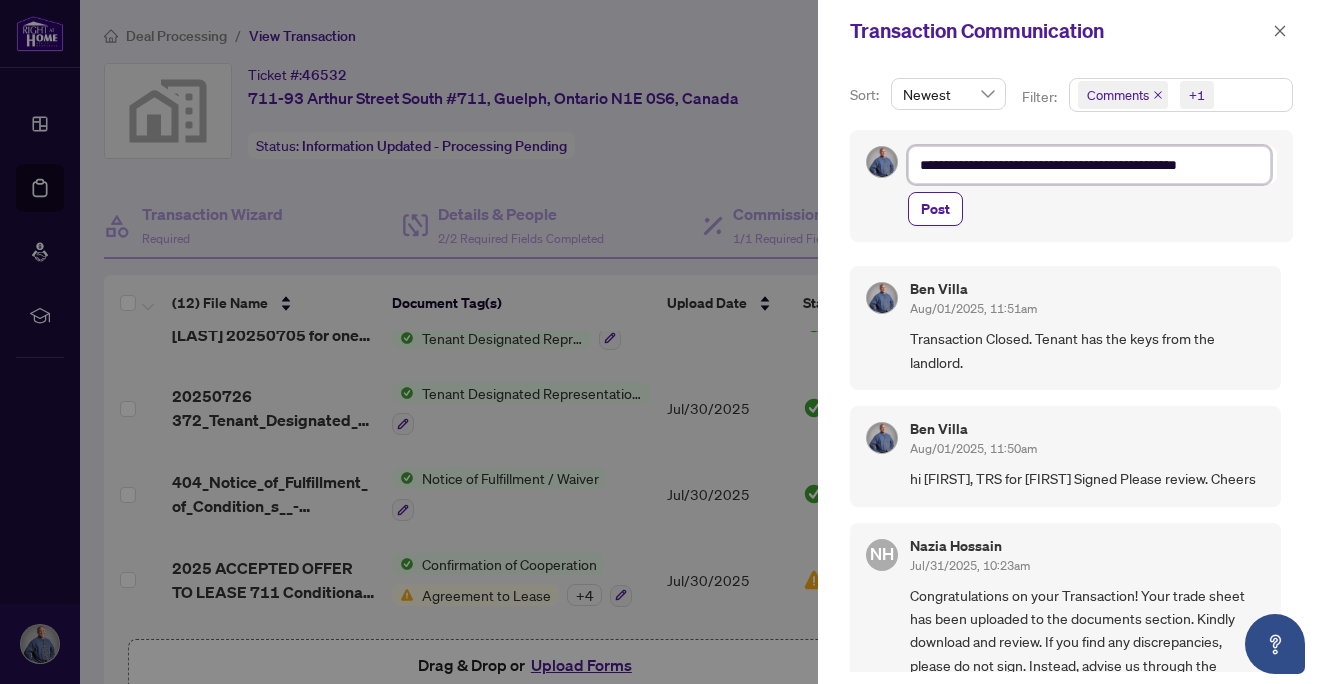 type on "**********" 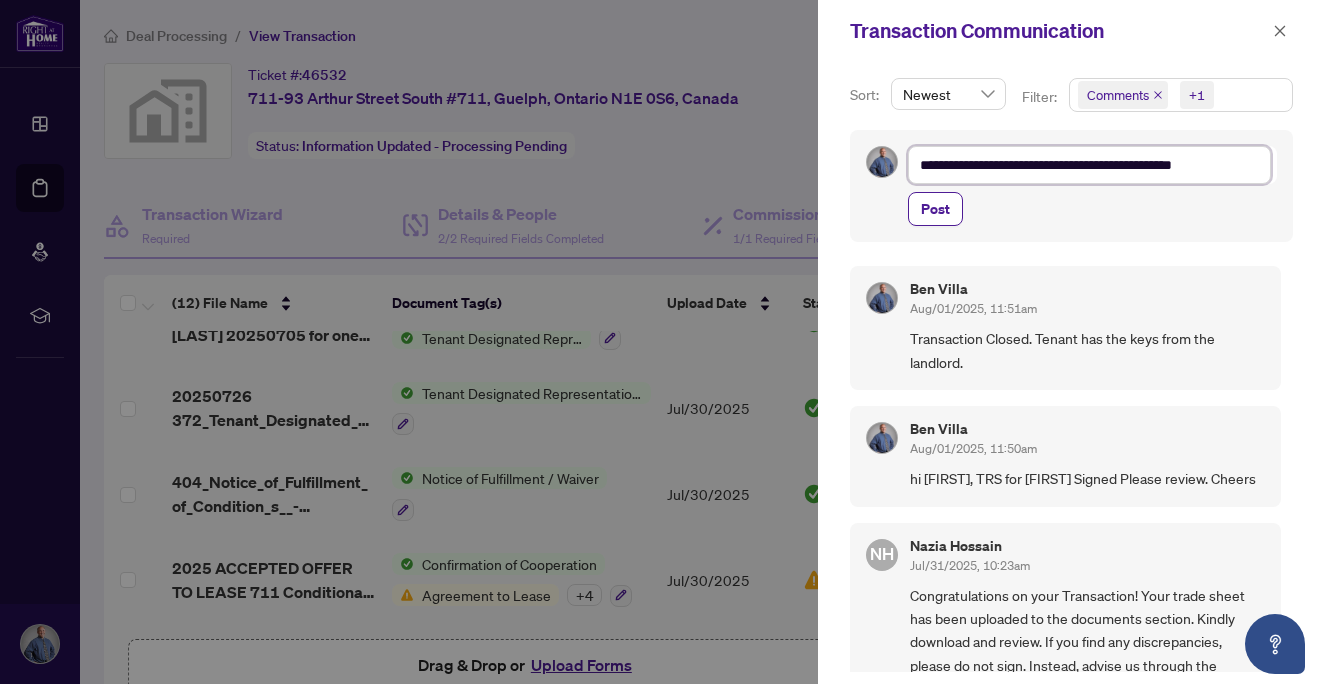 type on "**********" 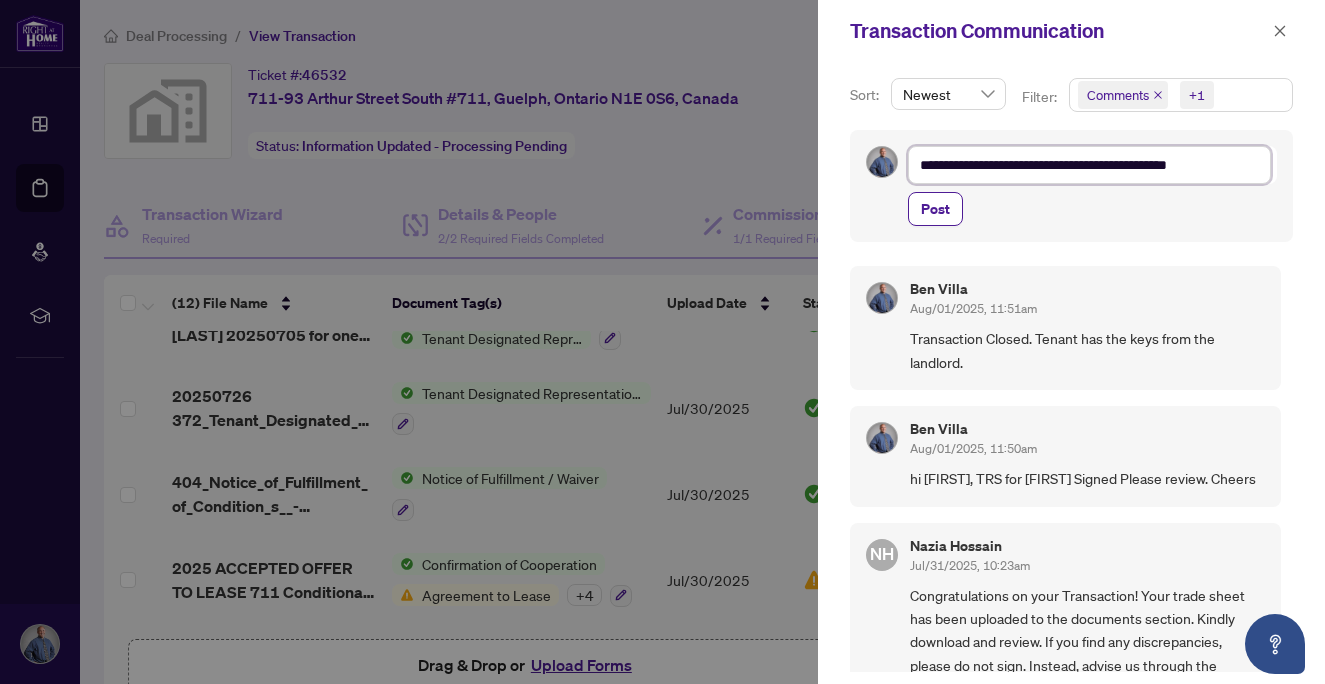 type on "**********" 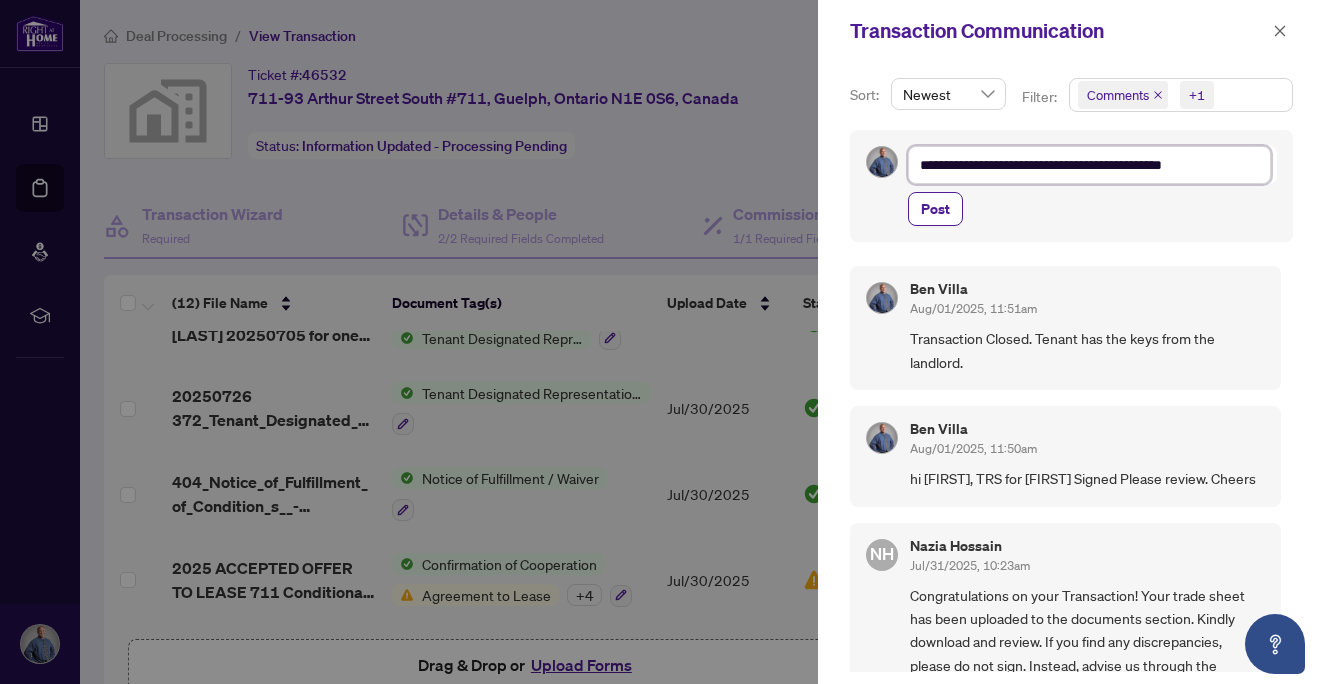 type on "**********" 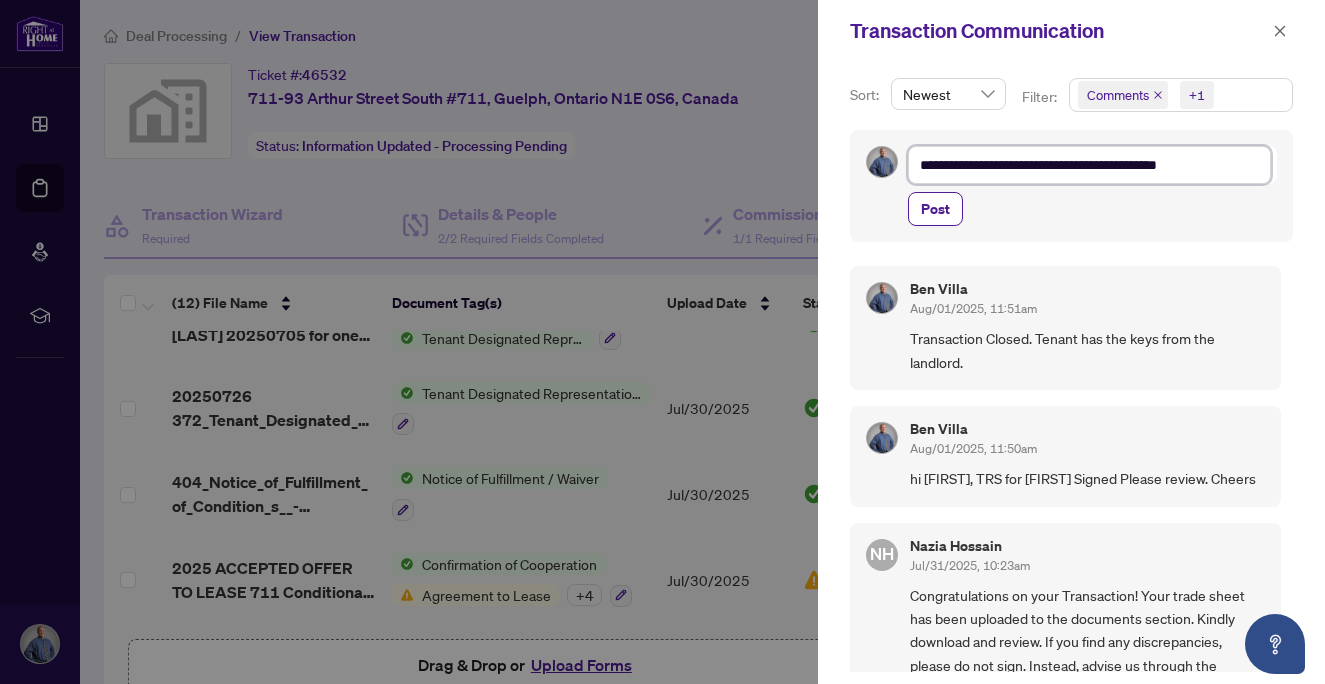type on "**********" 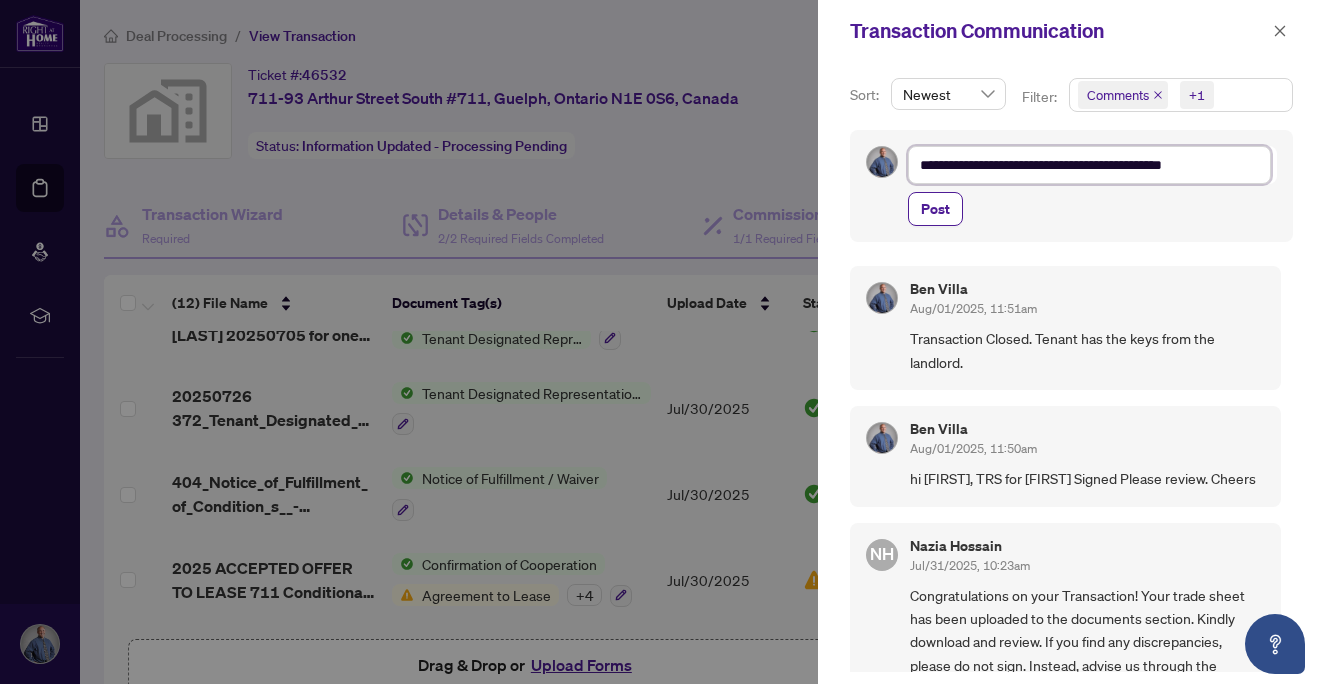 type on "**********" 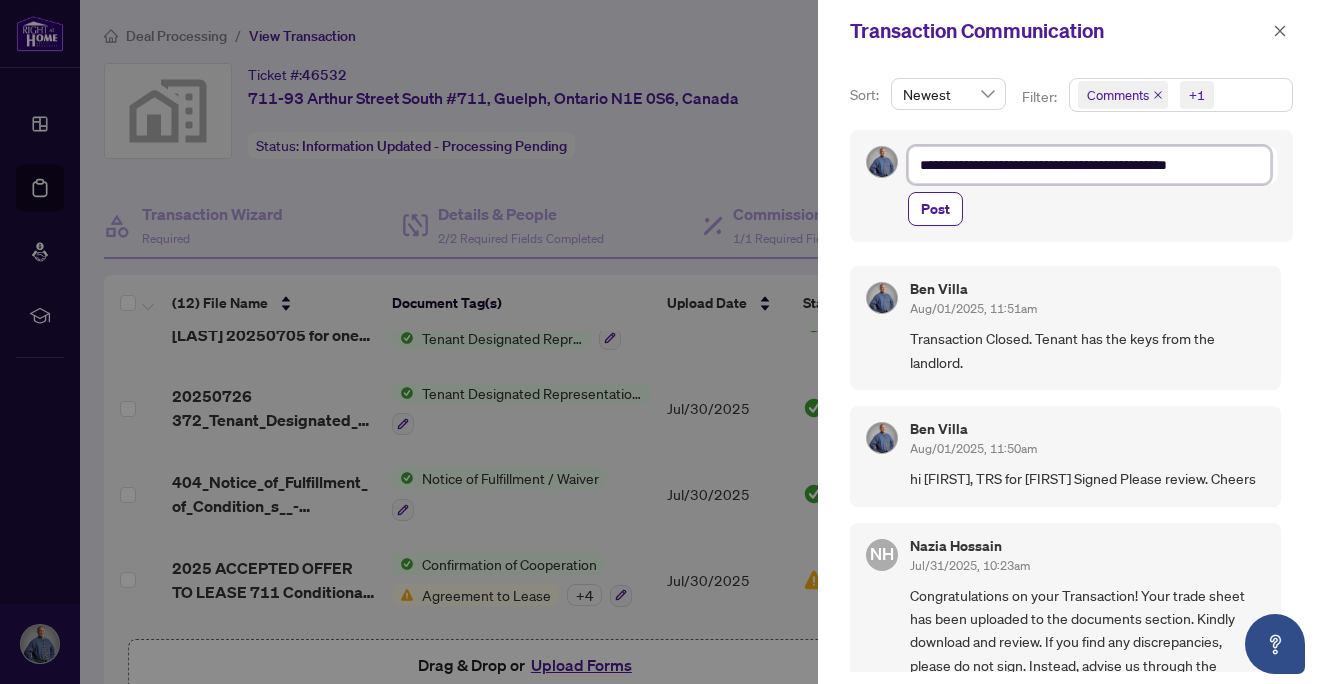 type on "**********" 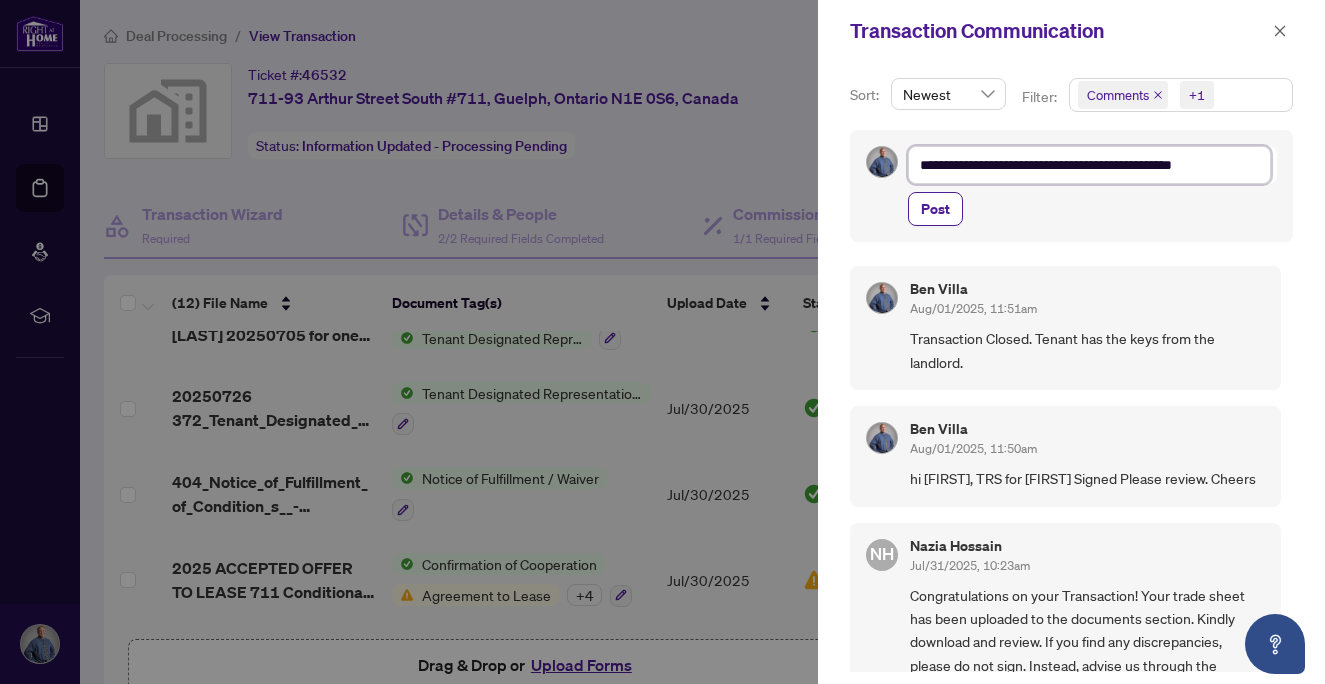 type on "**********" 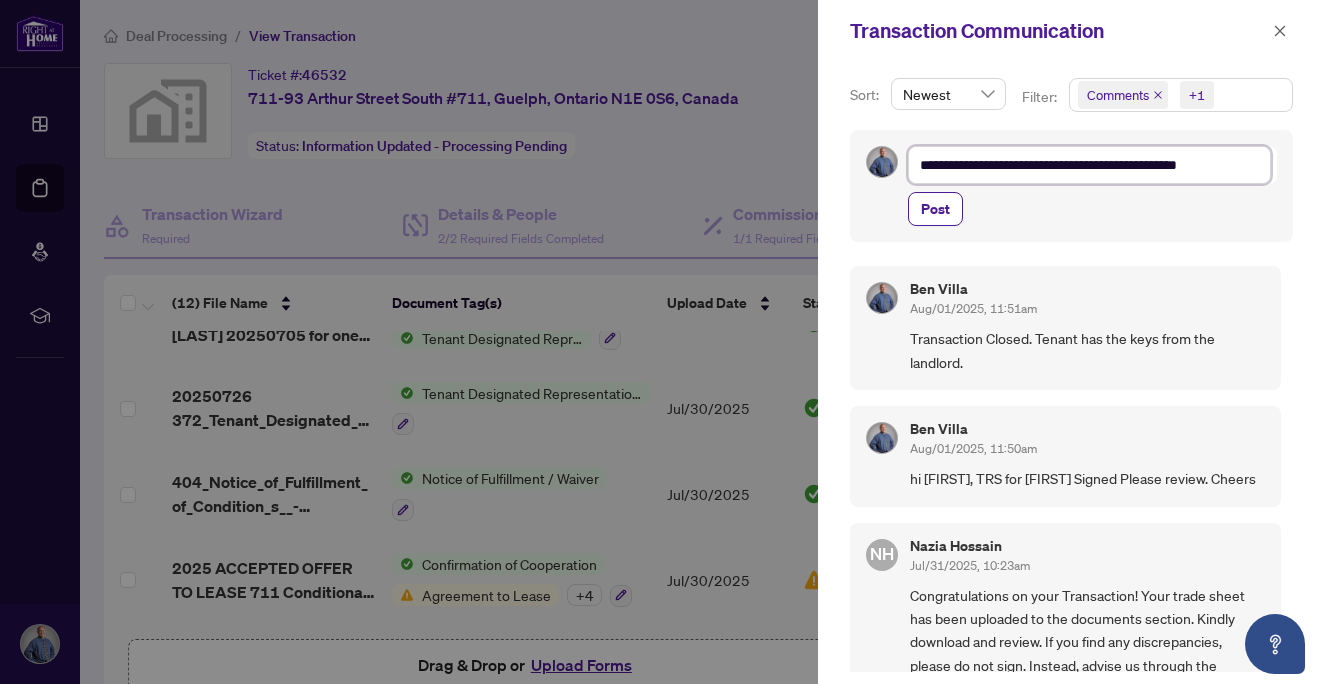 type on "**********" 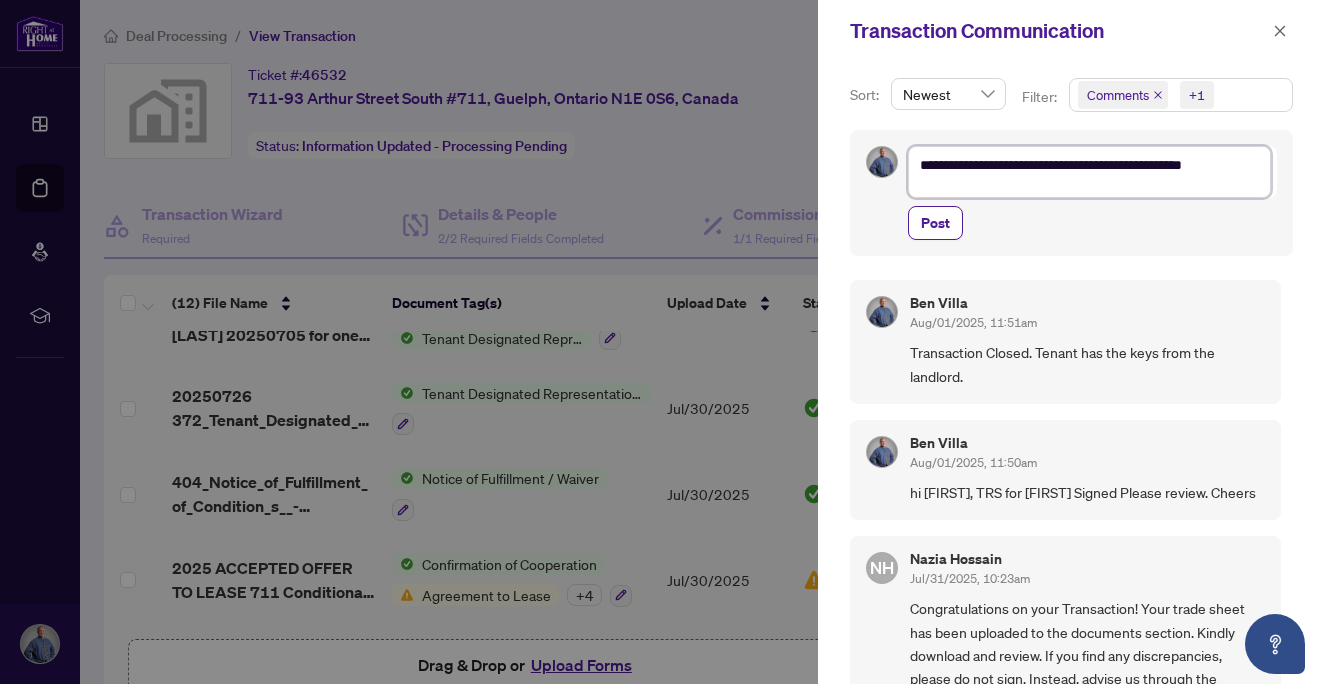 scroll, scrollTop: 3, scrollLeft: 0, axis: vertical 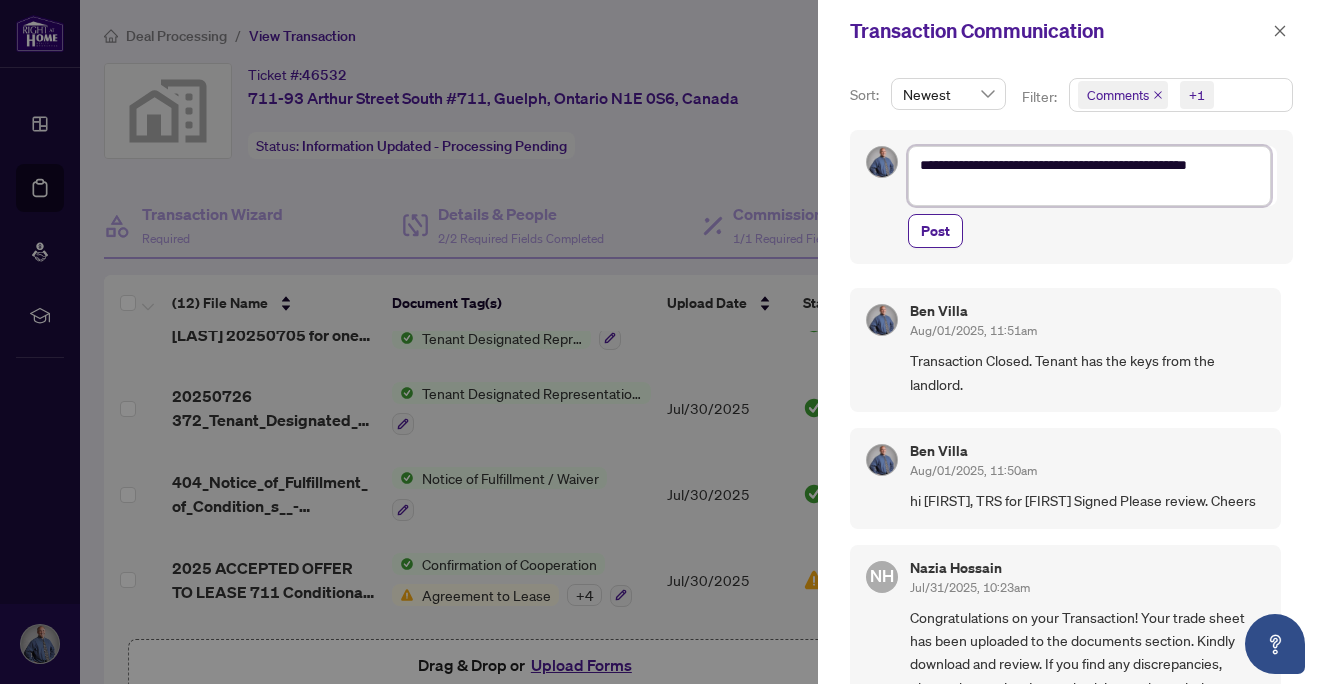 type on "**********" 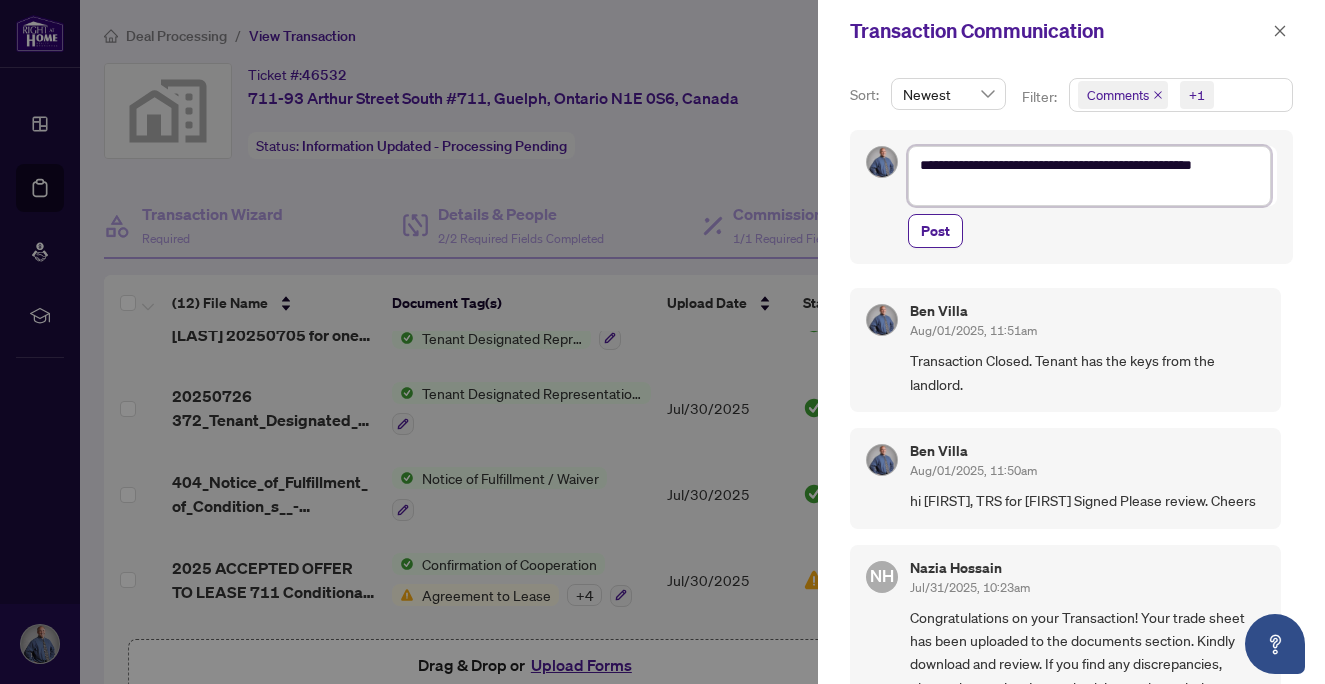 type 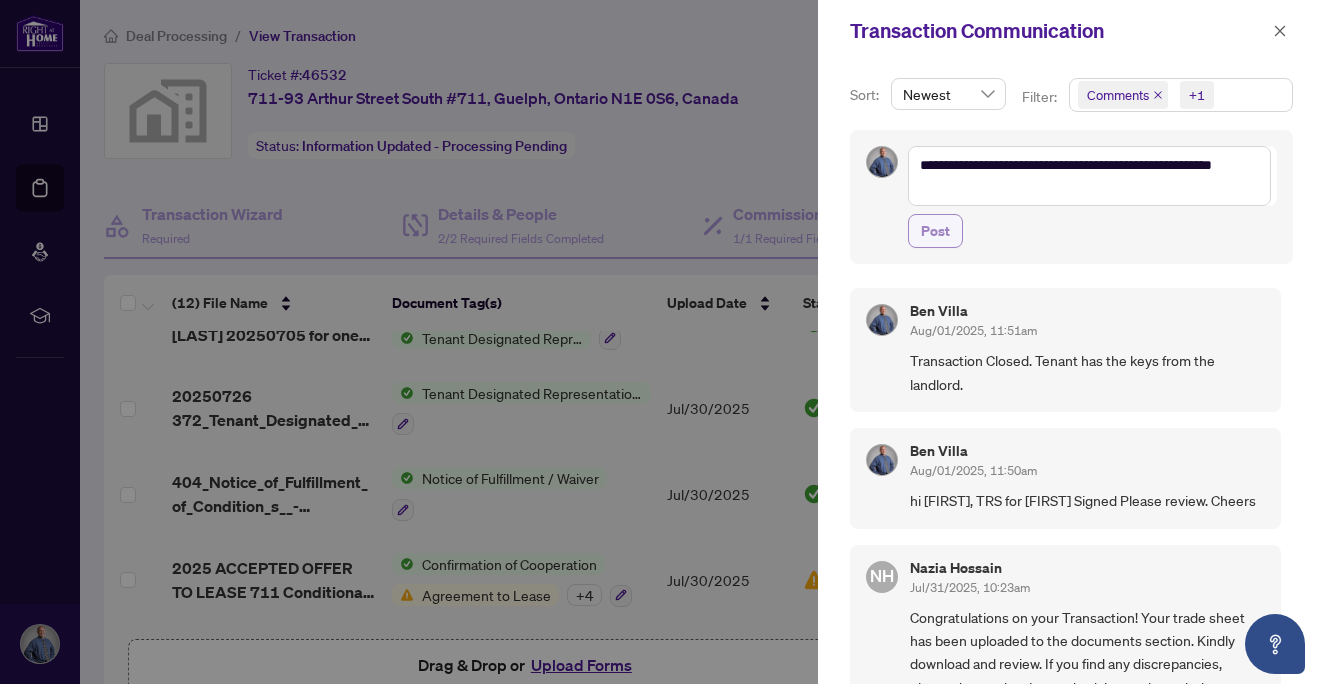 click on "Post" at bounding box center (935, 231) 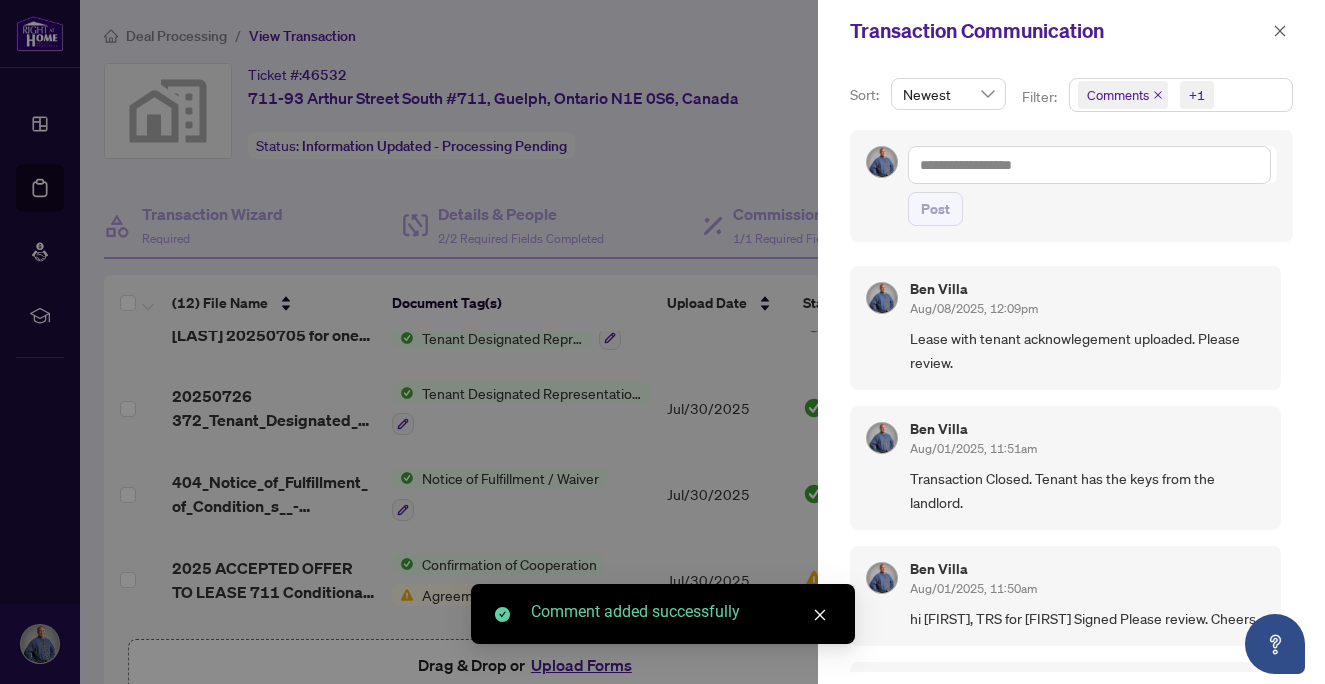 scroll, scrollTop: 4, scrollLeft: 0, axis: vertical 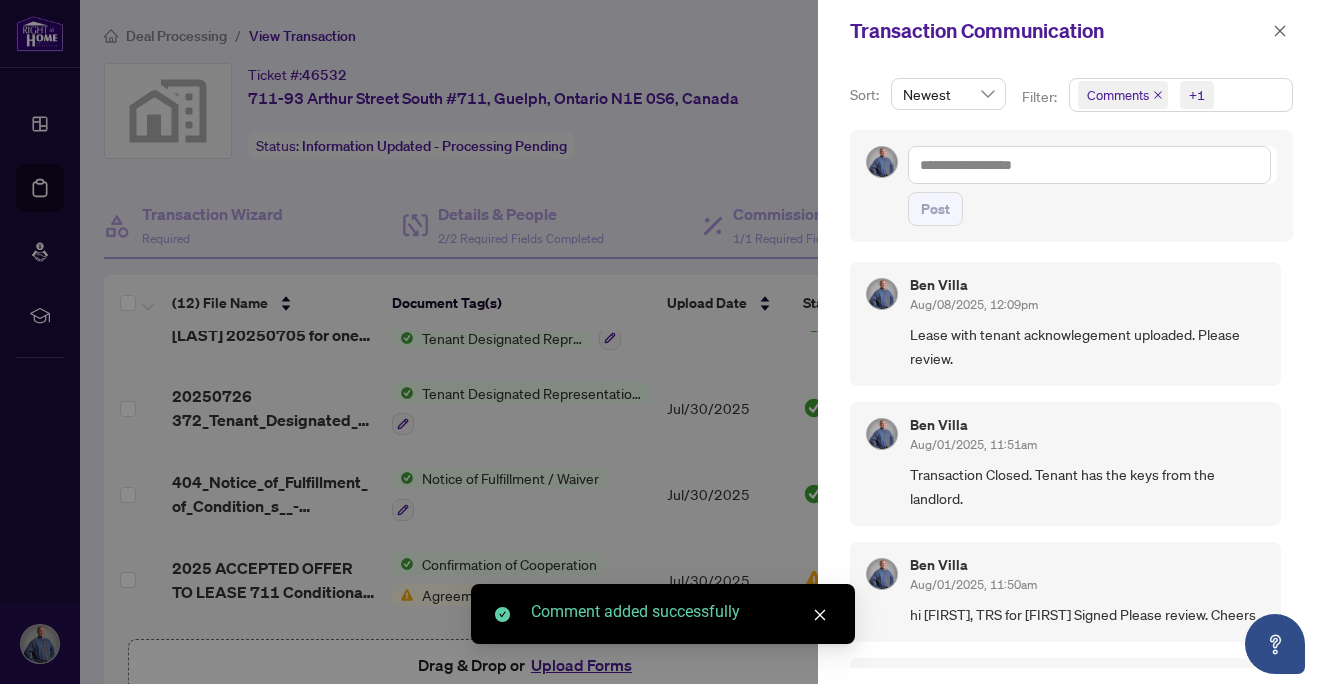 click at bounding box center [662, 342] 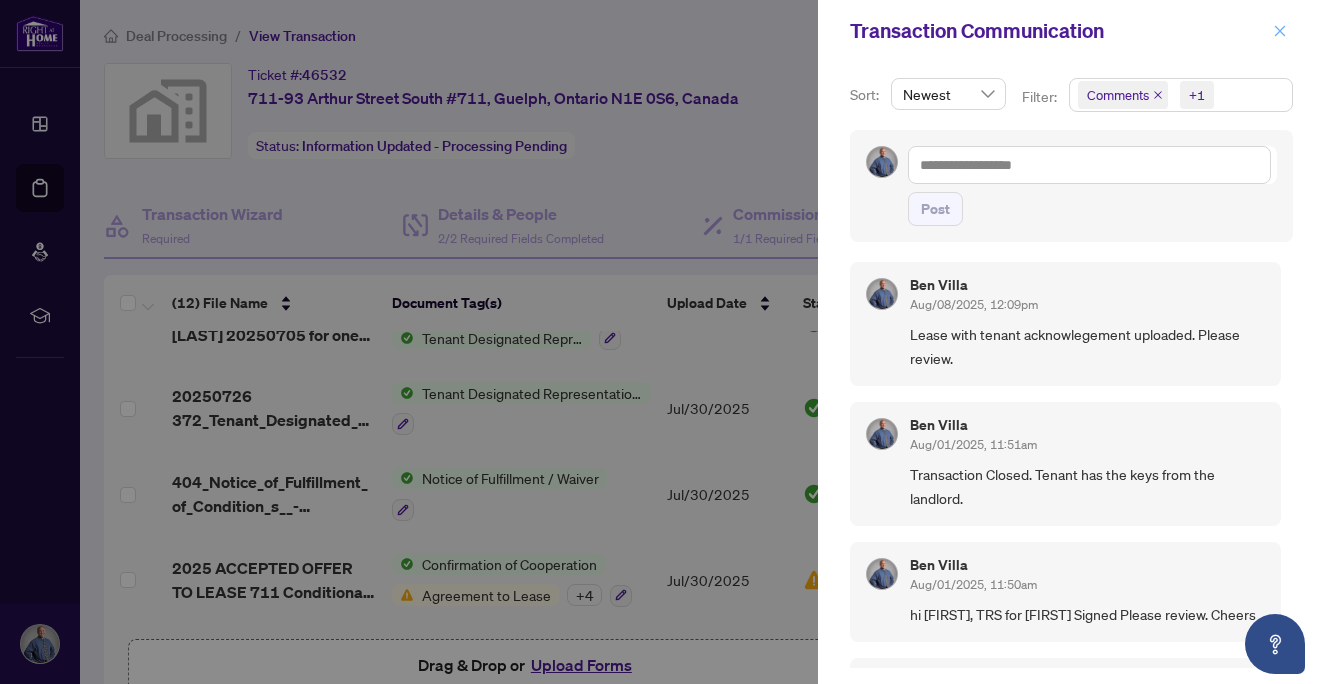 click 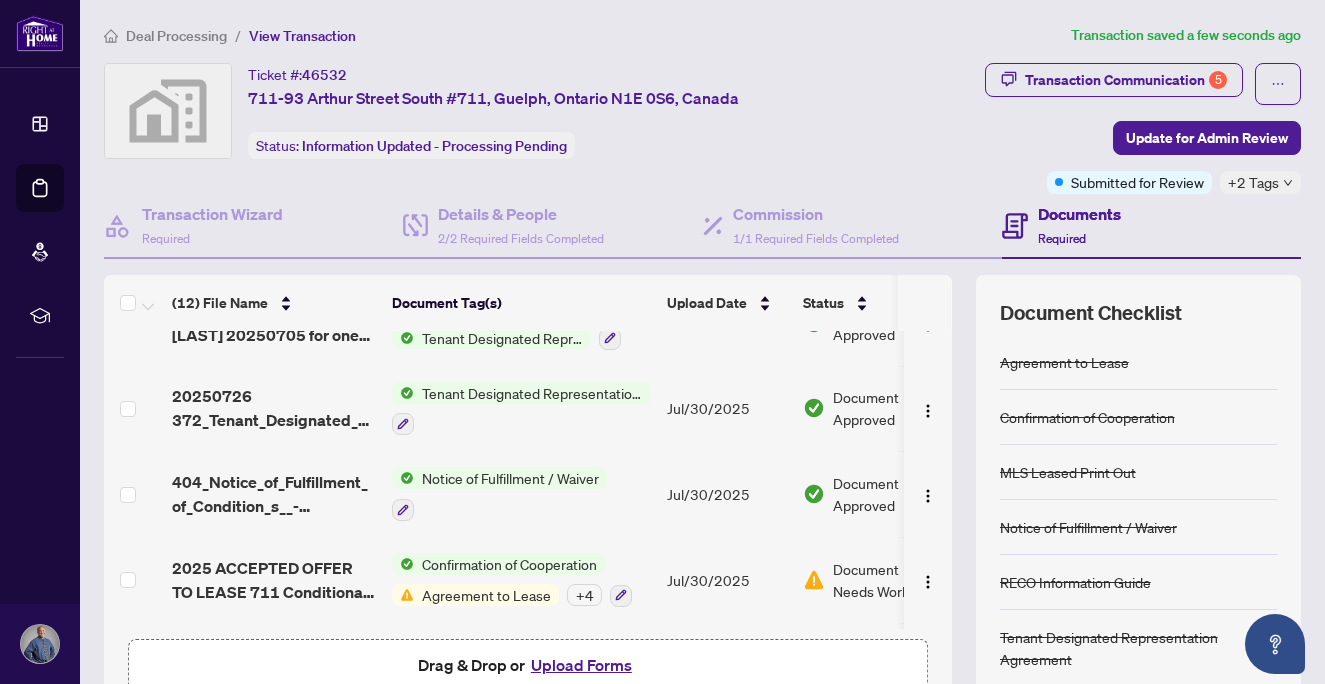 scroll, scrollTop: 693, scrollLeft: 0, axis: vertical 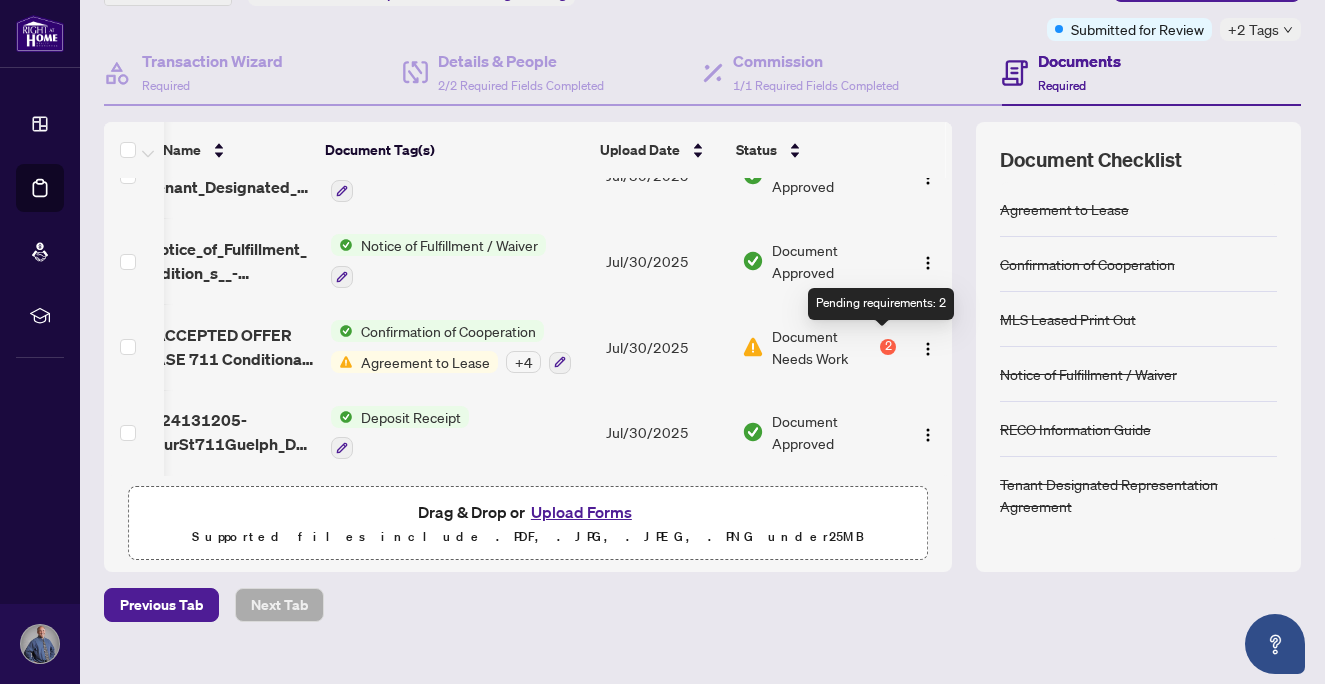 click on "2" at bounding box center (888, 347) 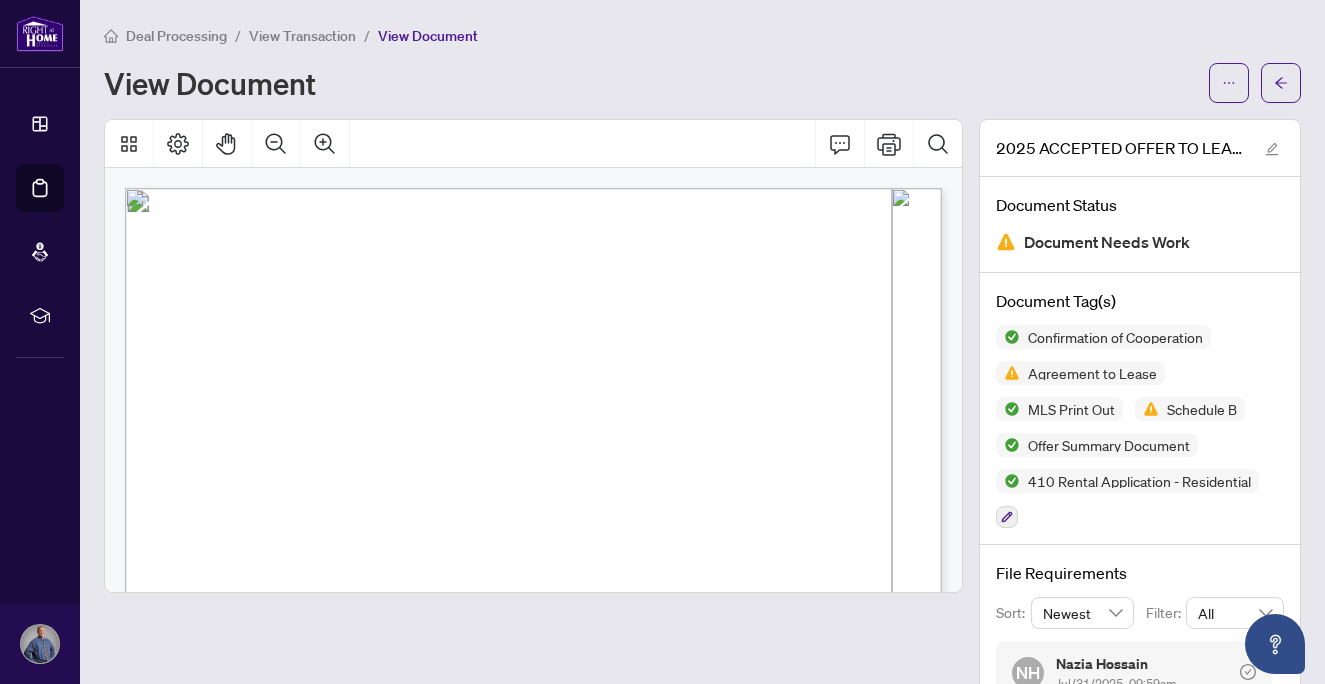 click on "2025 ACCEPTED OFFER TO LEASE 711  Conditional with initials [FIRST]_[DATE] [TIME].pdf Document Status Document Needs Work Document Tag(s) Confirmation of Cooperation Agreement to Lease MLS Print Out Schedule B Offer Summary Document 410 Rental Application - Residential File Requirements Sort: Newest Filter: All NH [FIRST] [LAST]   Jul/31/2025, 09:59am Schedule B missing landlords' initials on pg 2 NH [FIRST] [LAST]   Jul/31/2025, 09:58am Agreement to lease
-Confirmation of acceptance is not signed/dated on pg 3
-Missing tenant's acknowledgement on pg 3" at bounding box center (1140, 513) 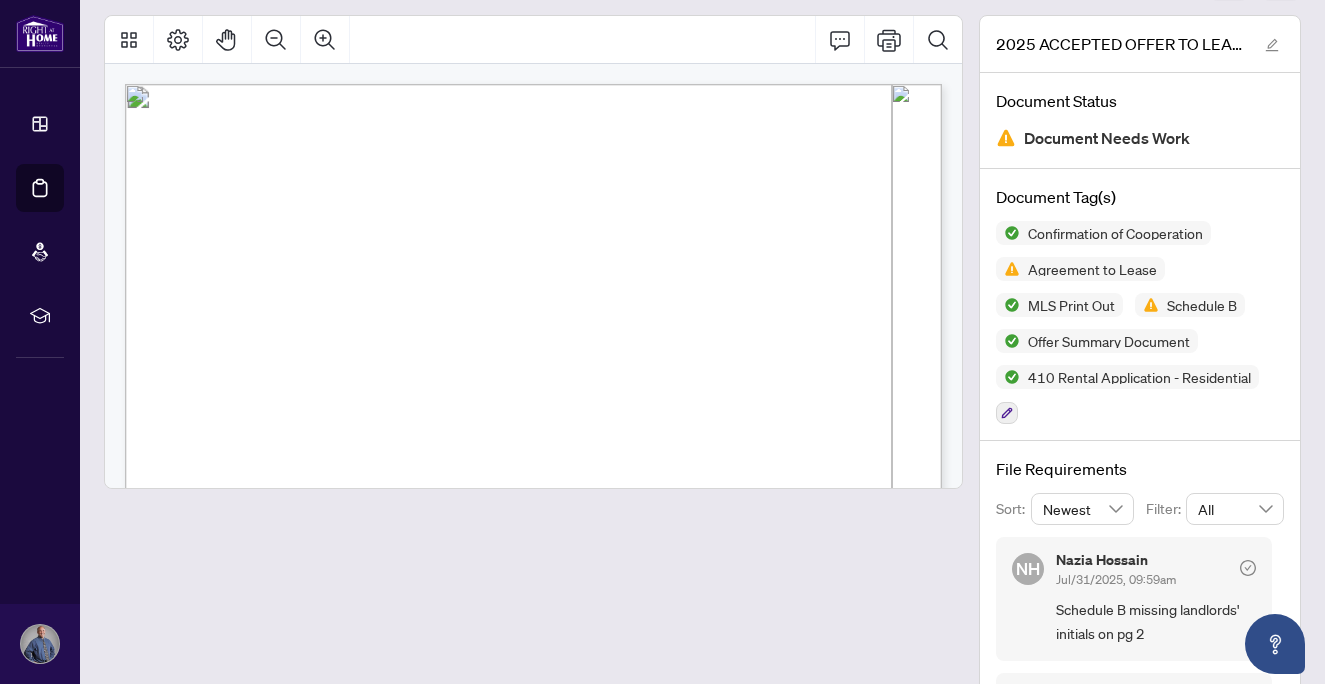 scroll, scrollTop: 0, scrollLeft: 0, axis: both 